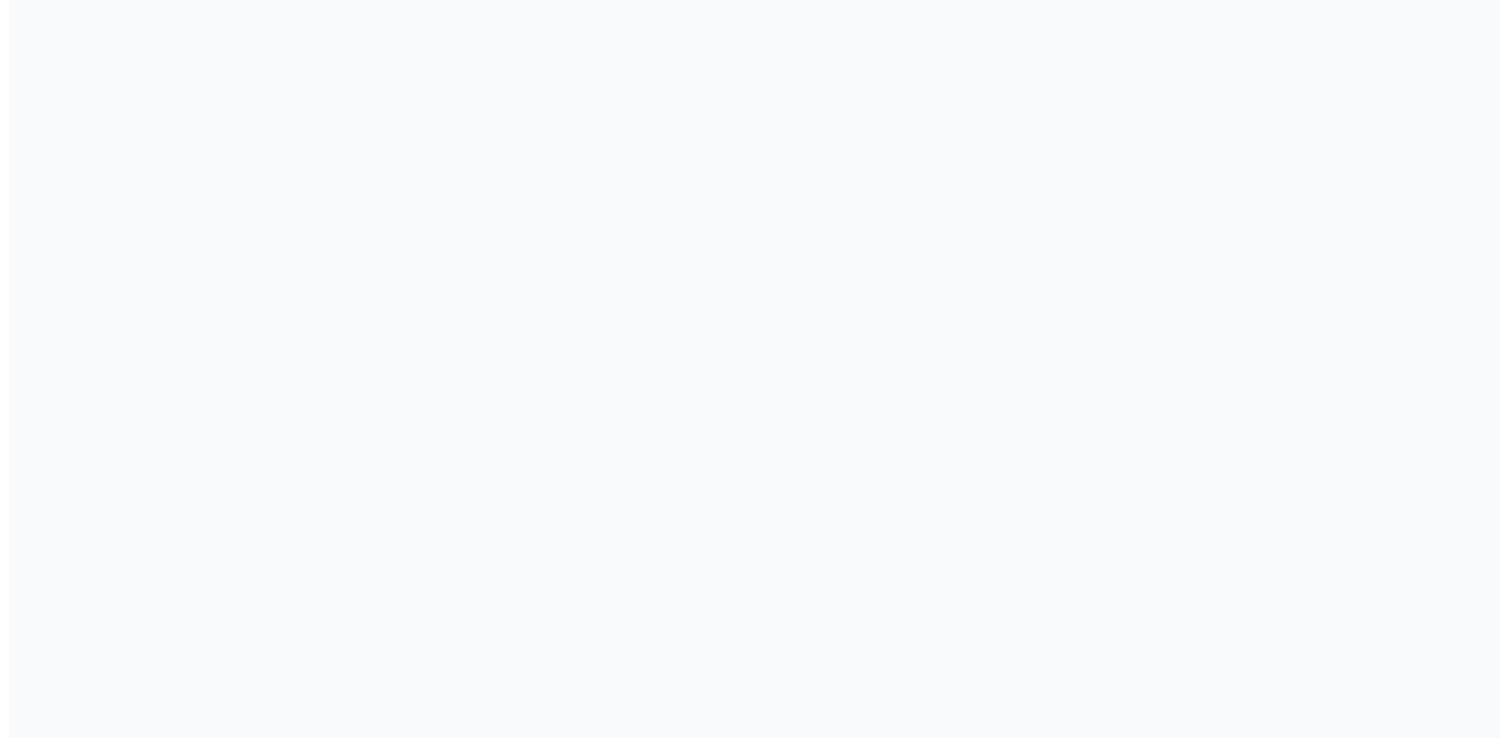 scroll, scrollTop: 0, scrollLeft: 0, axis: both 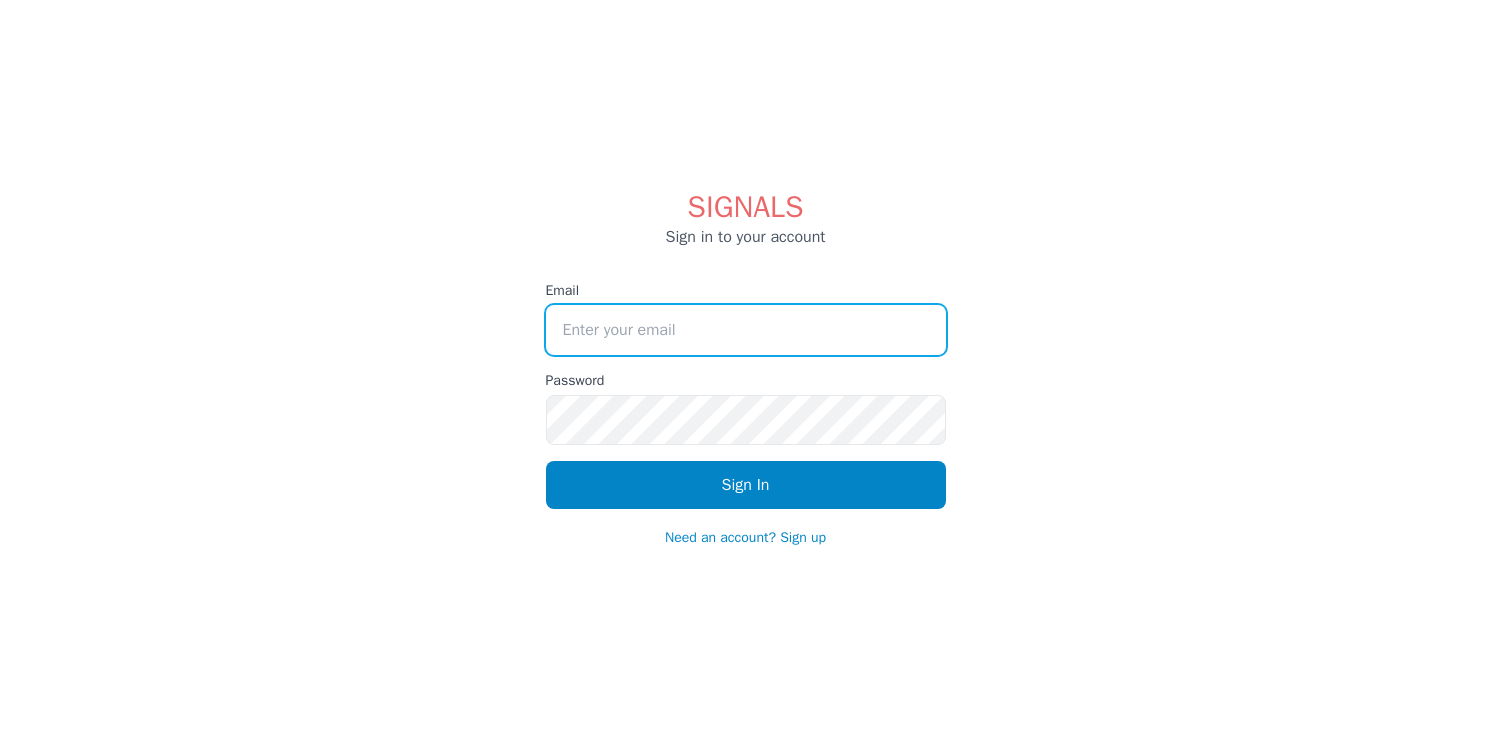click on "Email" at bounding box center [746, 330] 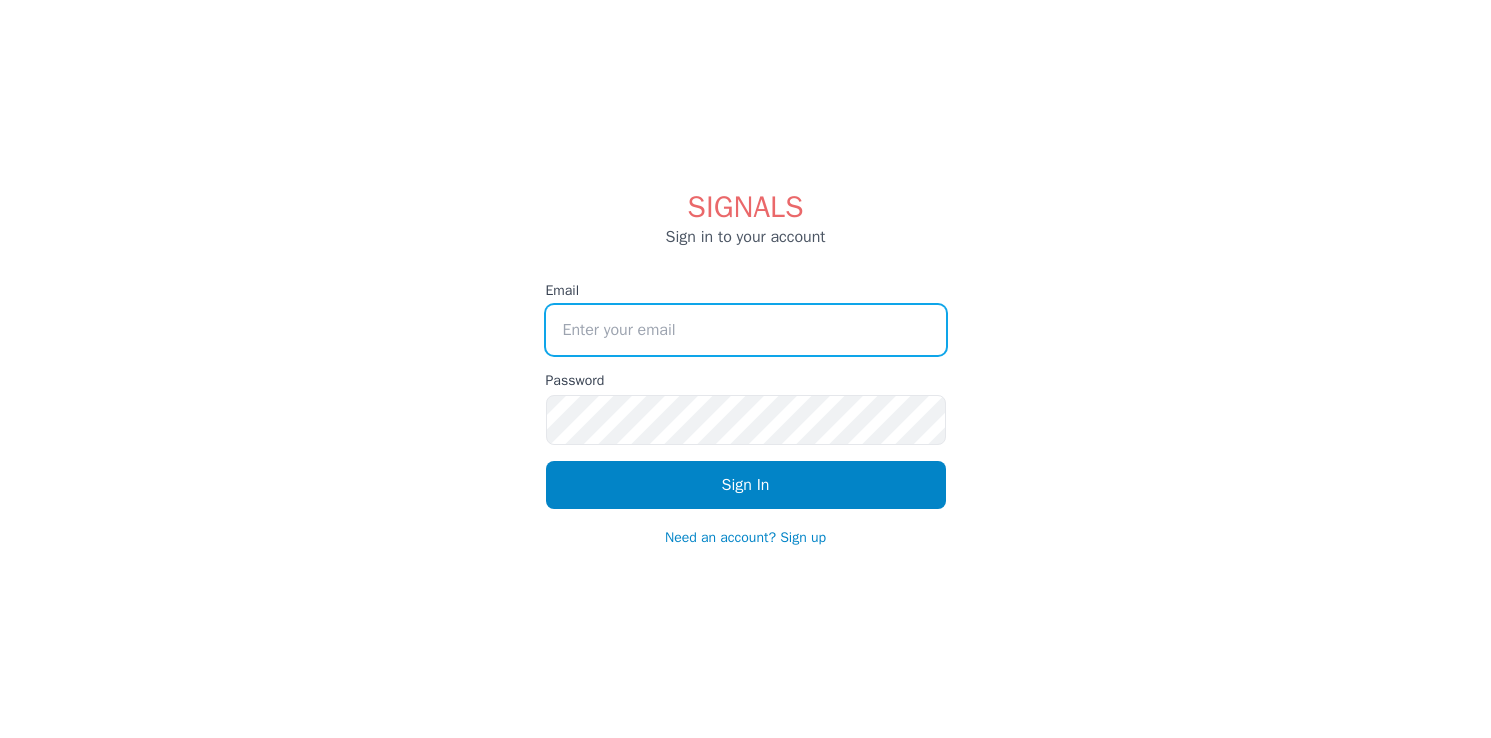 type on "[PERSON_NAME][EMAIL_ADDRESS][DOMAIN_NAME]" 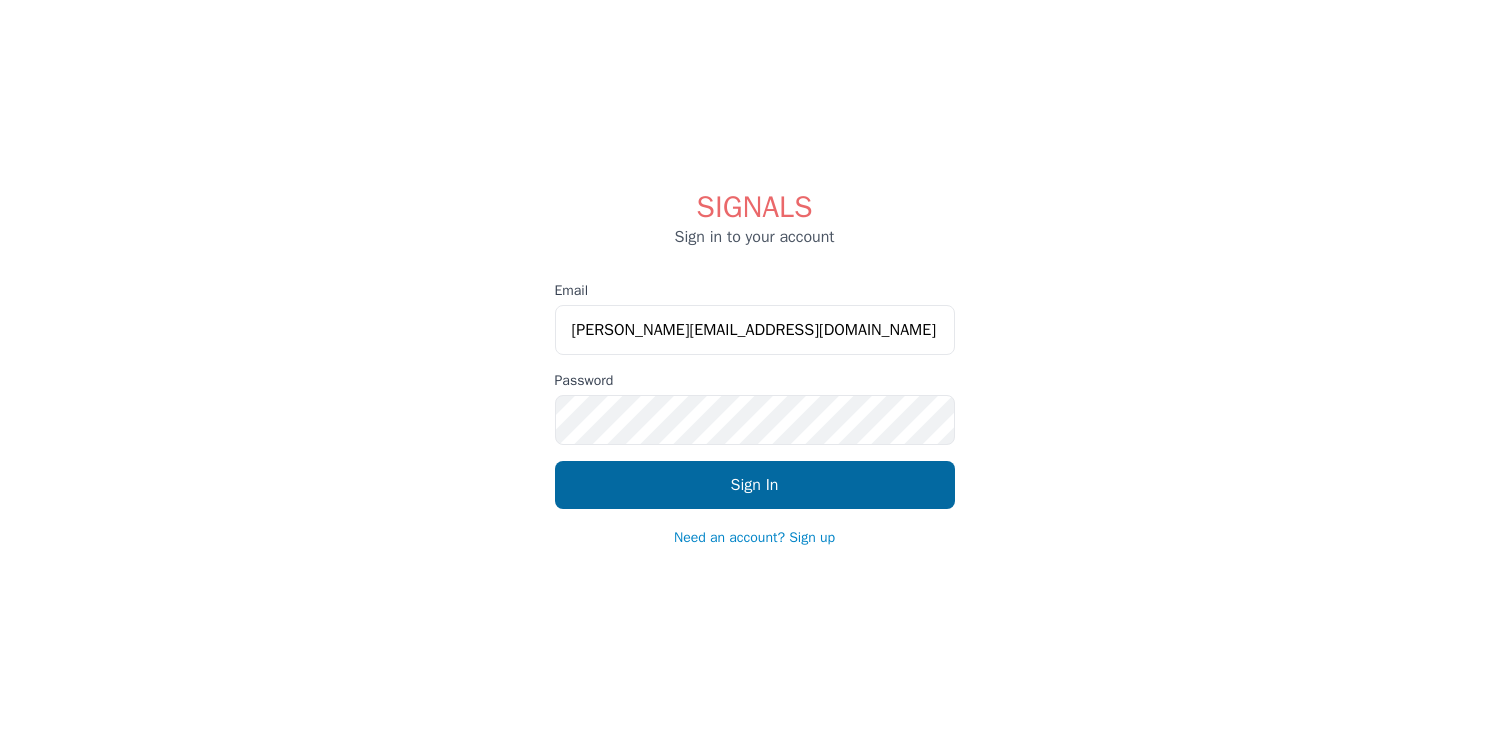 click on "Sign In" at bounding box center (755, 485) 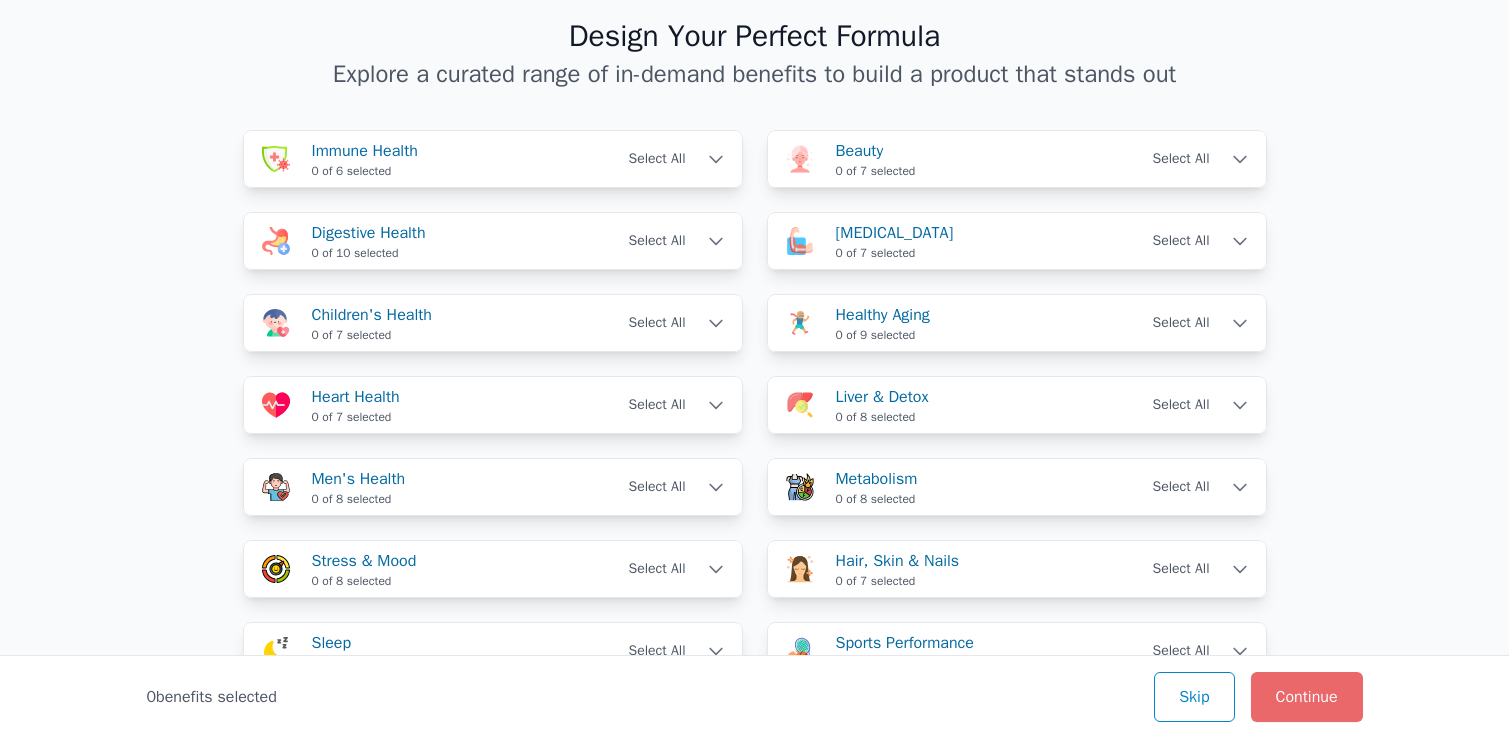 scroll, scrollTop: 77, scrollLeft: 0, axis: vertical 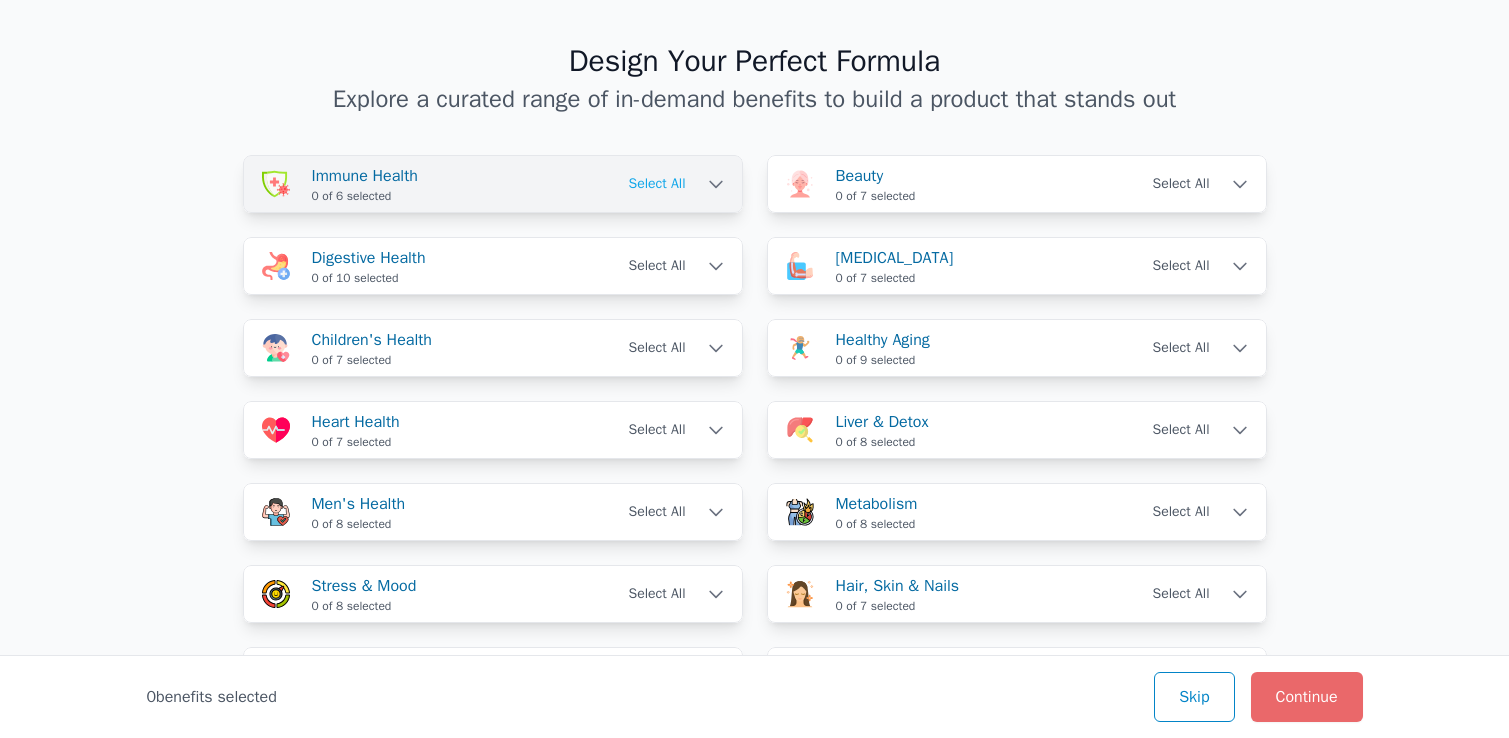 click on "Select All" at bounding box center [656, 184] 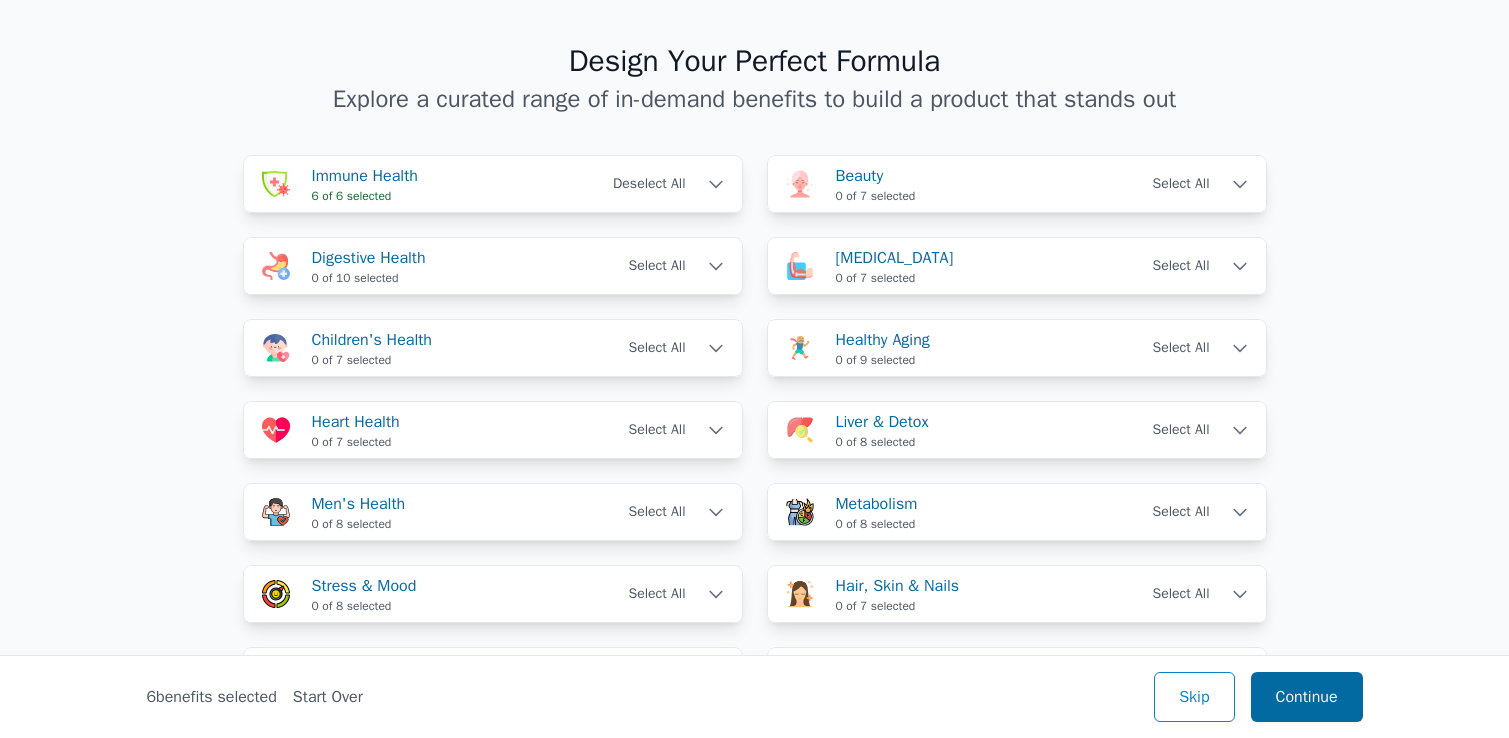 click on "Continue" at bounding box center (1307, 697) 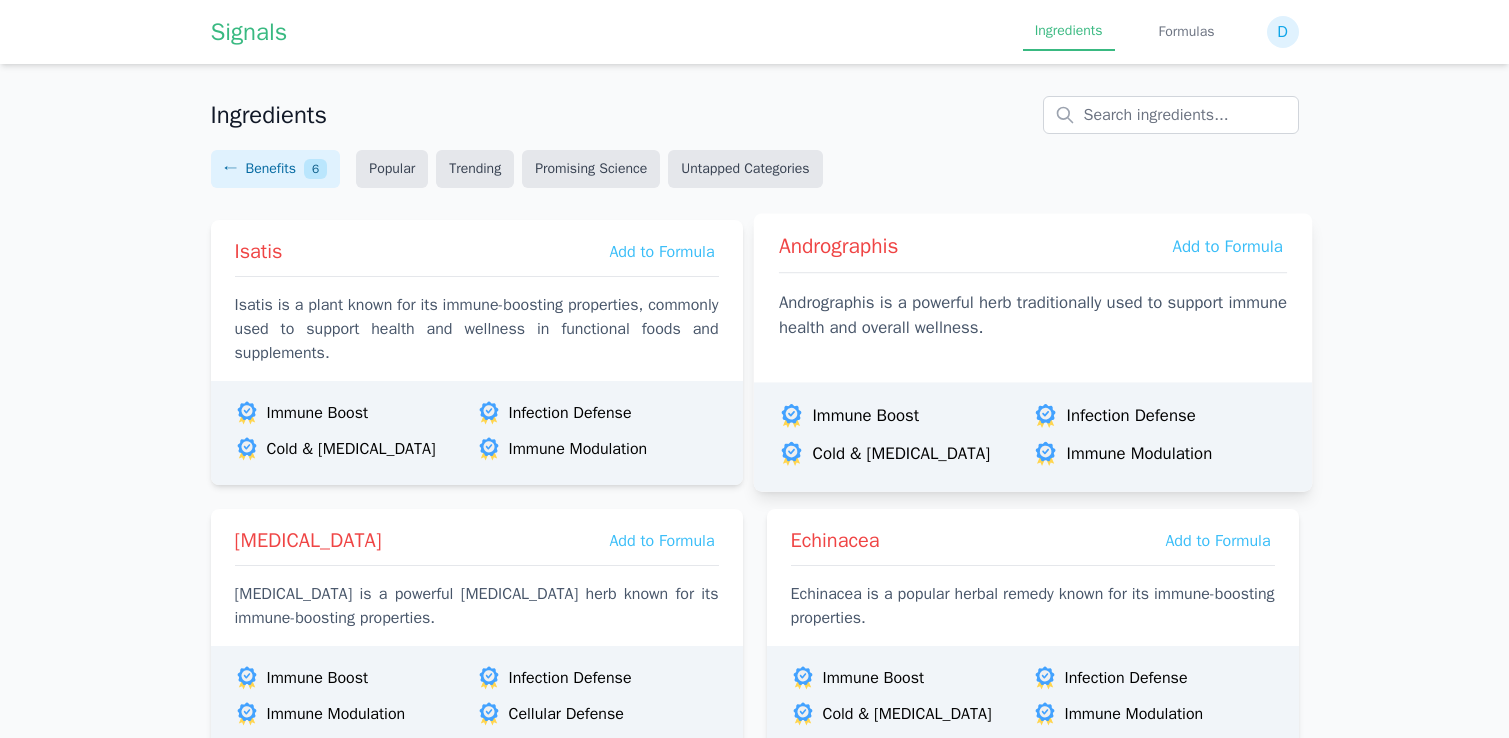 click on "Andrographis  Add to Formula  Andrographis is a powerful herb traditionally used to support immune health and overall wellness." at bounding box center [1032, 293] 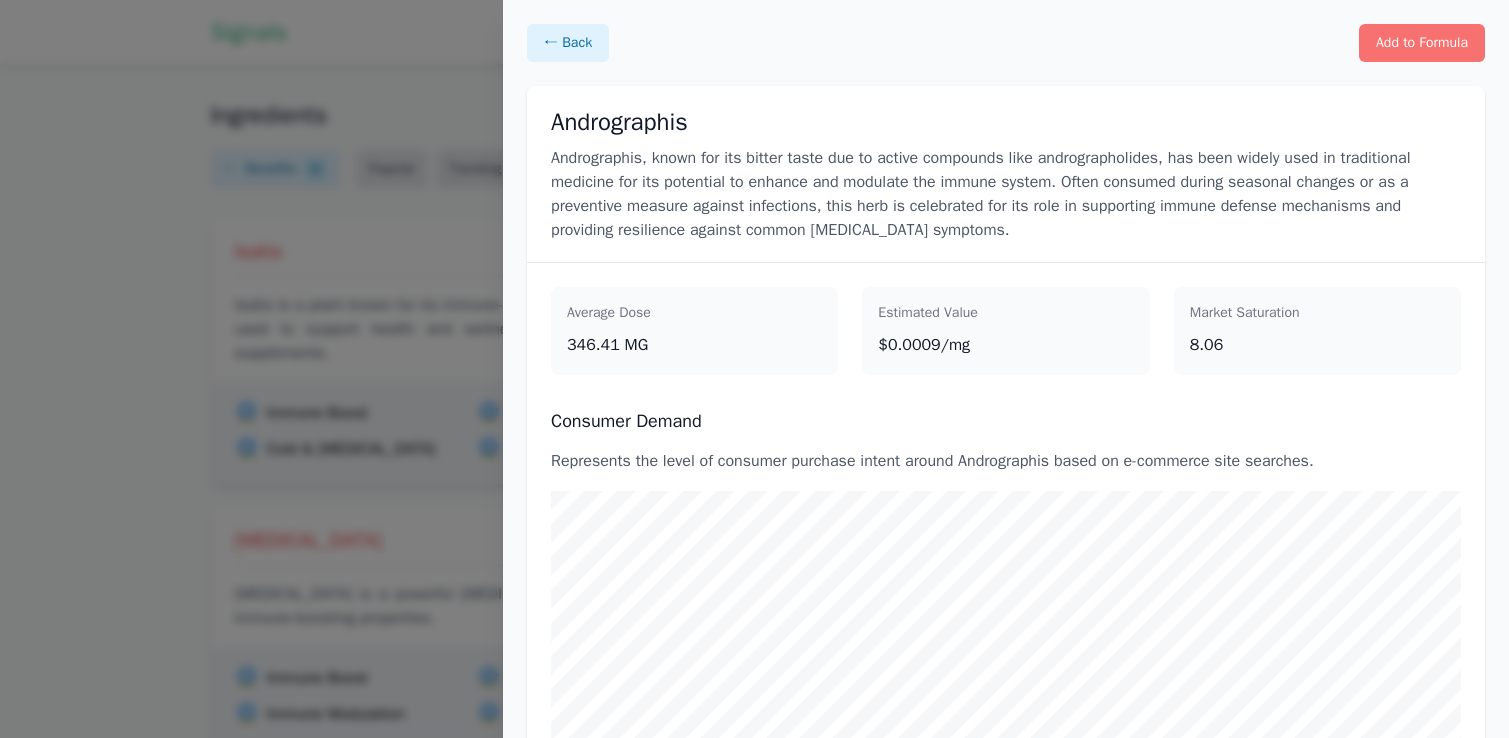 scroll, scrollTop: 6, scrollLeft: 0, axis: vertical 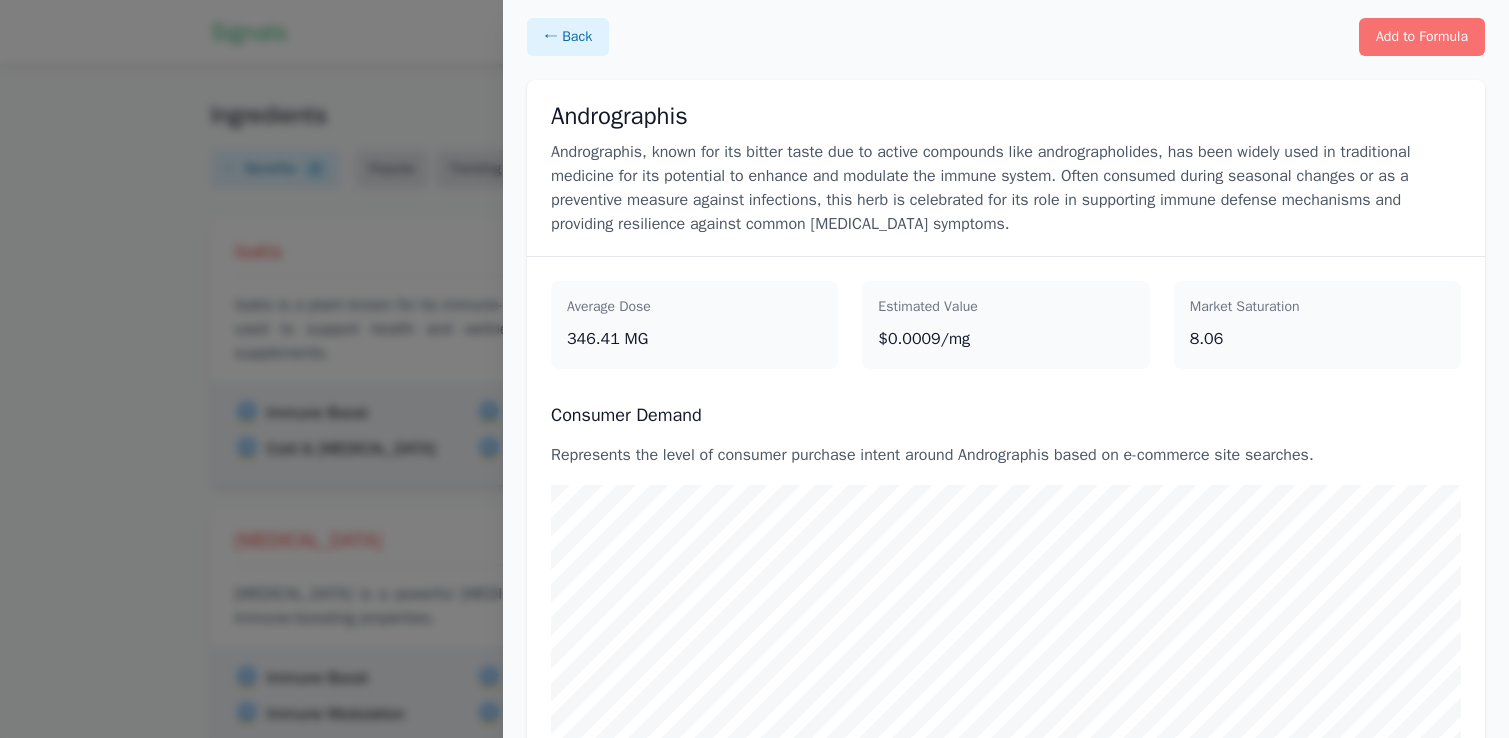 click at bounding box center [754, 369] 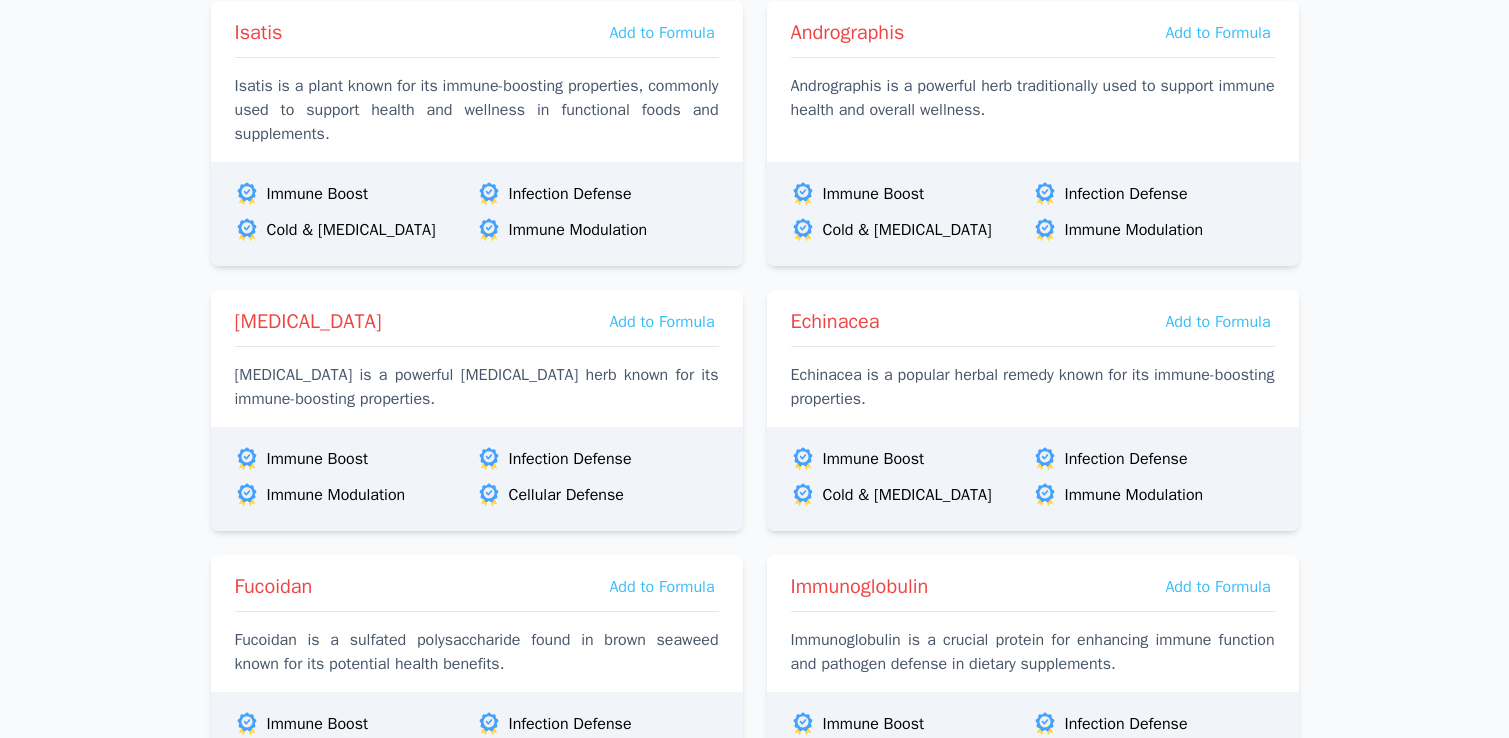 scroll, scrollTop: 240, scrollLeft: 0, axis: vertical 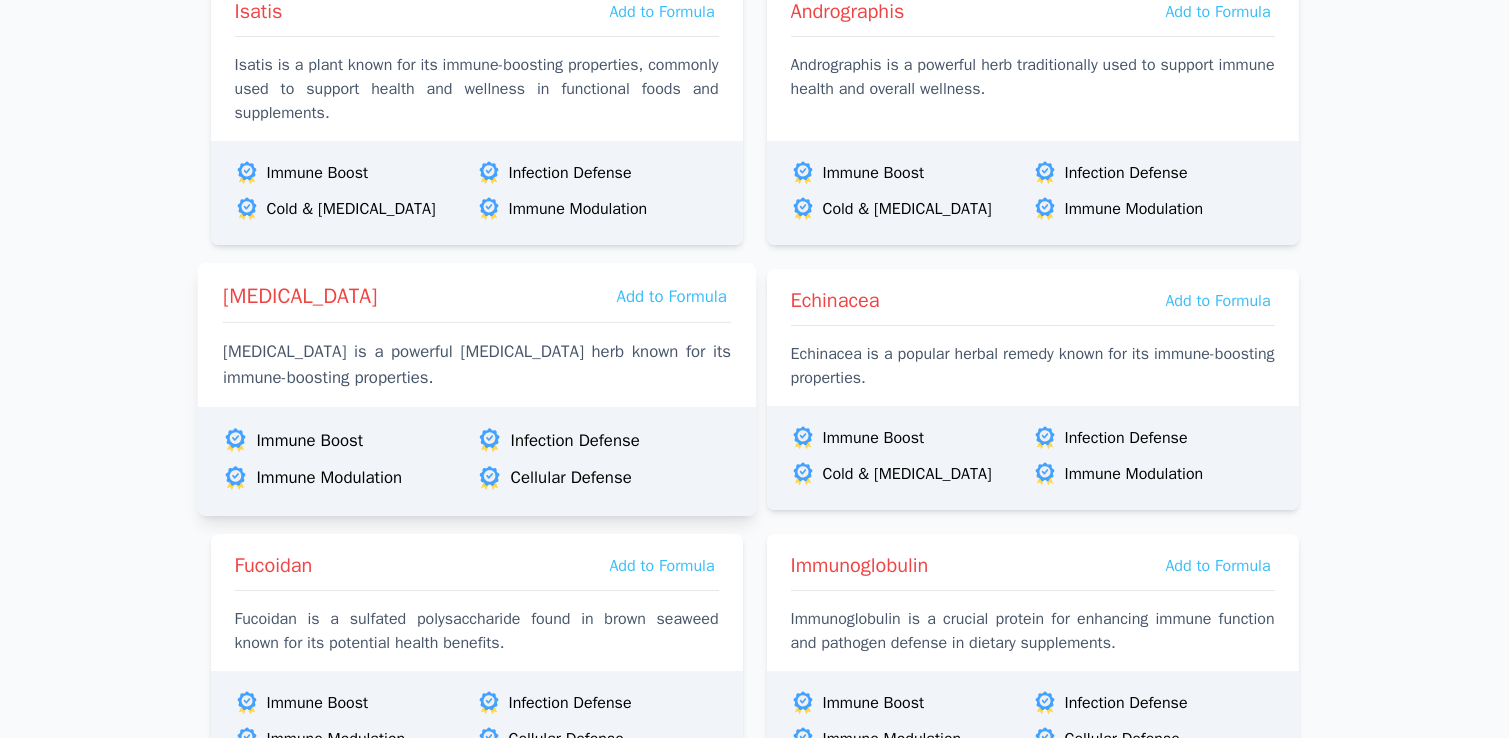 click on "[MEDICAL_DATA] is a powerful [MEDICAL_DATA] herb known for its immune-boosting properties." at bounding box center [476, 365] 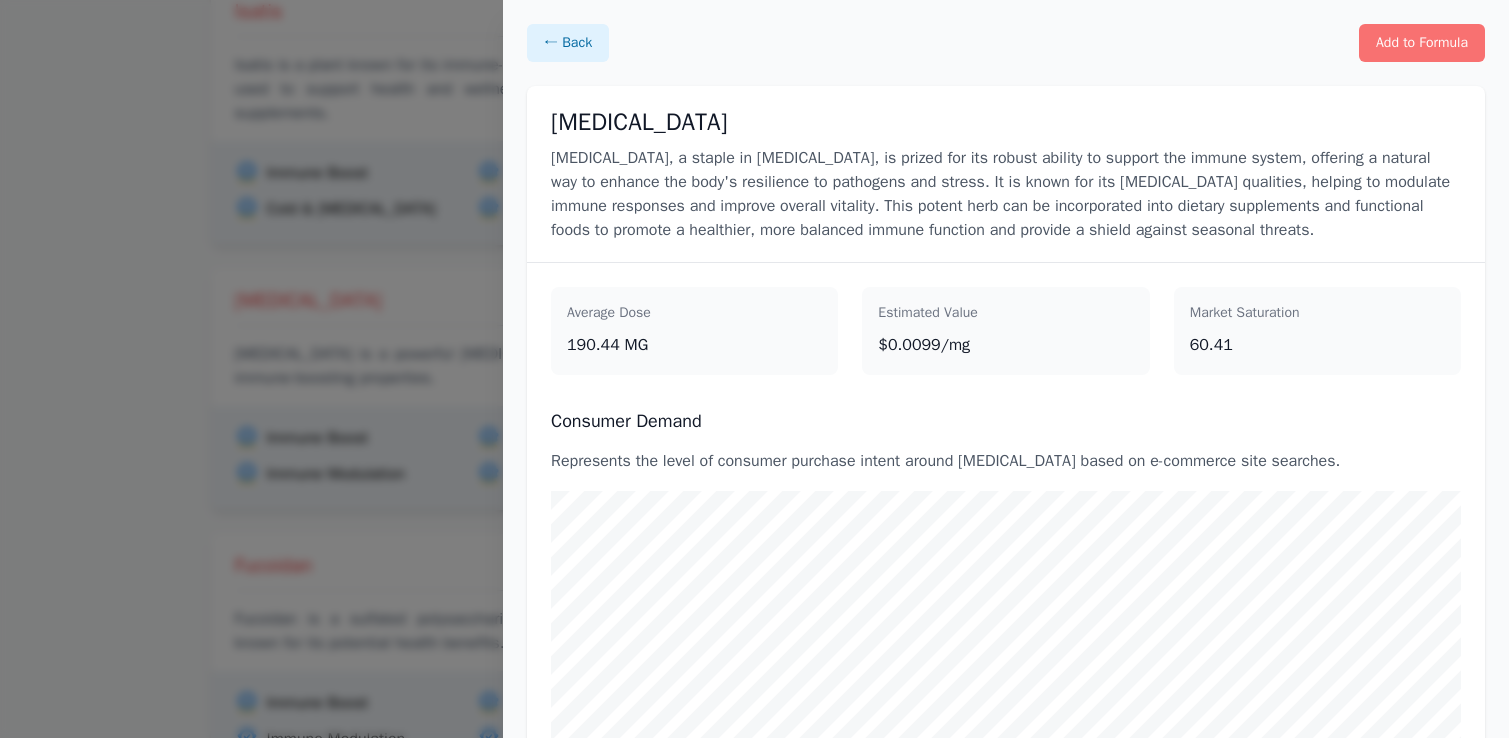 click at bounding box center [754, 369] 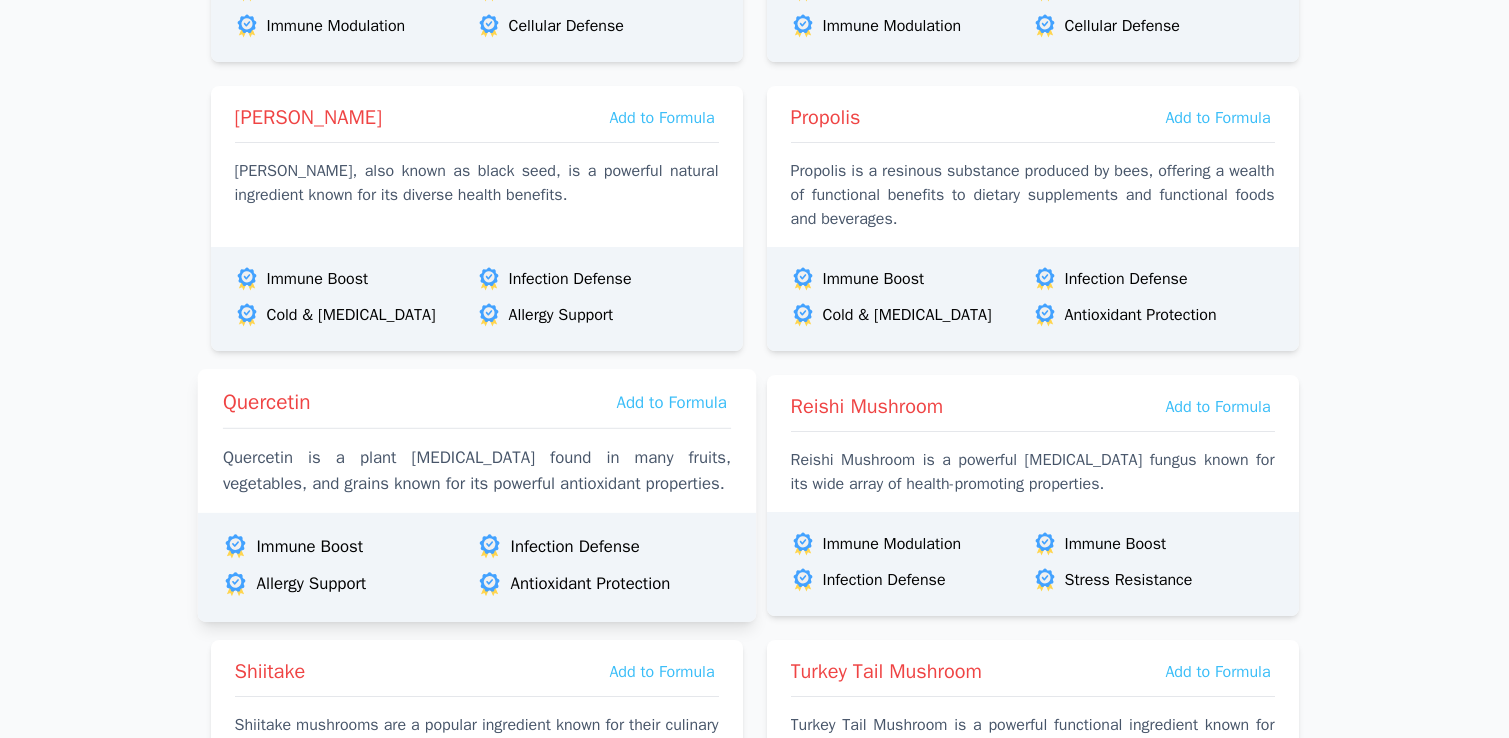 scroll, scrollTop: 1220, scrollLeft: 0, axis: vertical 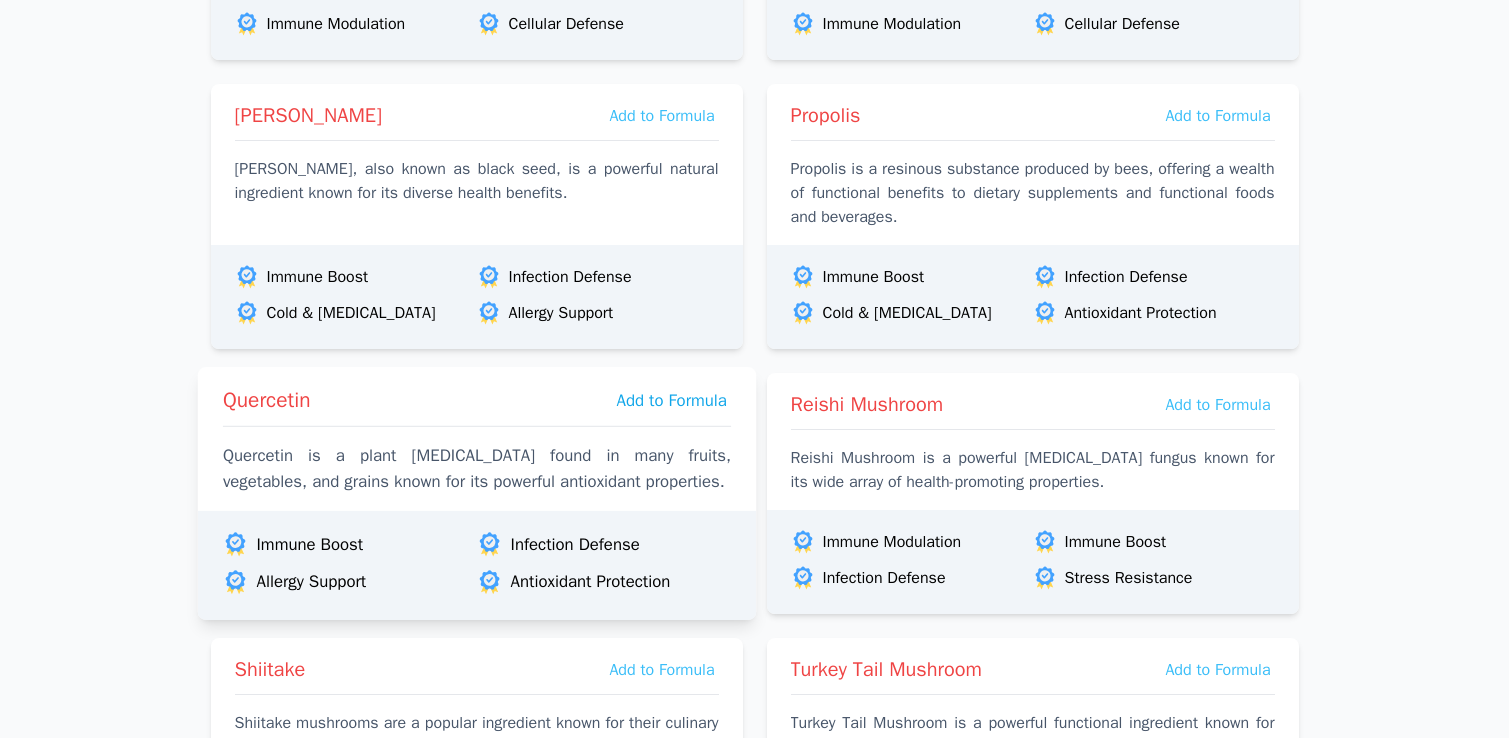 click on "Add to Formula" at bounding box center (671, 400) 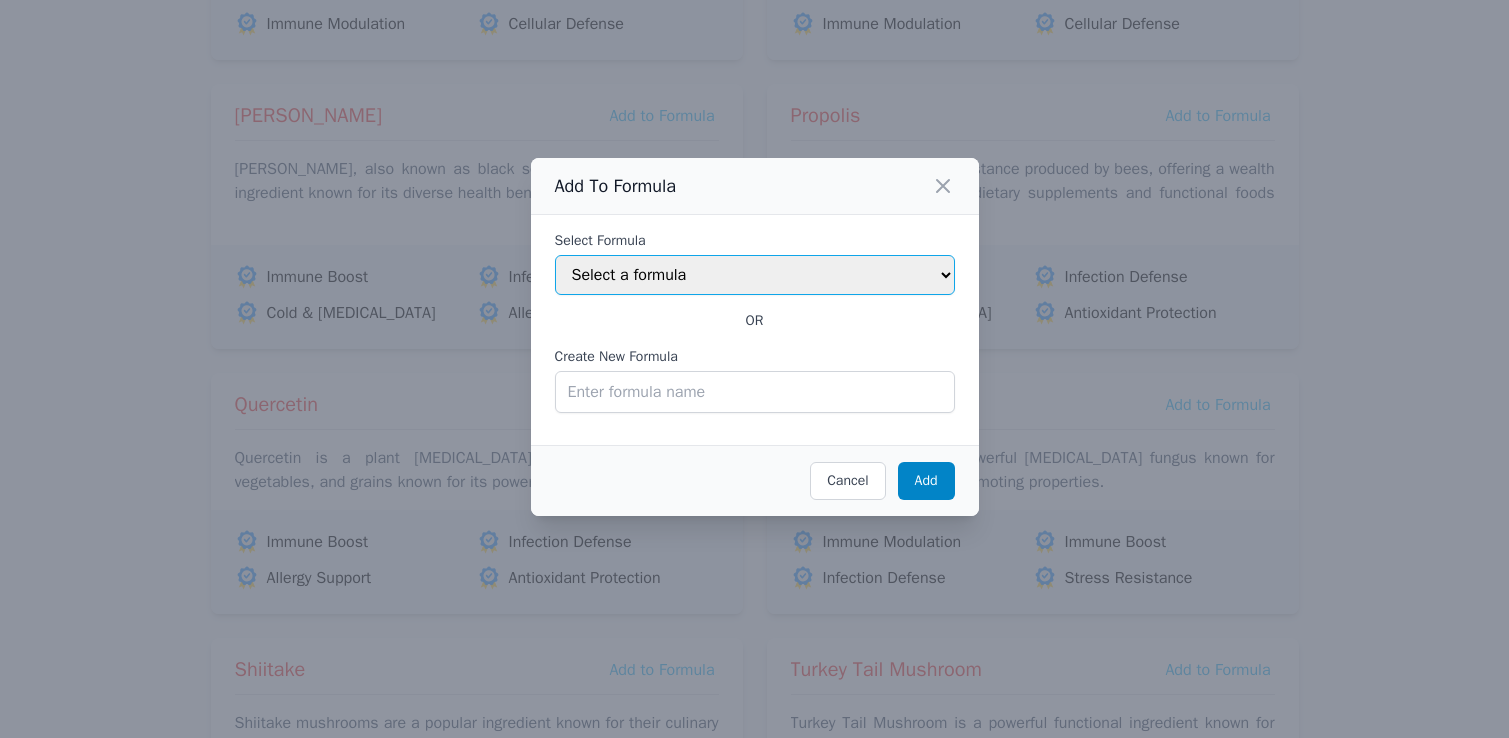 click on "Select a formula" at bounding box center [755, 275] 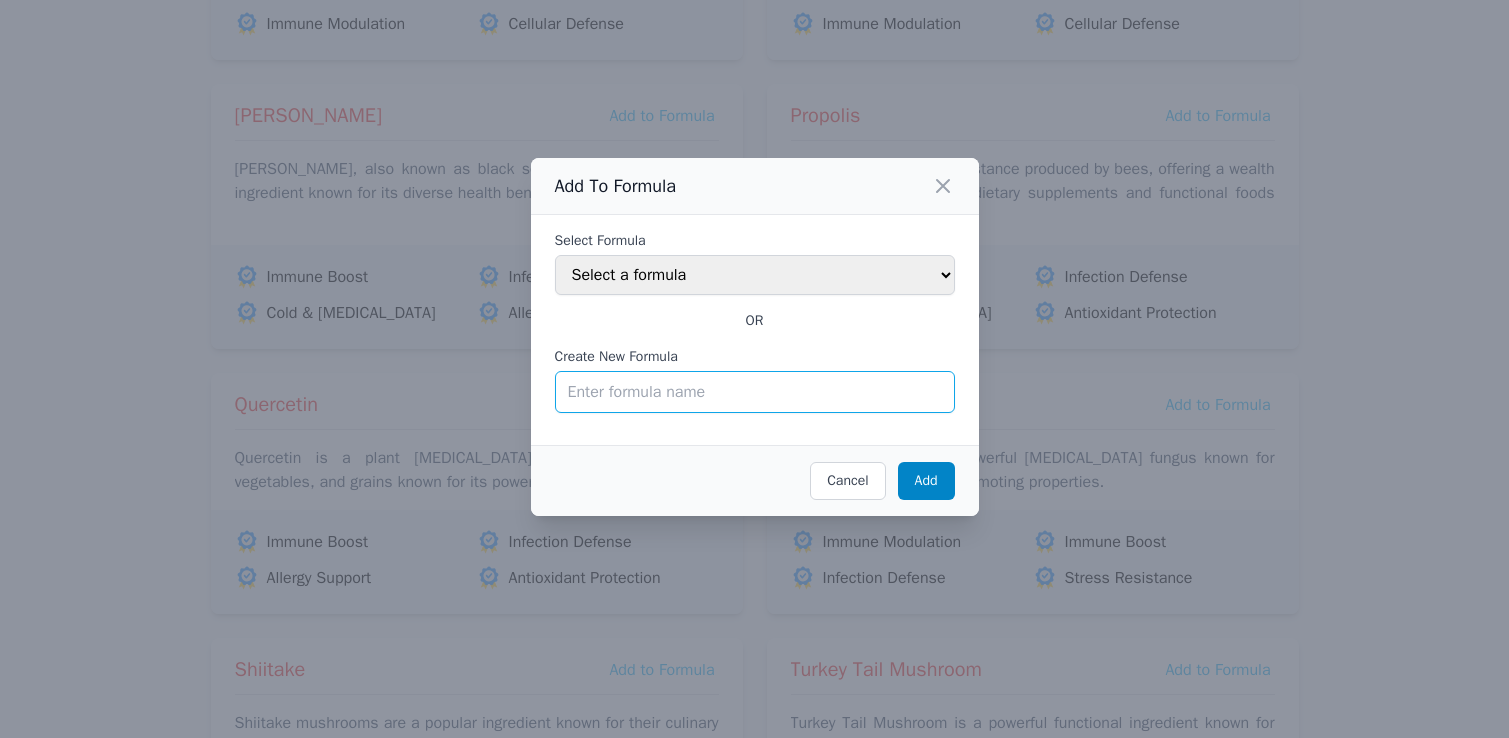 click on "Create New Formula" at bounding box center [755, 392] 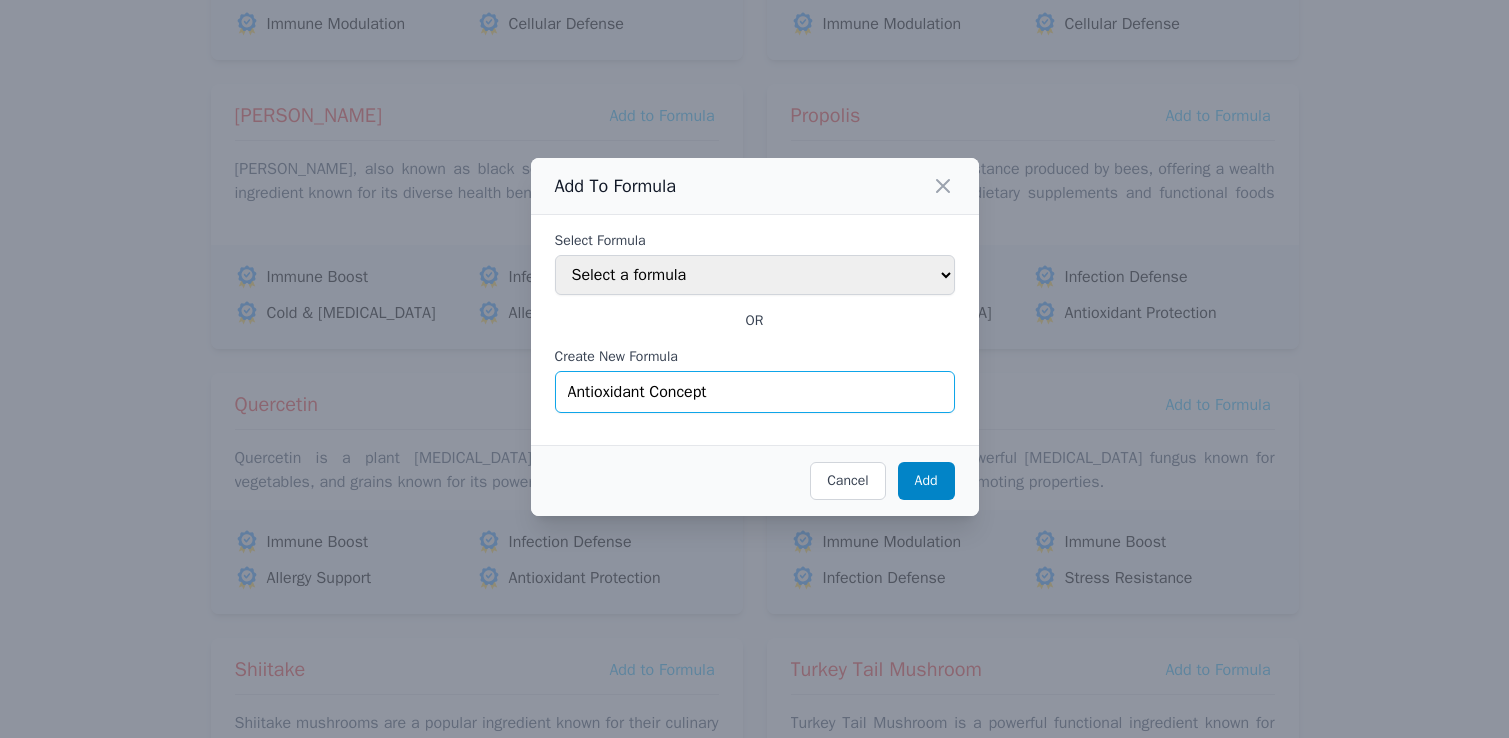 click on "Antioxidant Concept" at bounding box center [755, 392] 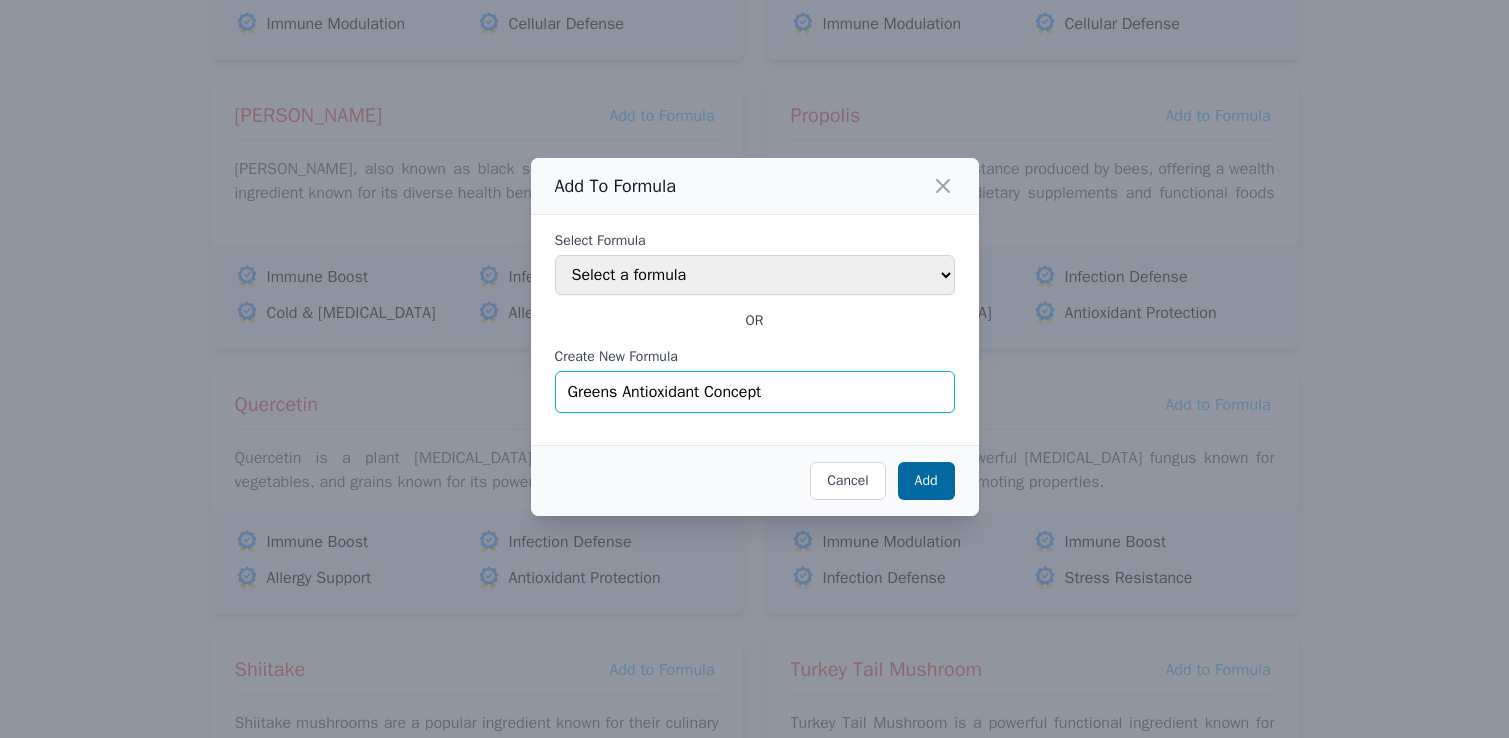type on "Greens Antioxidant Concept" 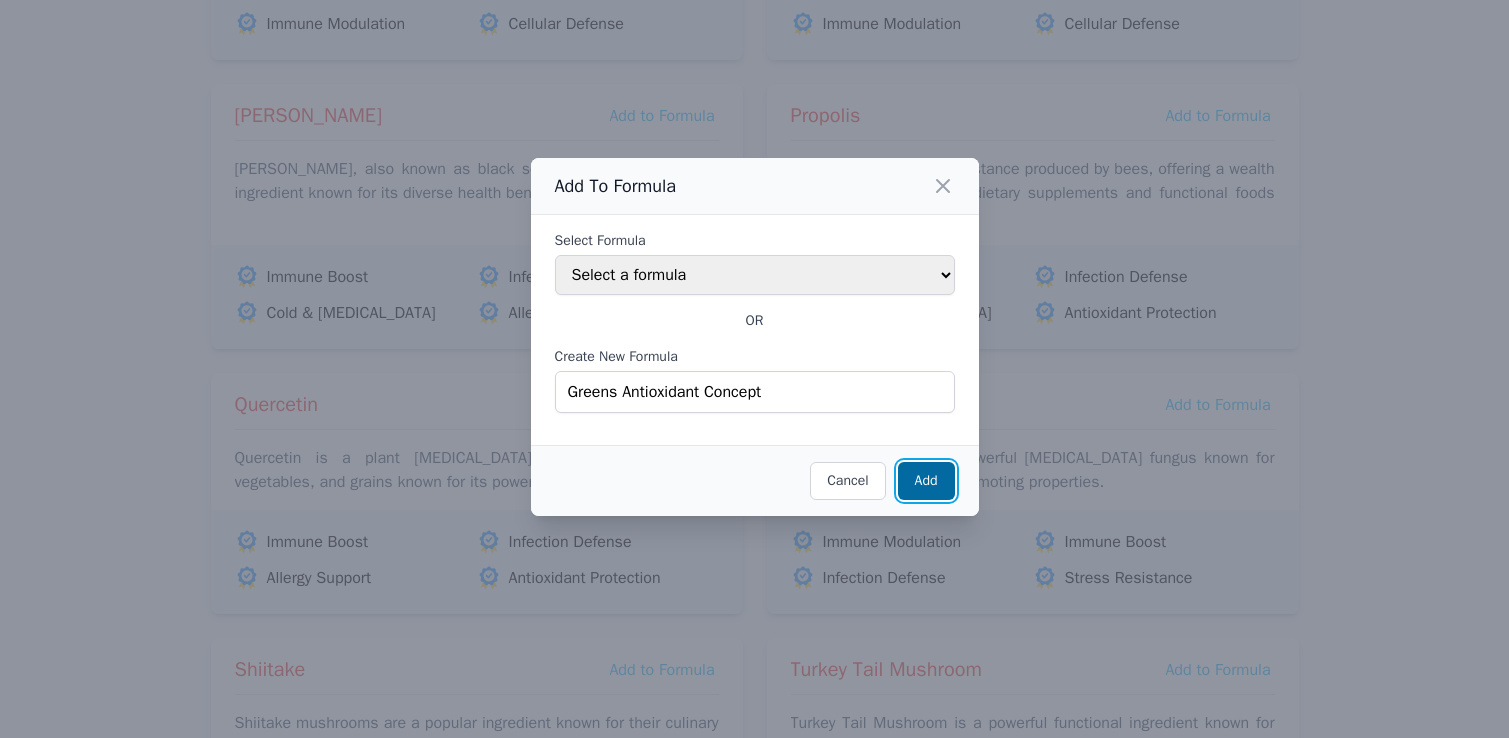 click on "Add" at bounding box center (926, 480) 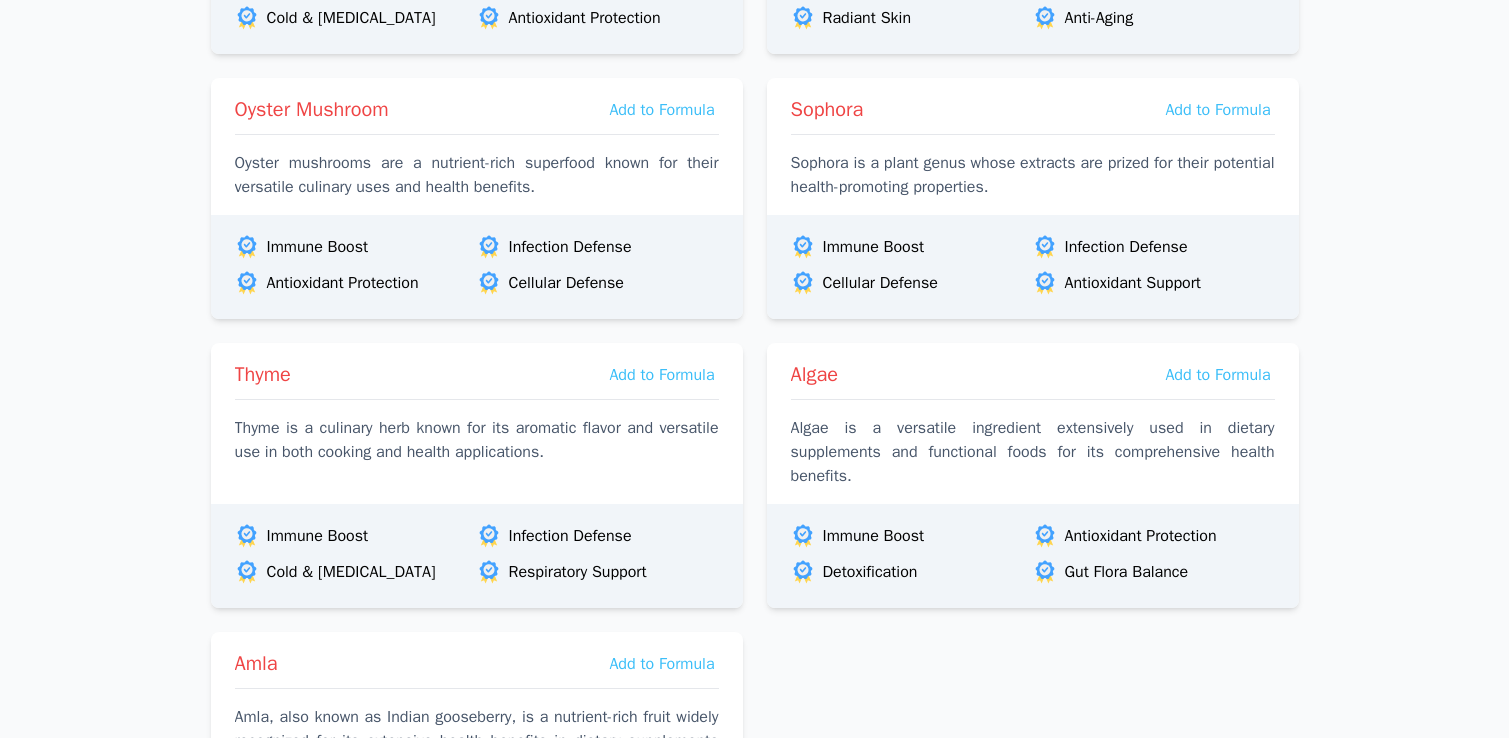 scroll, scrollTop: 2866, scrollLeft: 0, axis: vertical 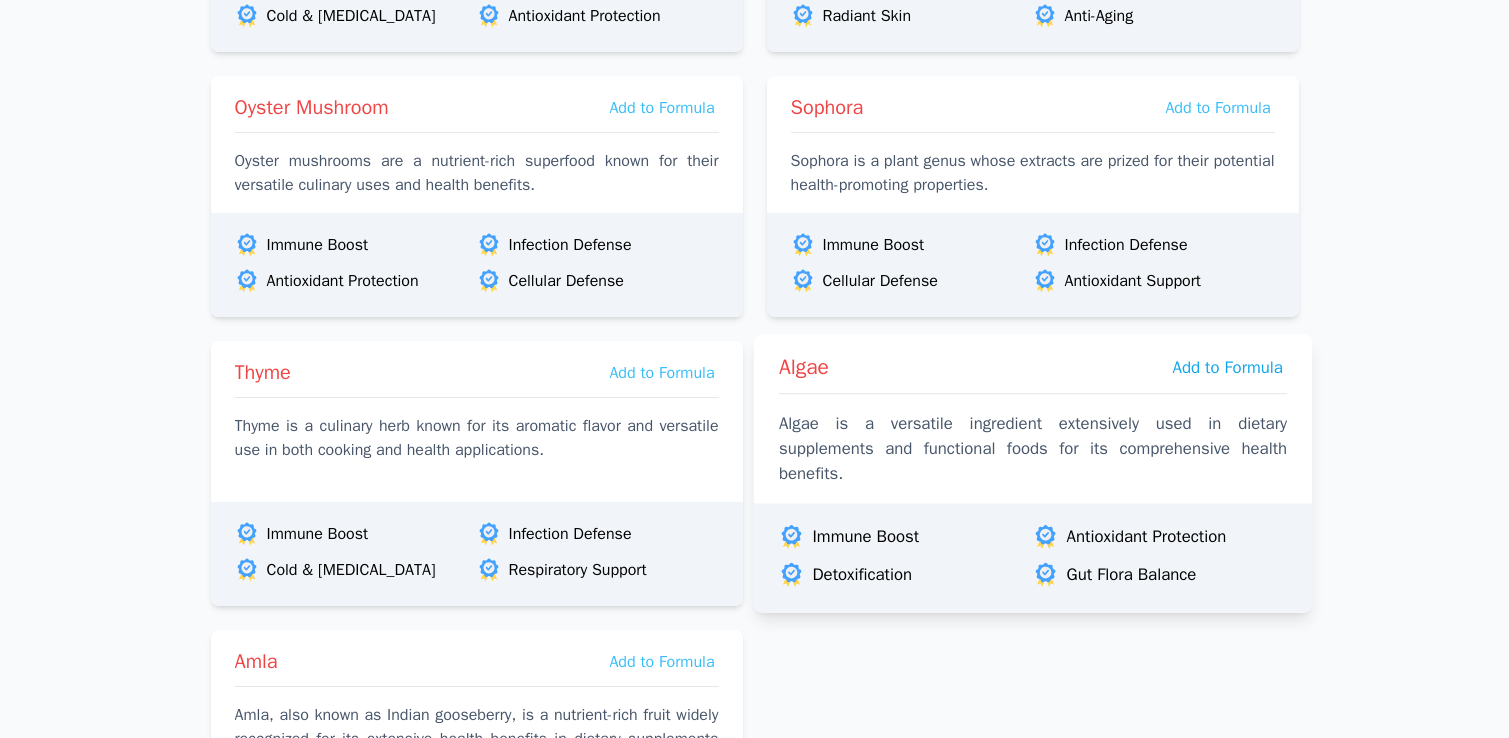 click on "Add to Formula" at bounding box center [1227, 367] 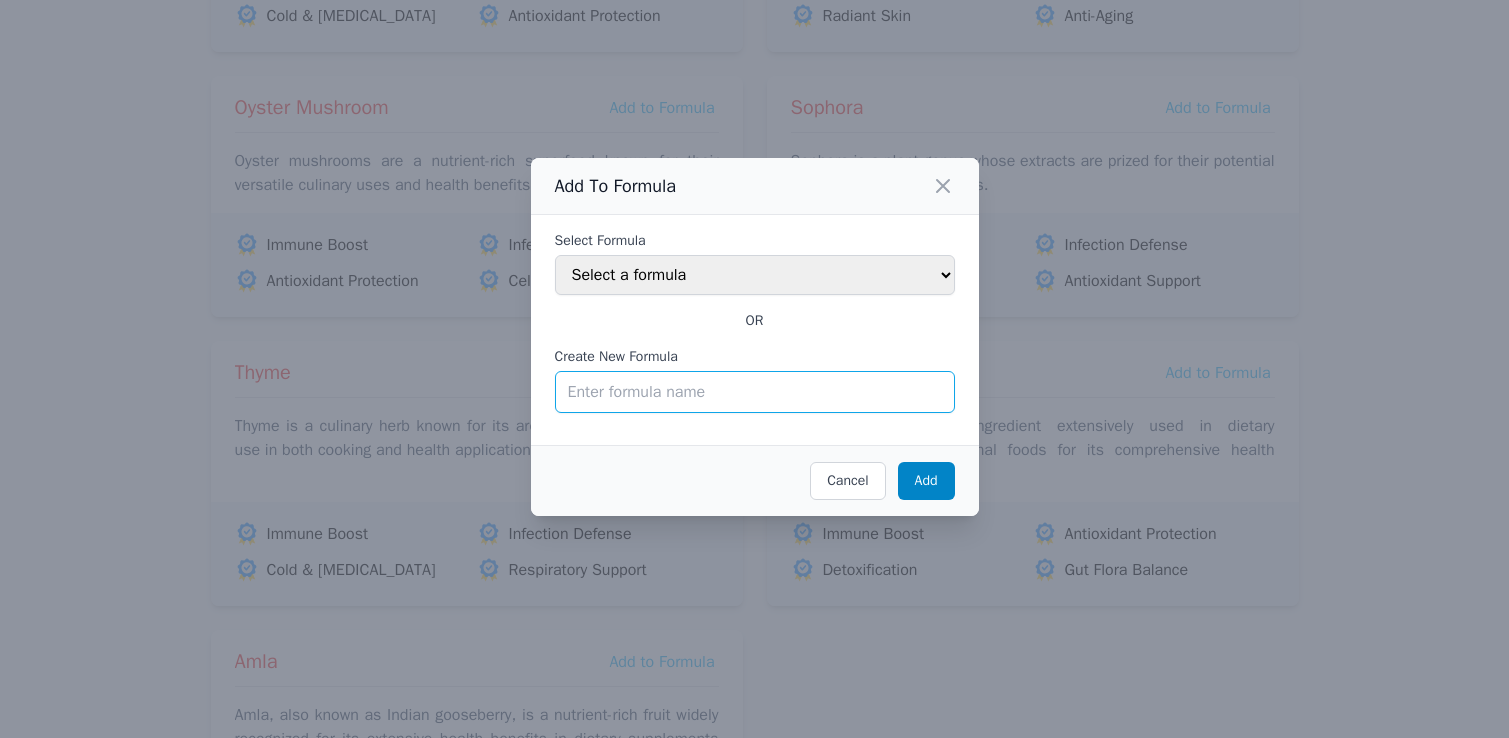 click on "Create New Formula" at bounding box center (755, 392) 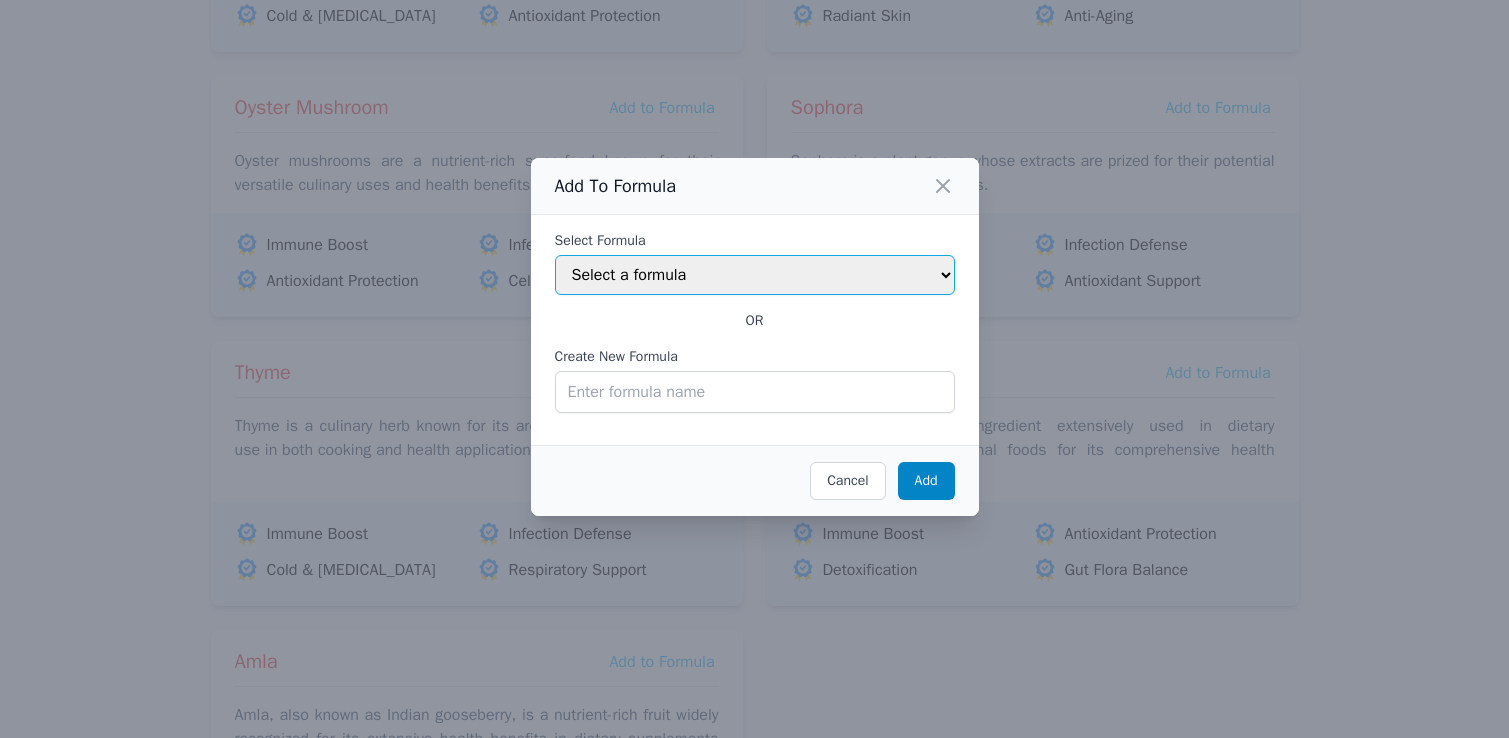 click on "Select a formula Greens Antioxidant Concept" at bounding box center [755, 275] 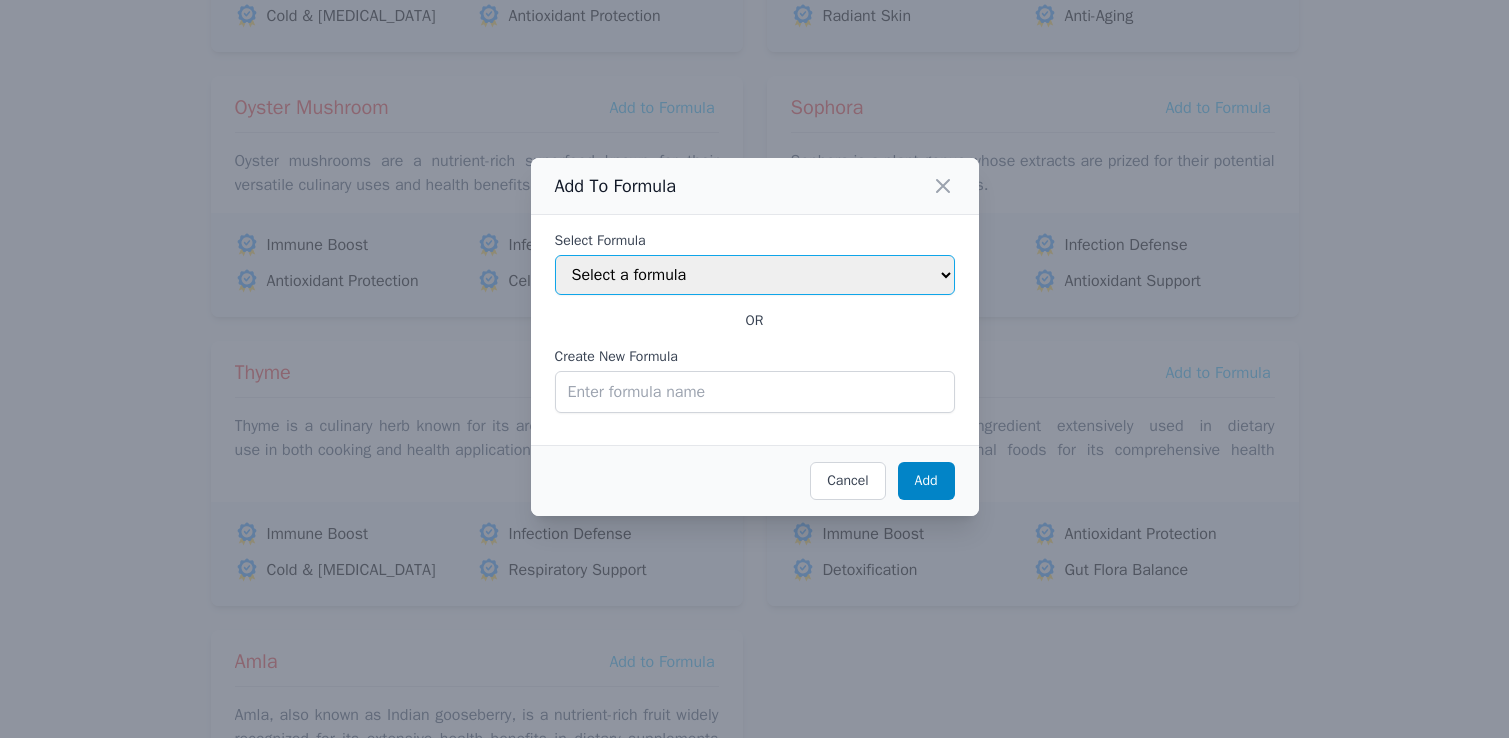 select on "687665ef65beead5027abb10" 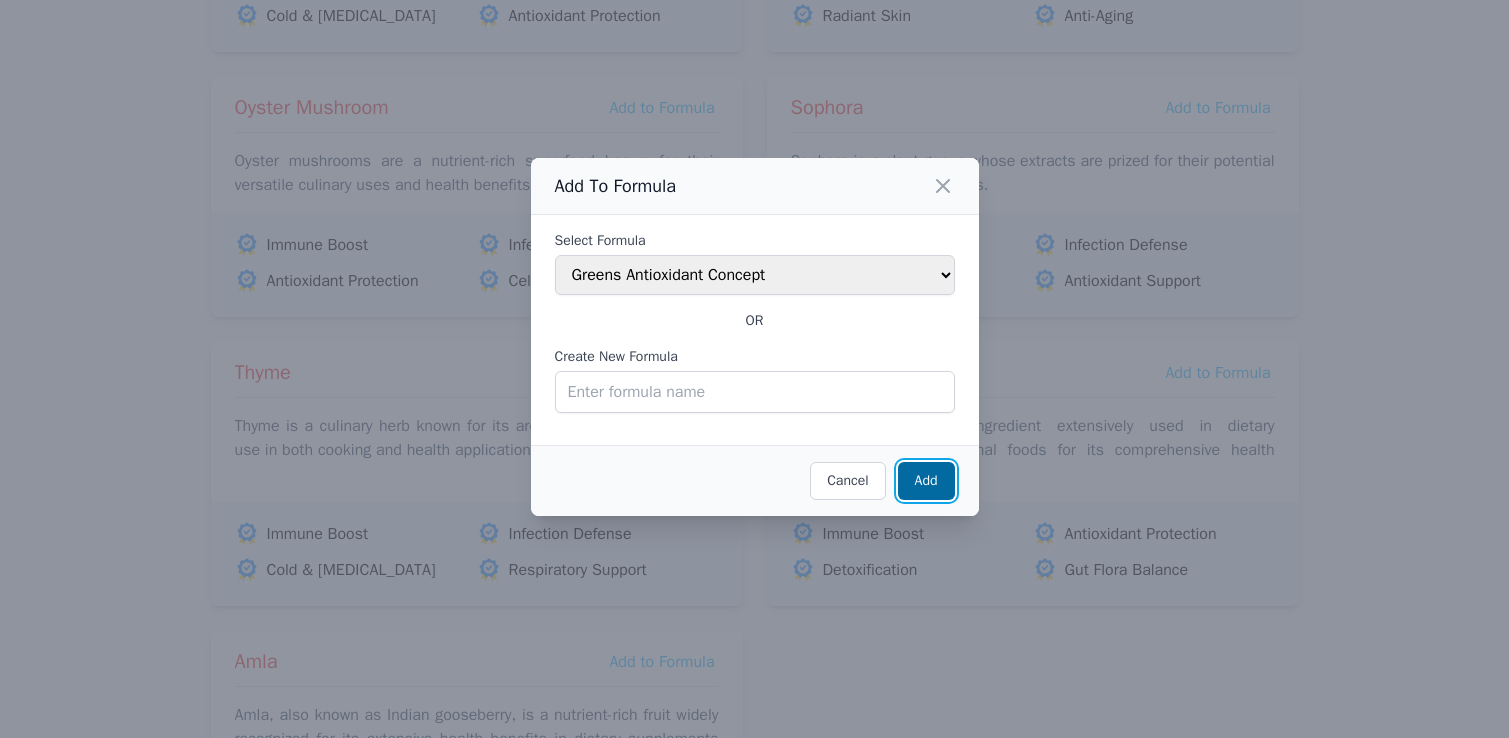 click on "Add" at bounding box center (926, 480) 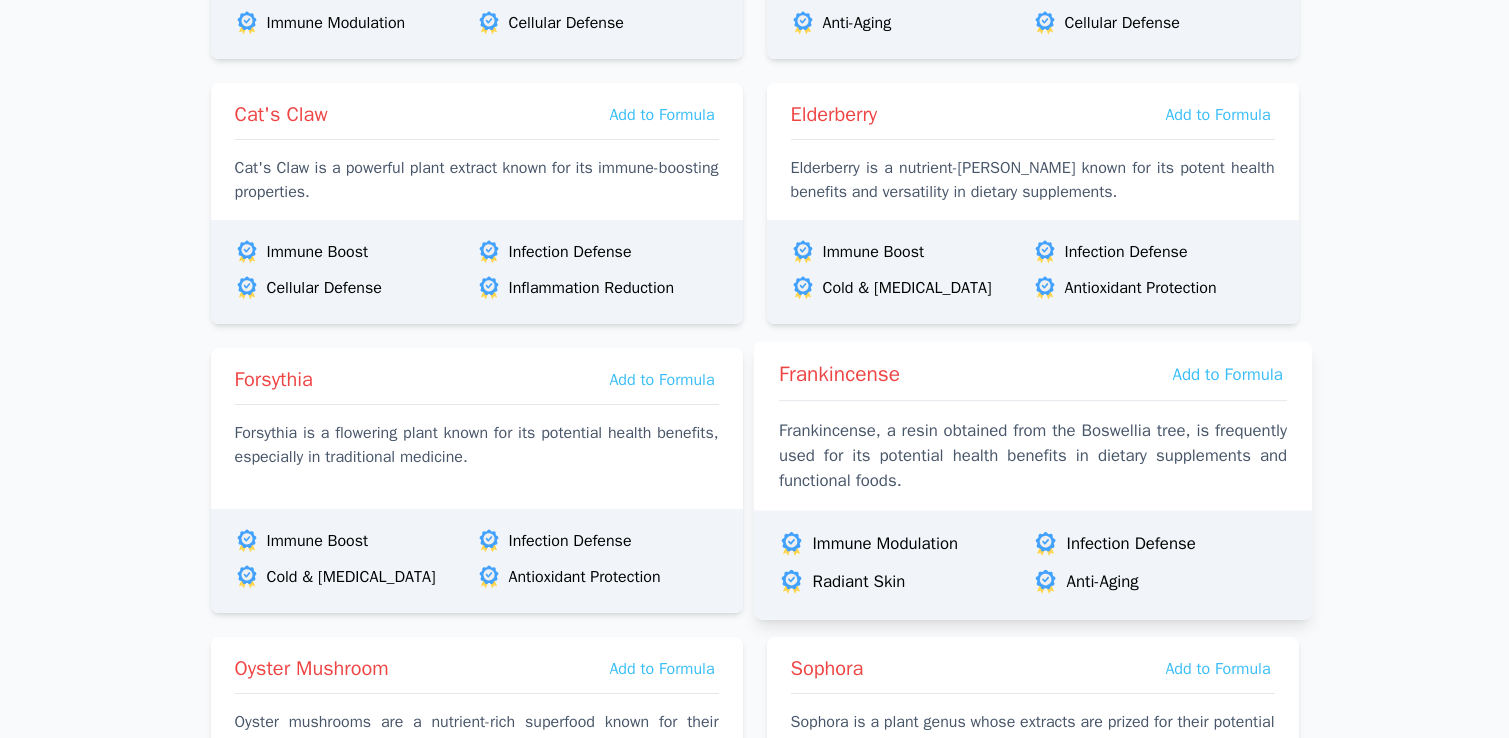 scroll, scrollTop: 2164, scrollLeft: 0, axis: vertical 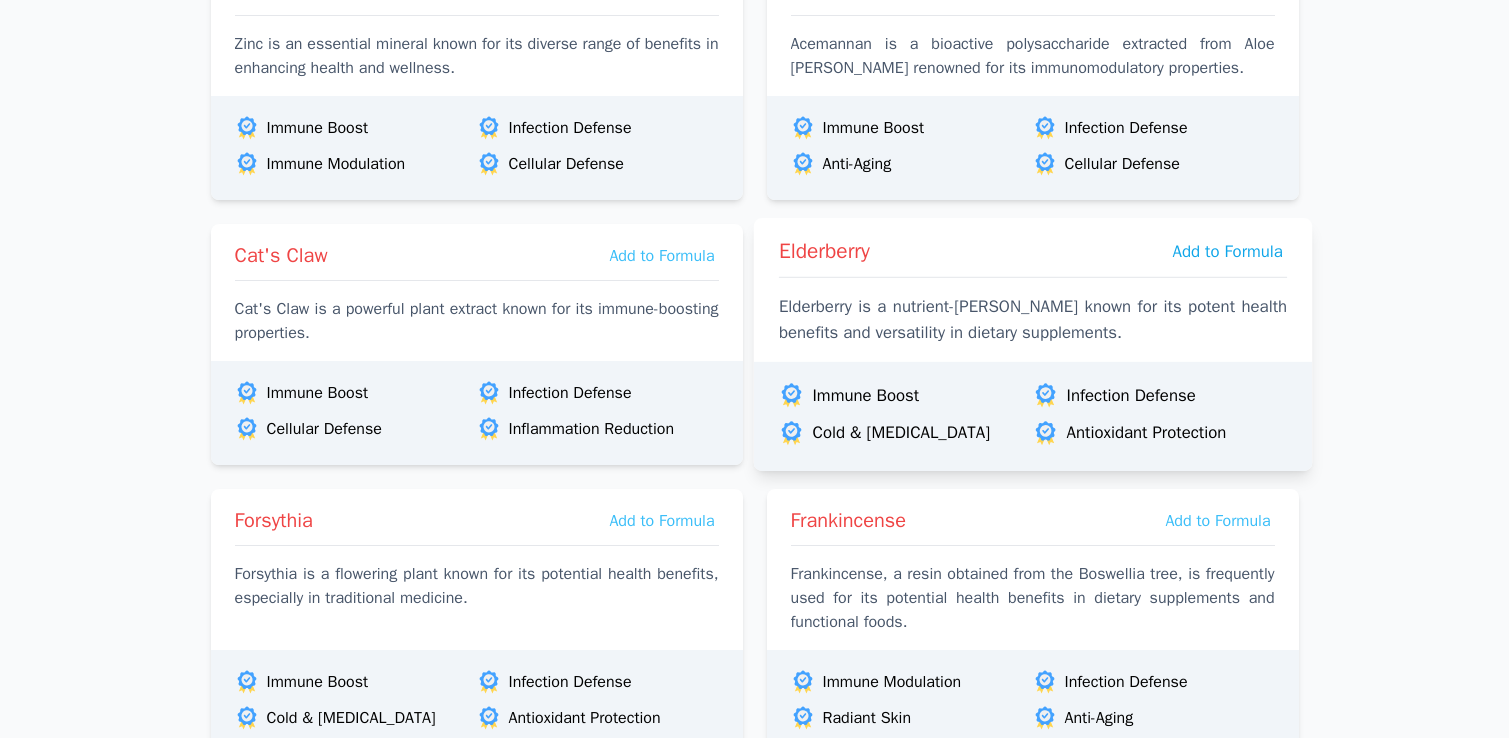 click on "Add to Formula" at bounding box center [1227, 251] 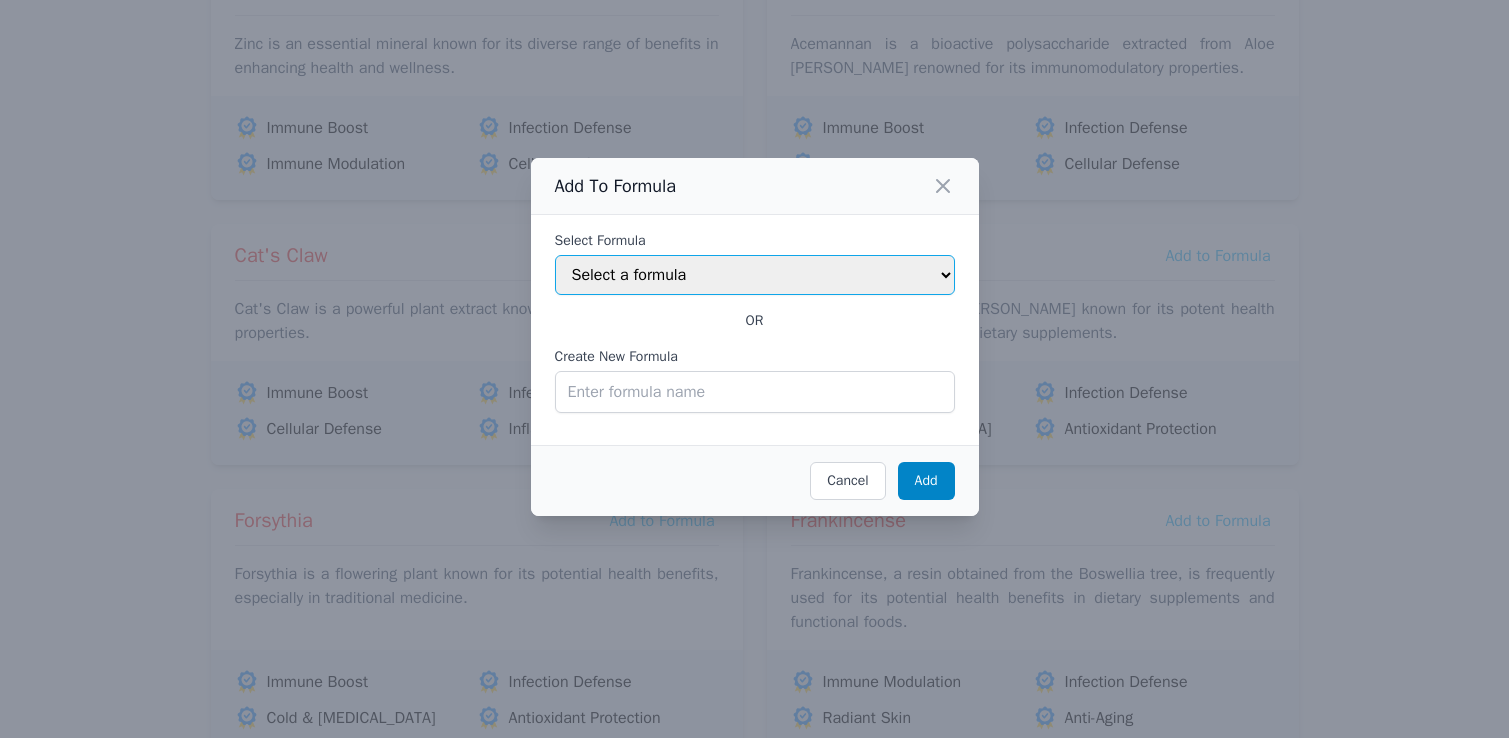 click on "Select a formula Greens Antioxidant Concept" at bounding box center [755, 275] 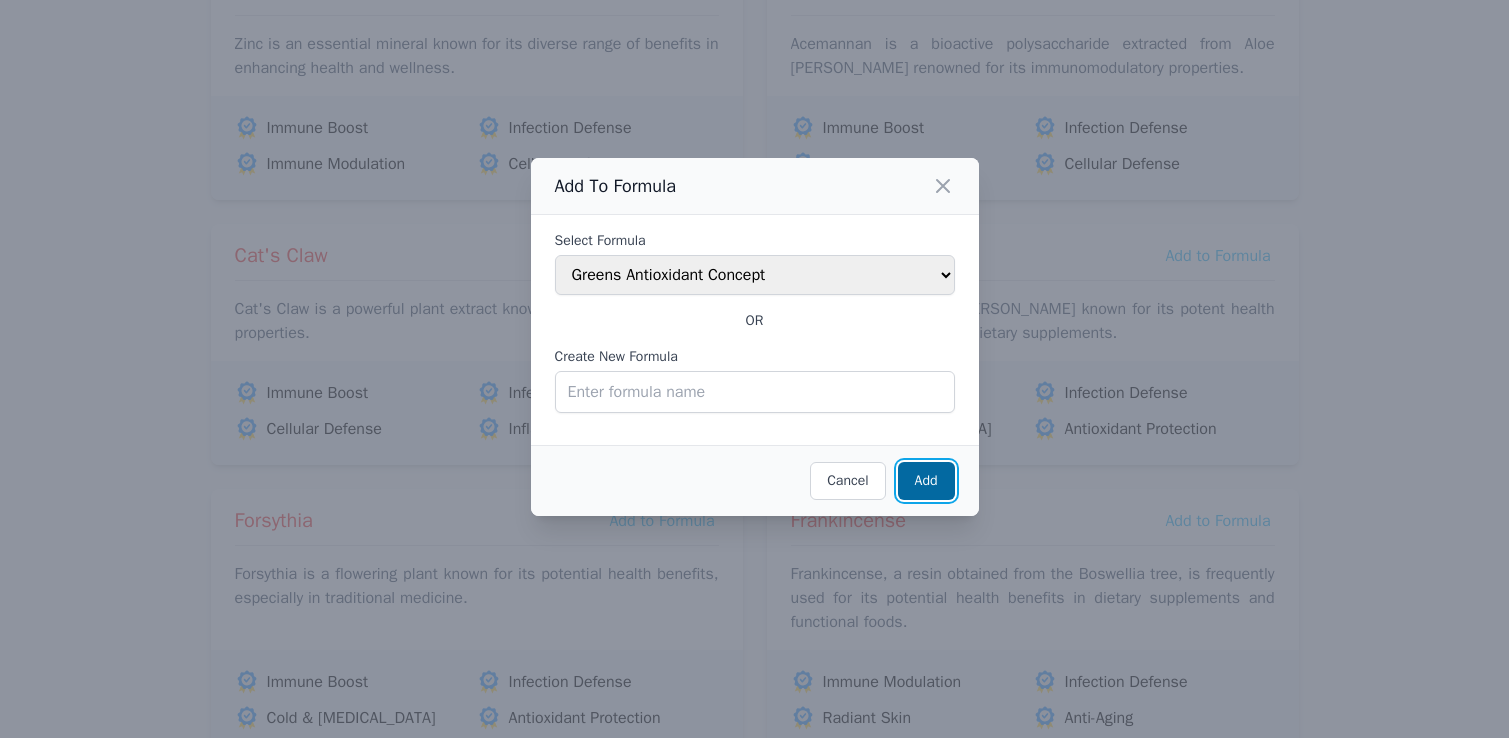 click on "Add" at bounding box center (926, 480) 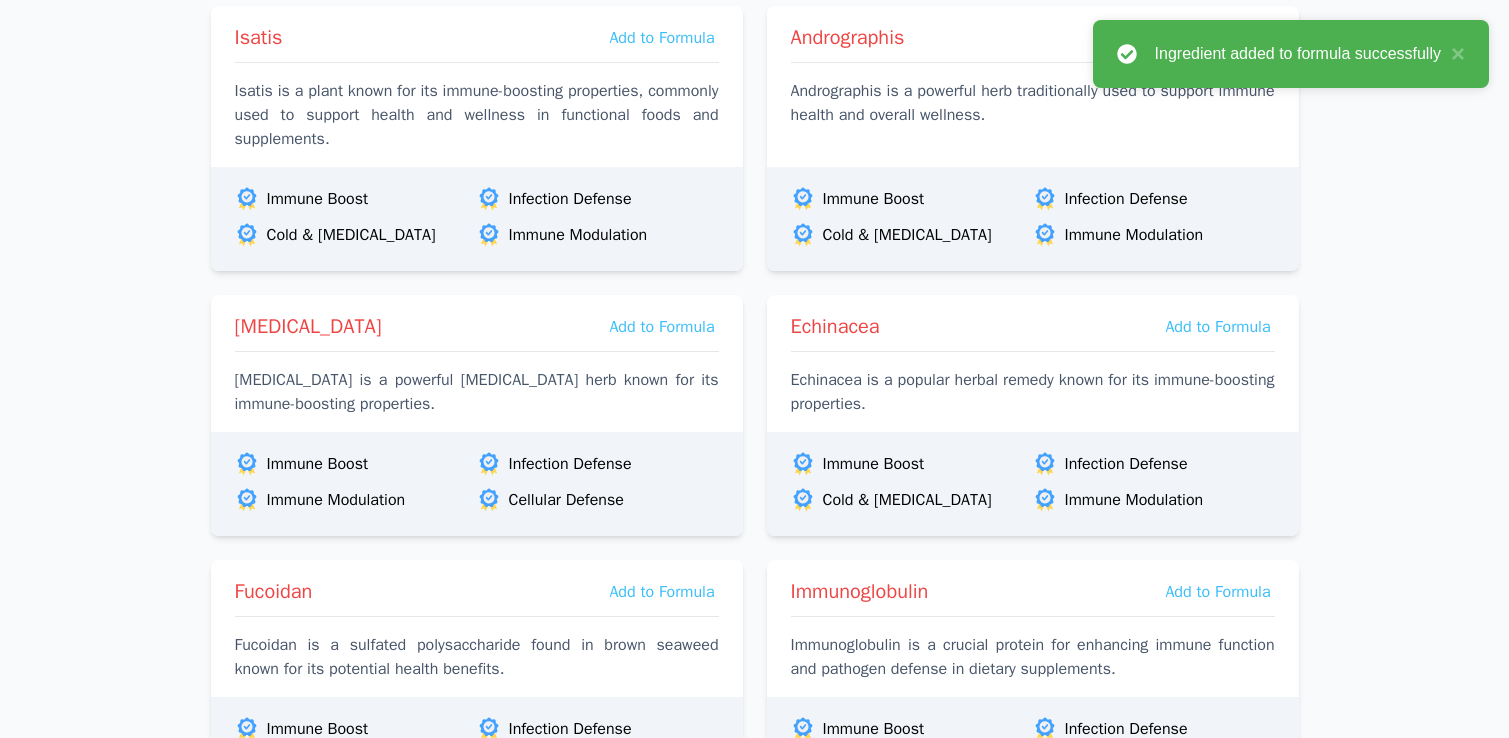 scroll, scrollTop: 0, scrollLeft: 0, axis: both 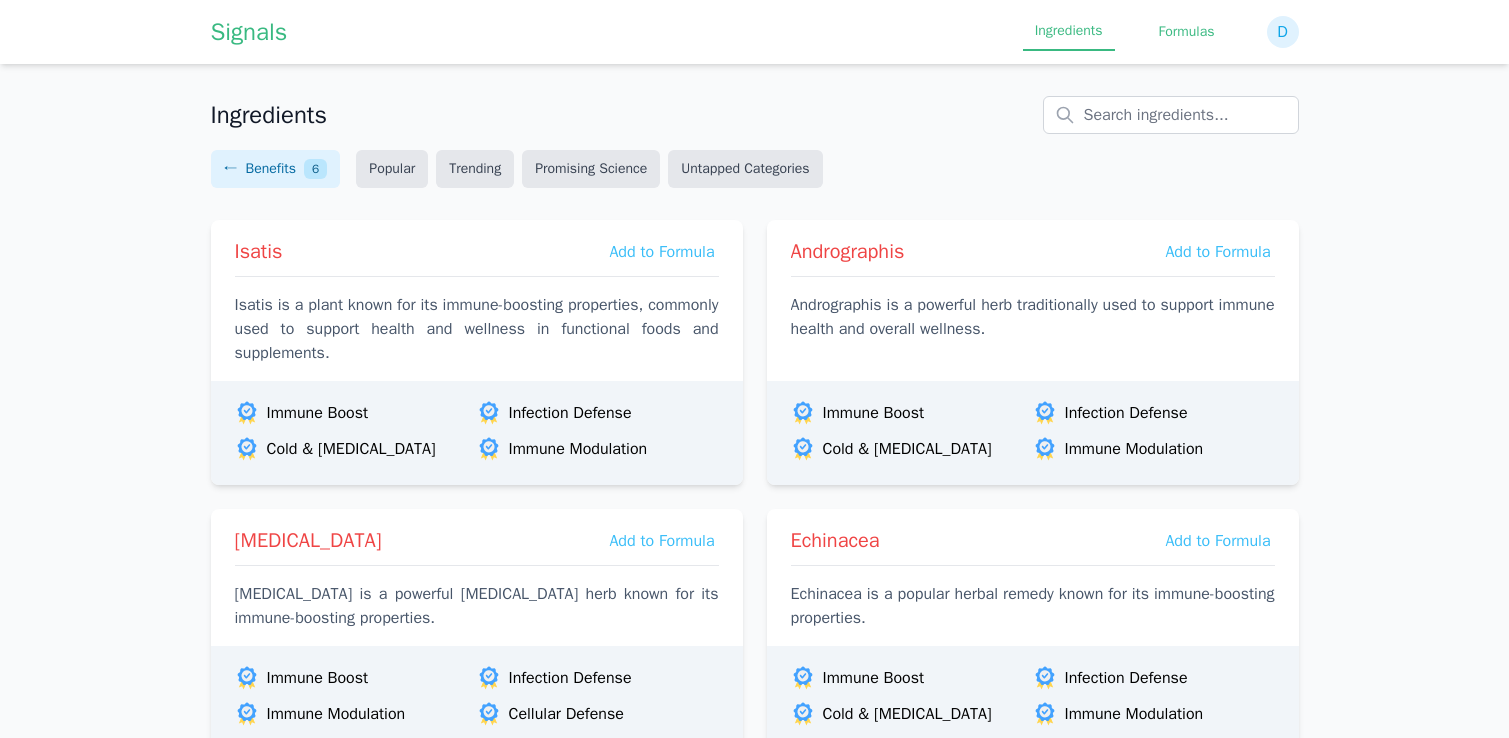click on "Formulas" at bounding box center (1187, 32) 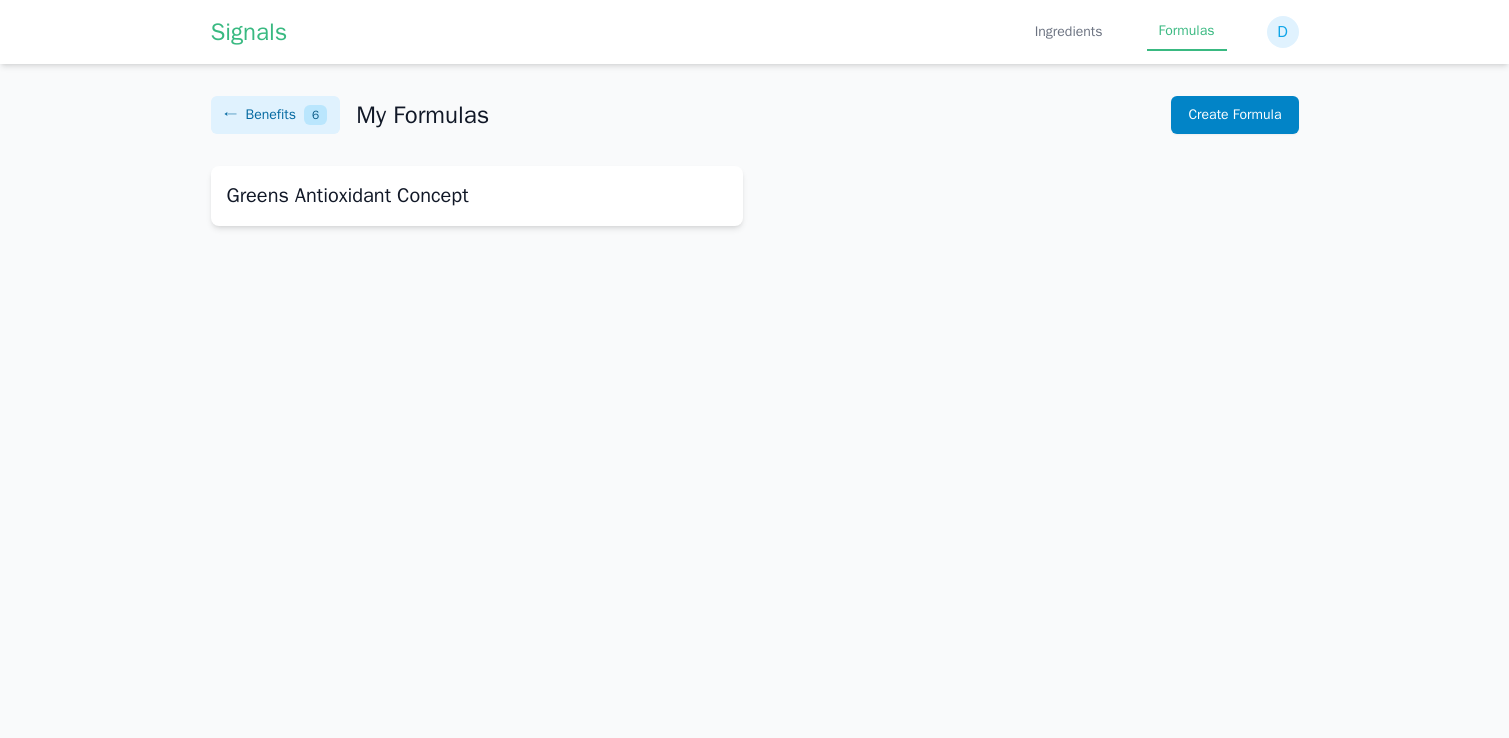 click on "Greens Antioxidant Concept" 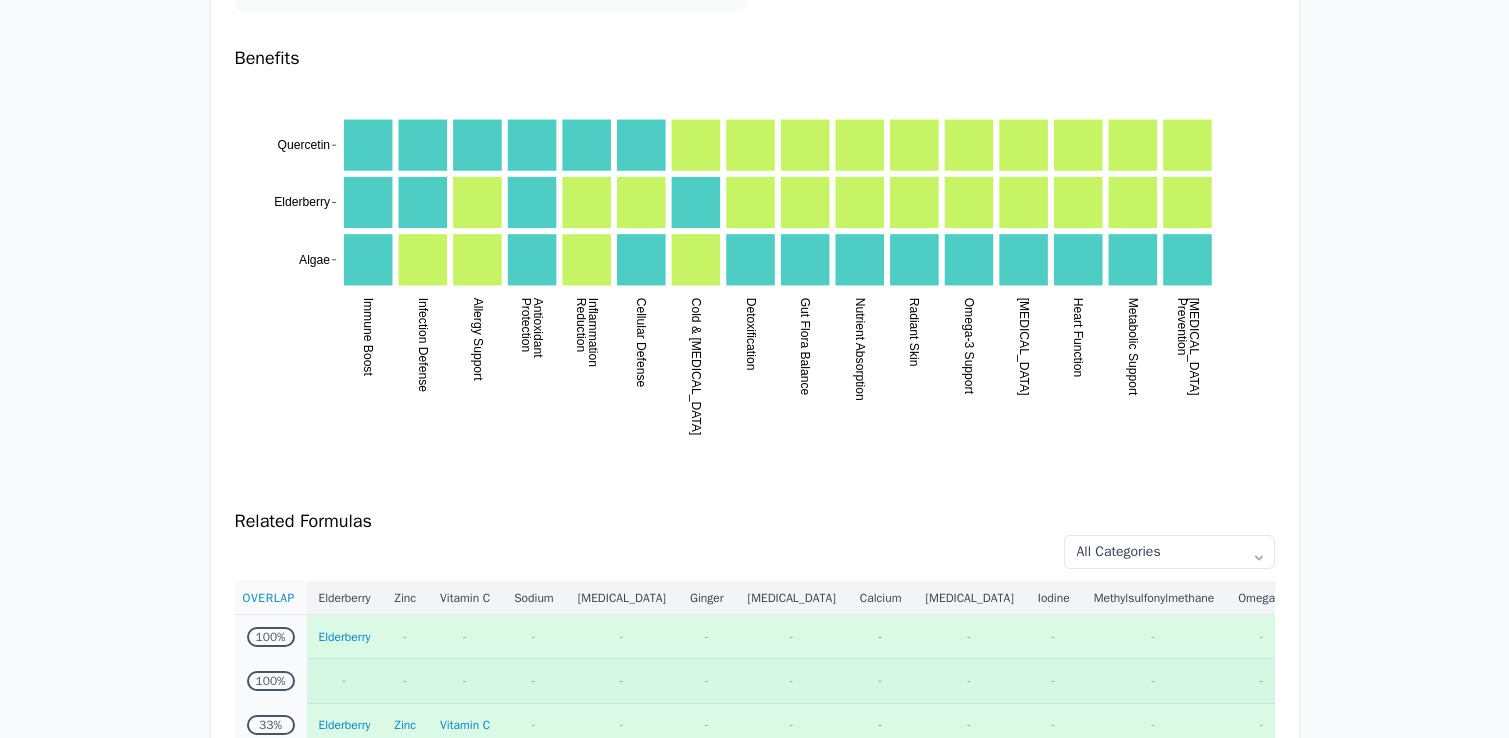 scroll, scrollTop: 0, scrollLeft: 0, axis: both 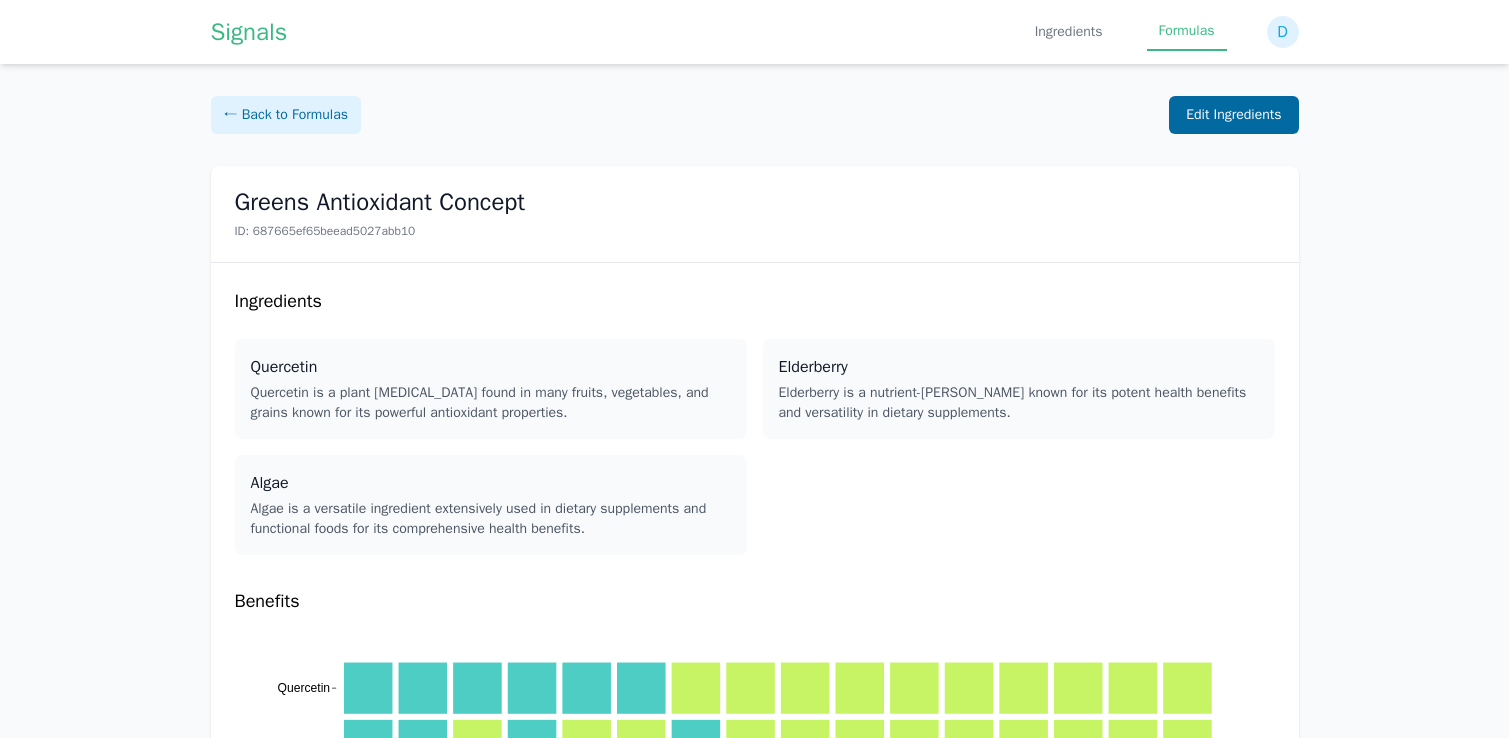 click on "Edit Ingredients" at bounding box center [1233, 115] 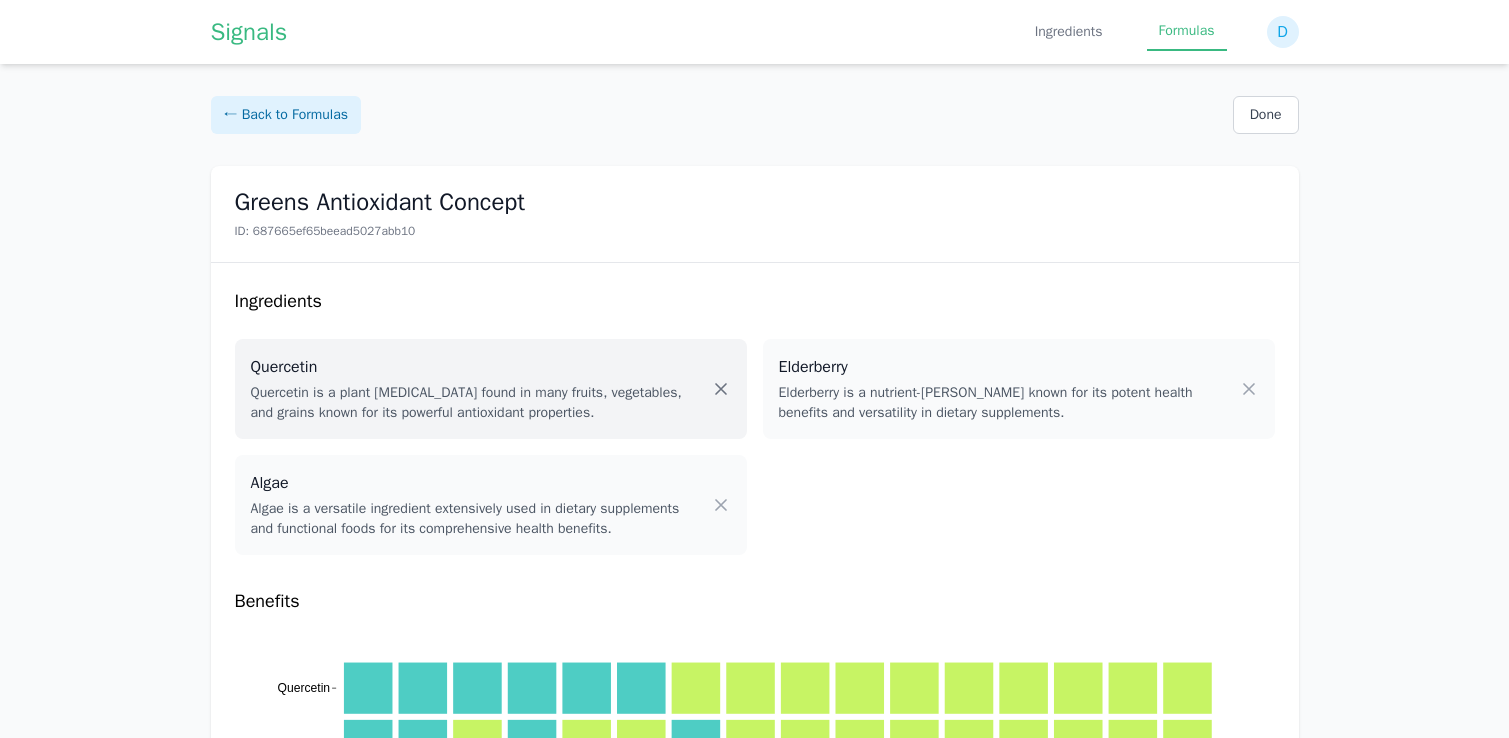 click 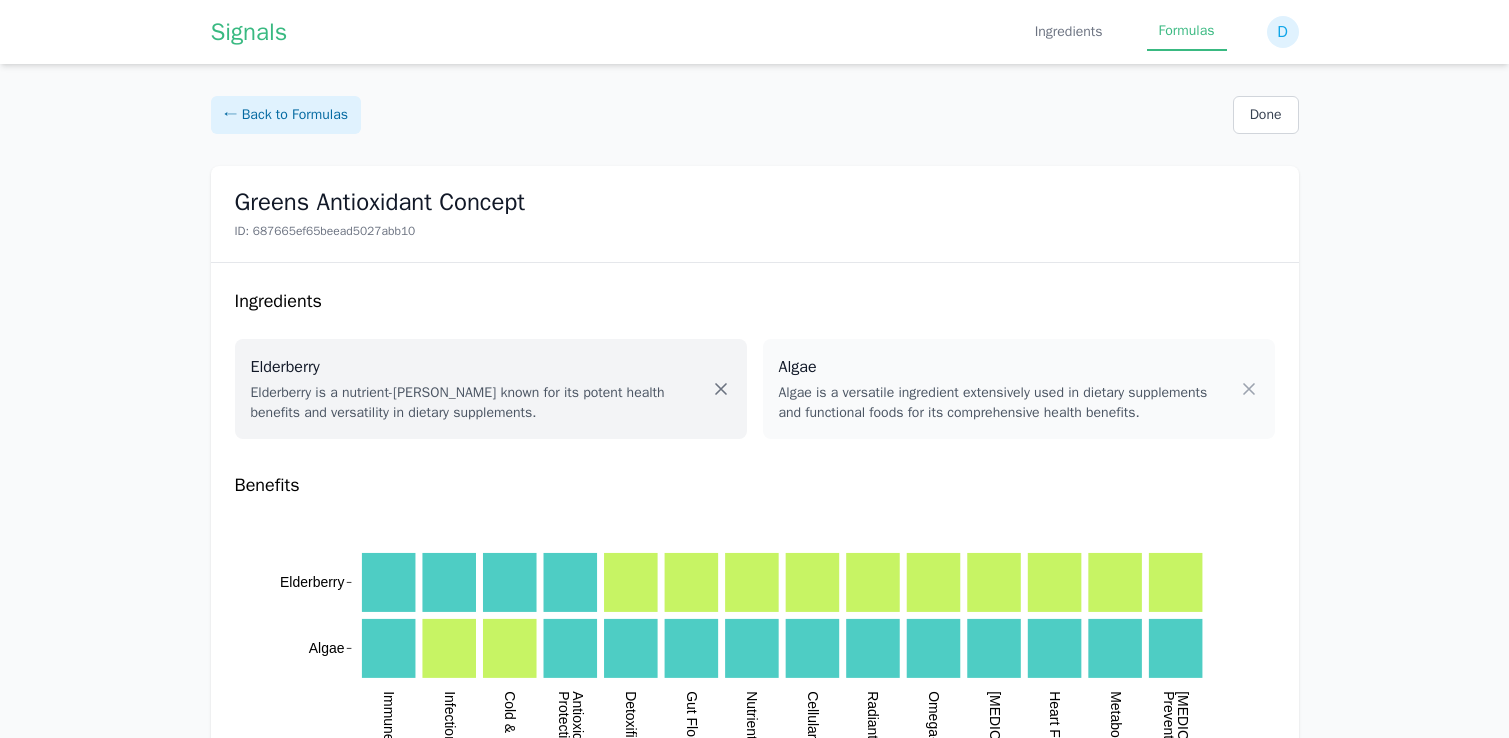 click 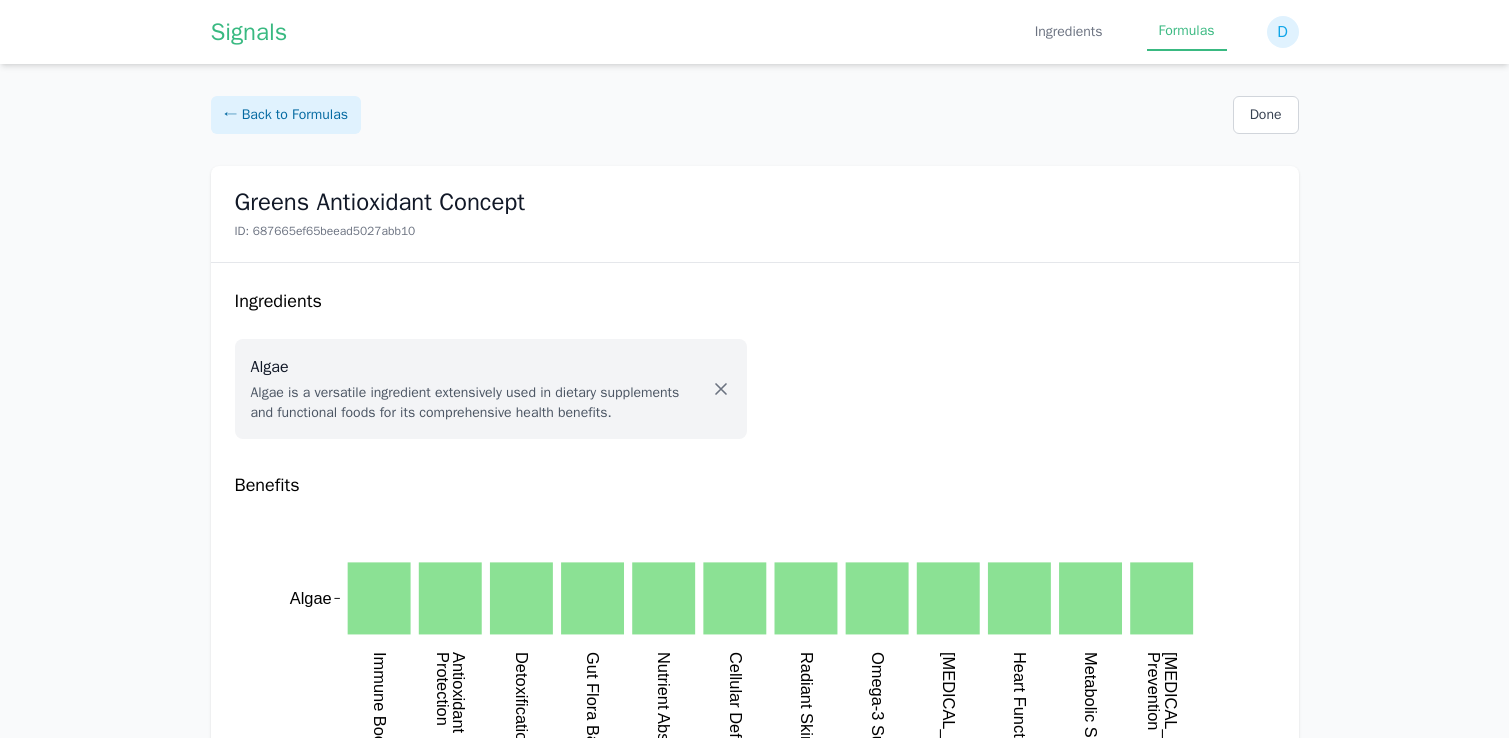 click 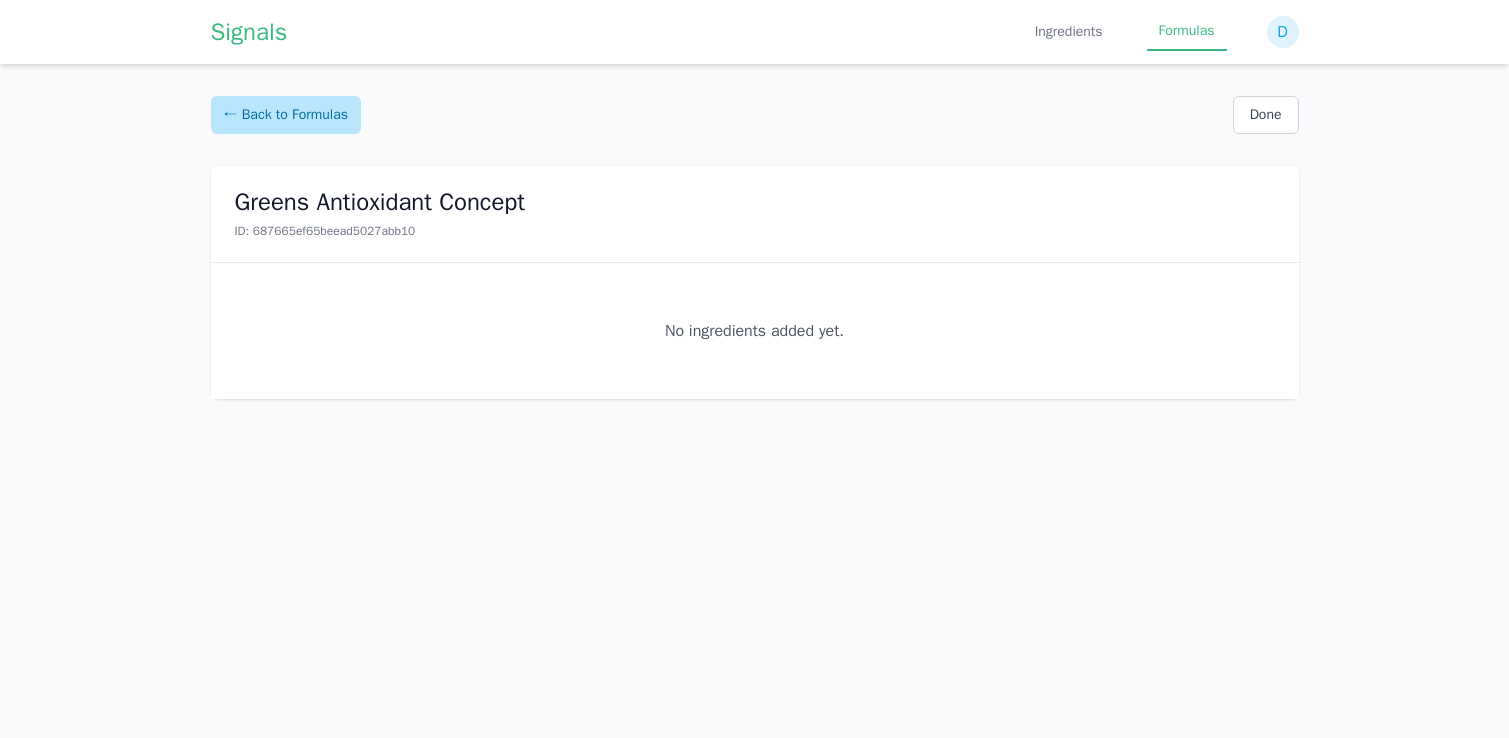 click on "← Back to Formulas" at bounding box center (286, 115) 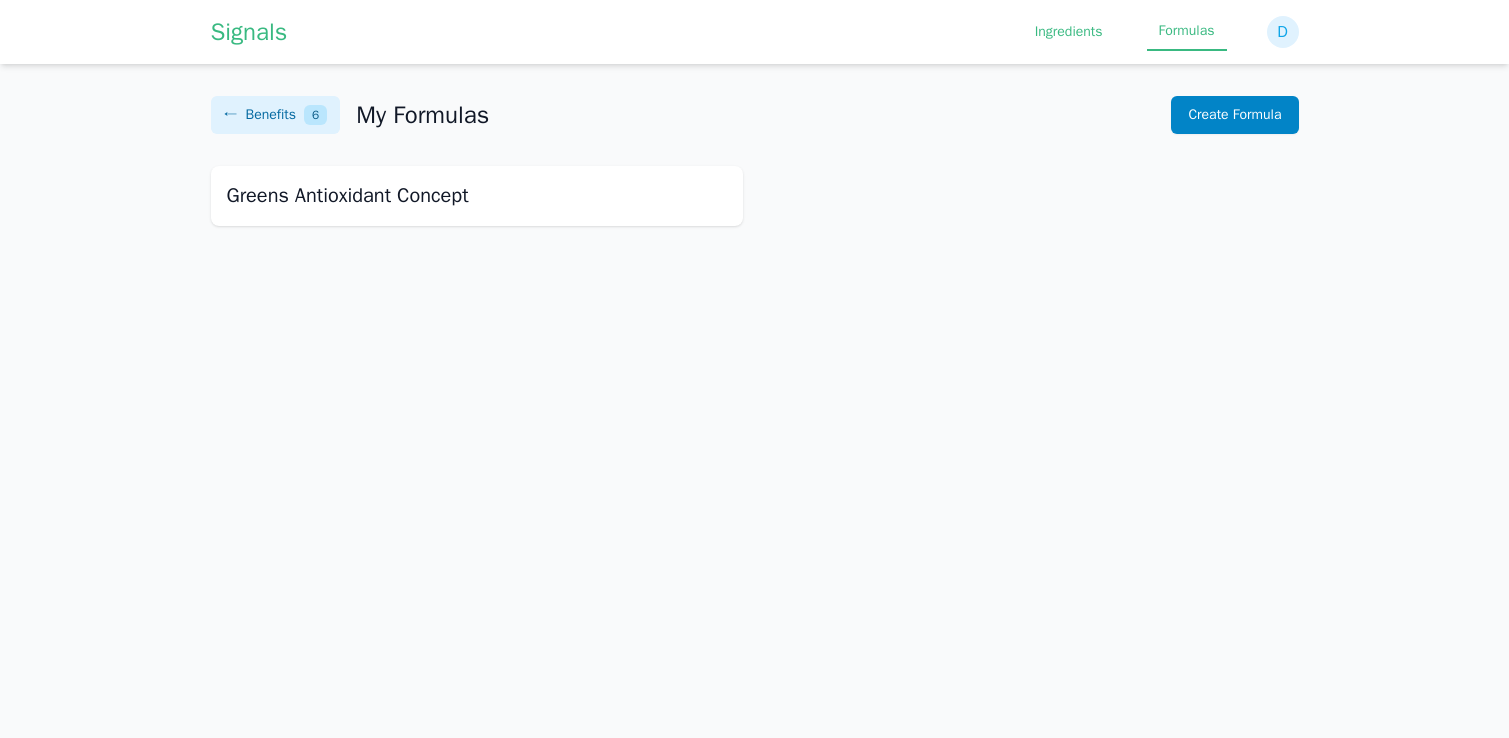 click on "Ingredients" at bounding box center (1069, 32) 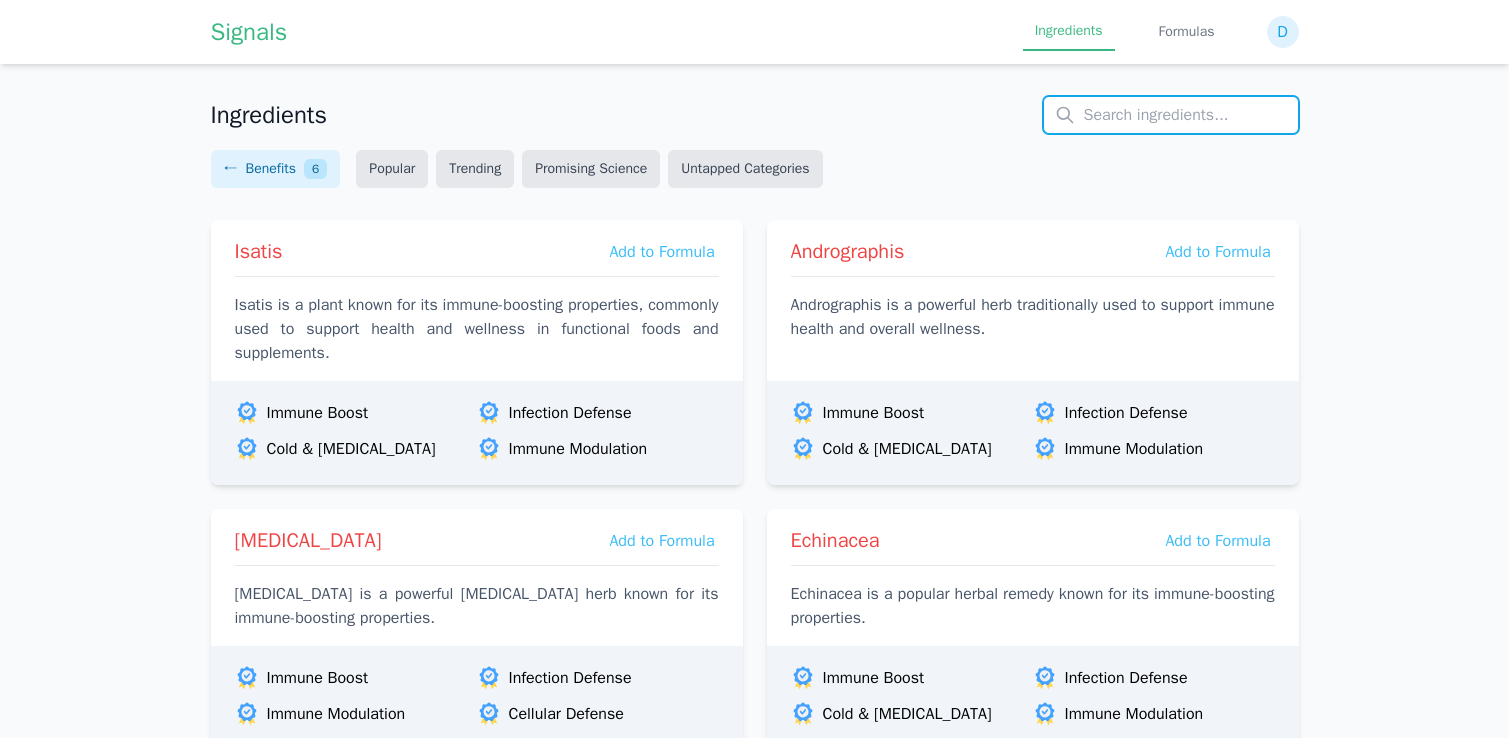 click at bounding box center [1171, 115] 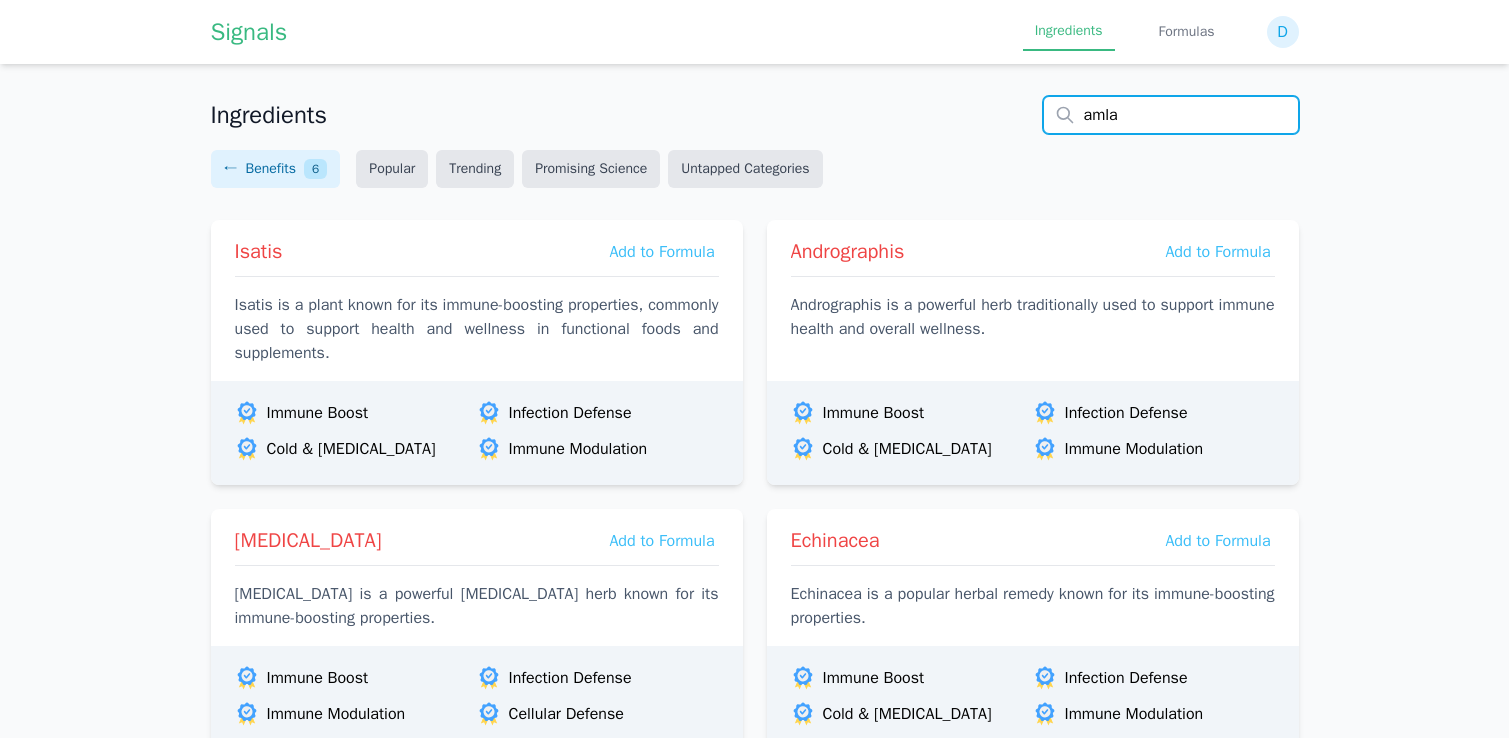 type on "amla" 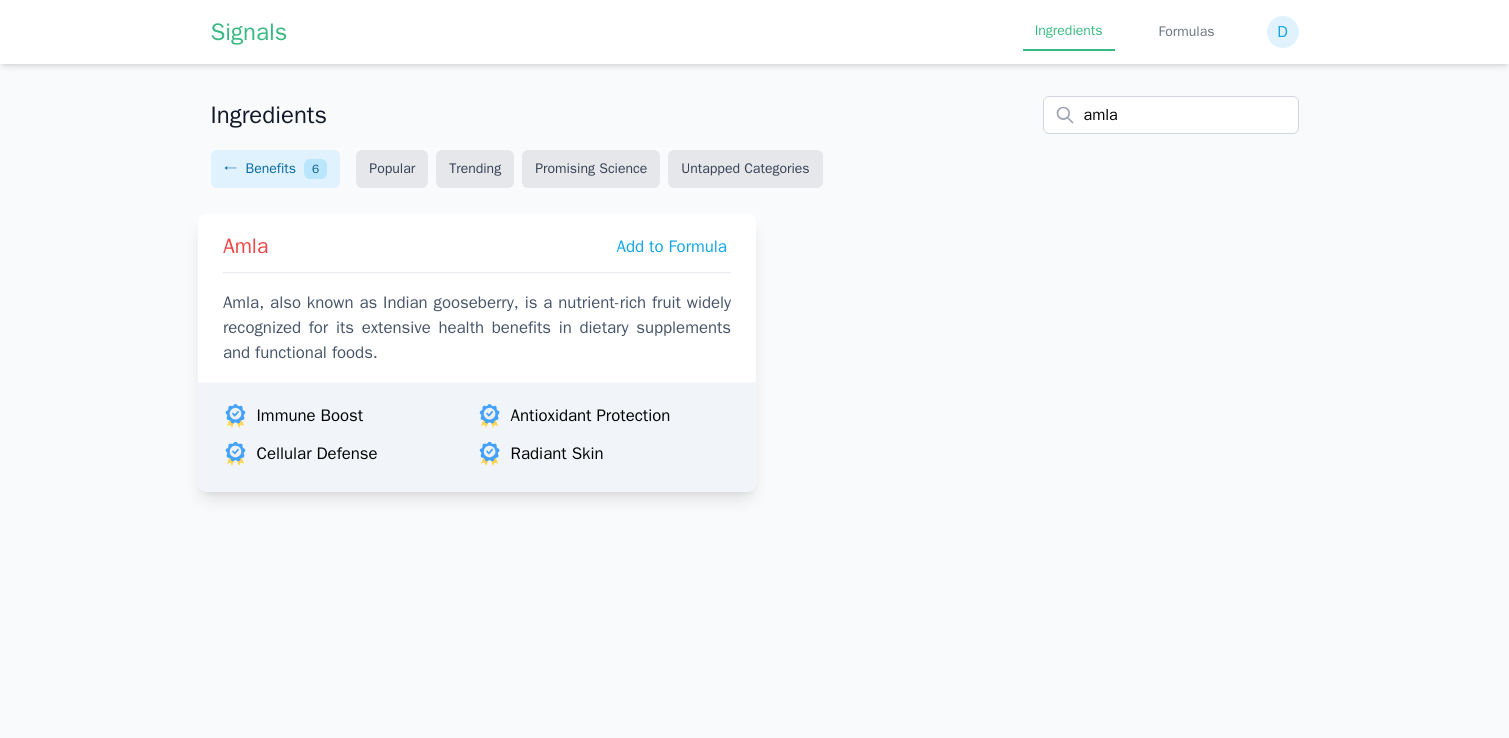 click on "Add to Formula" at bounding box center [671, 246] 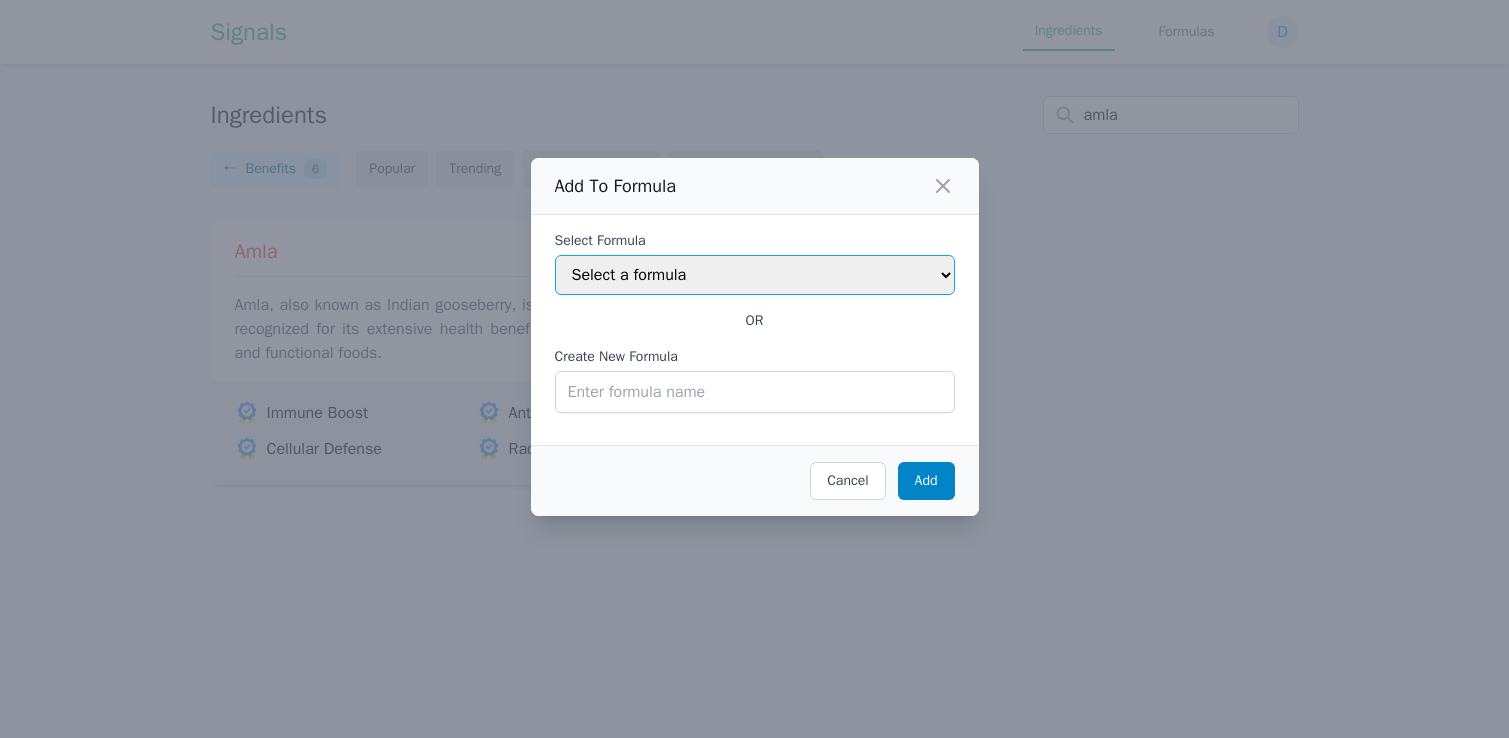 click on "Select a formula Greens Antioxidant Concept" at bounding box center [755, 275] 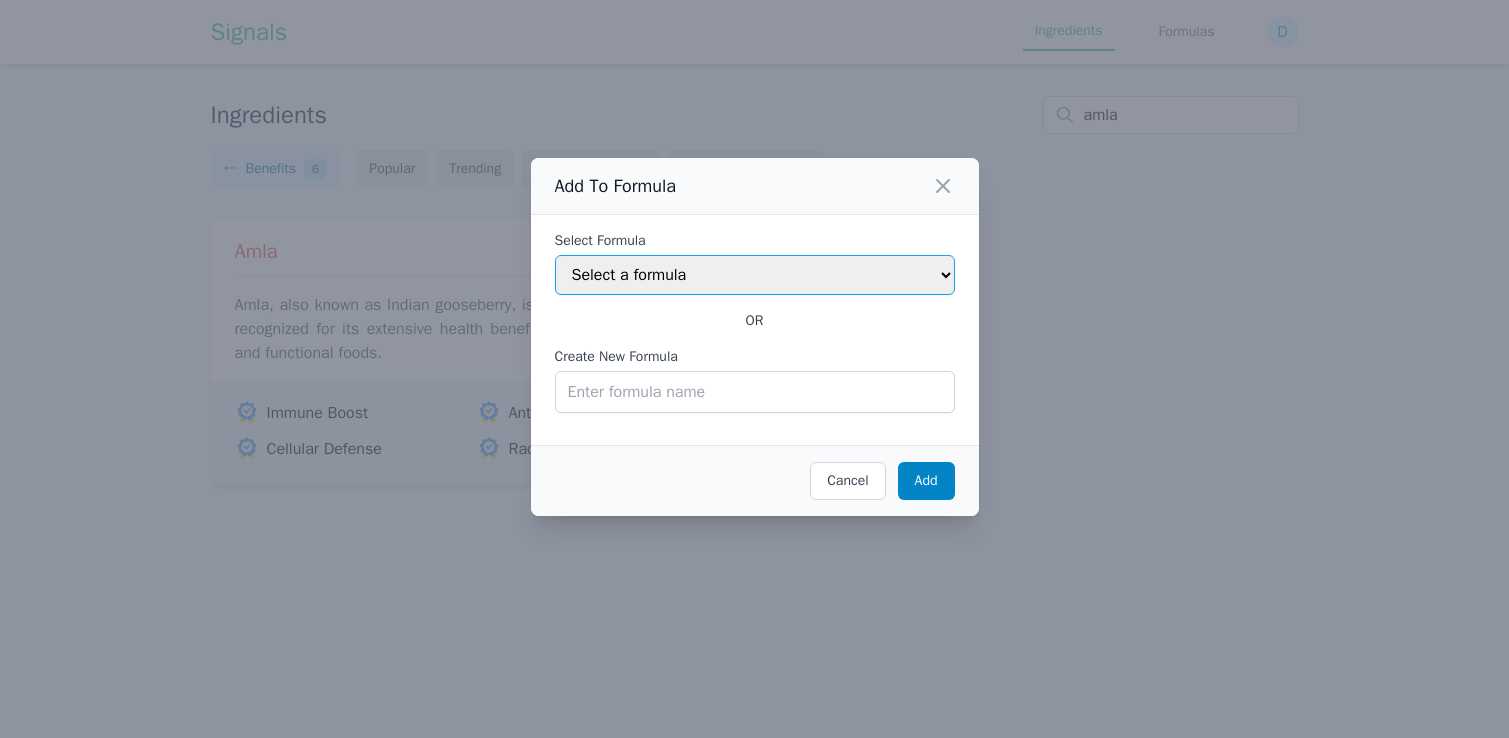 select on "687665ef65beead5027abb10" 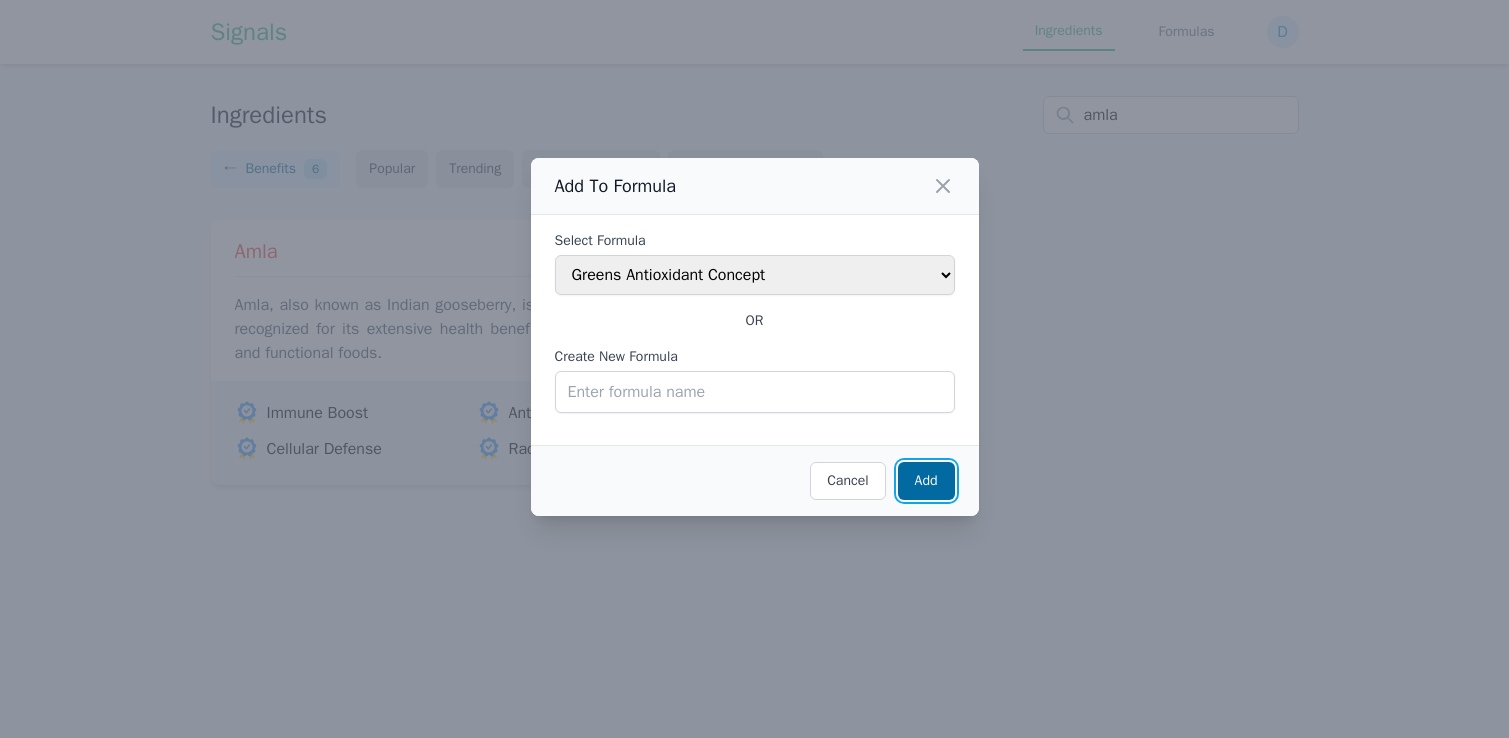 click on "Add" at bounding box center (926, 480) 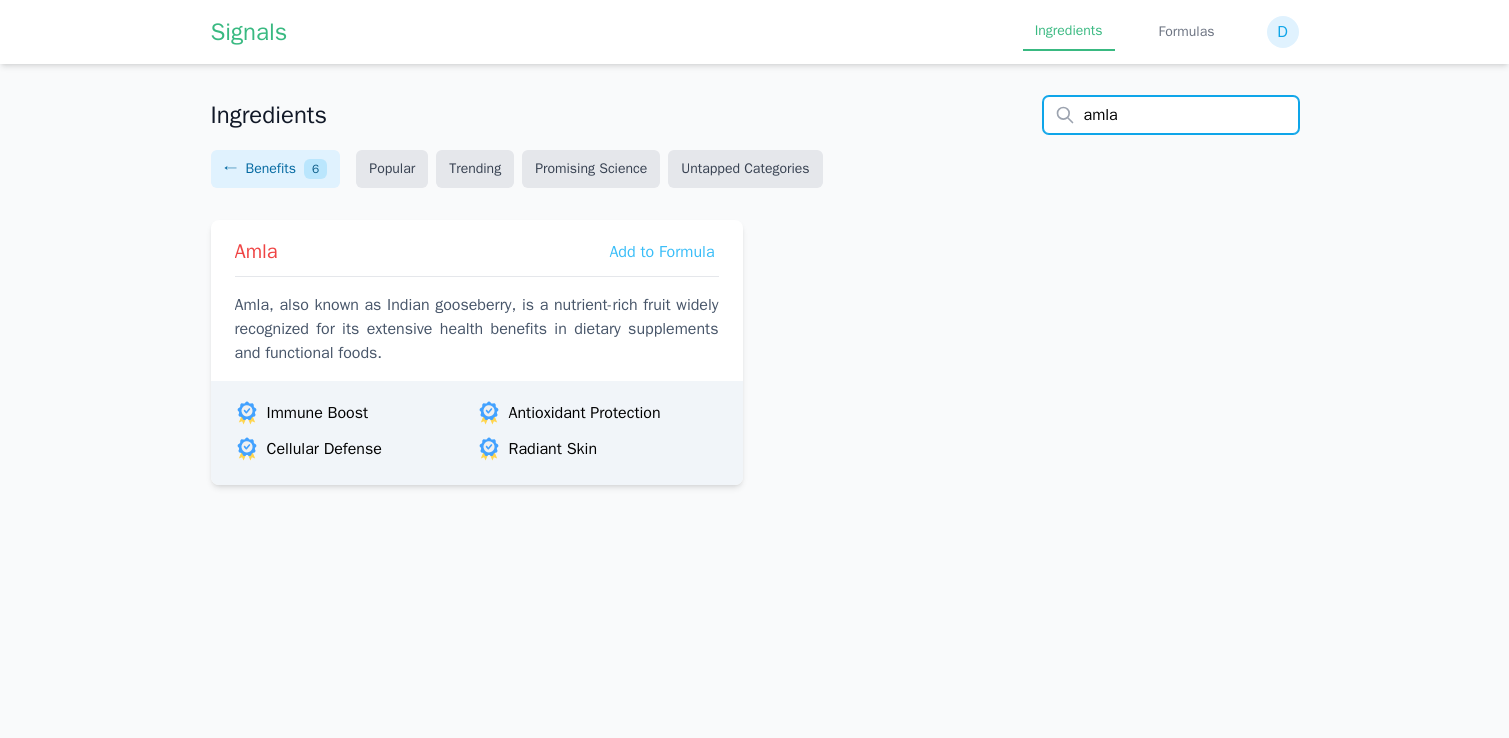 click on "amla" at bounding box center [1171, 115] 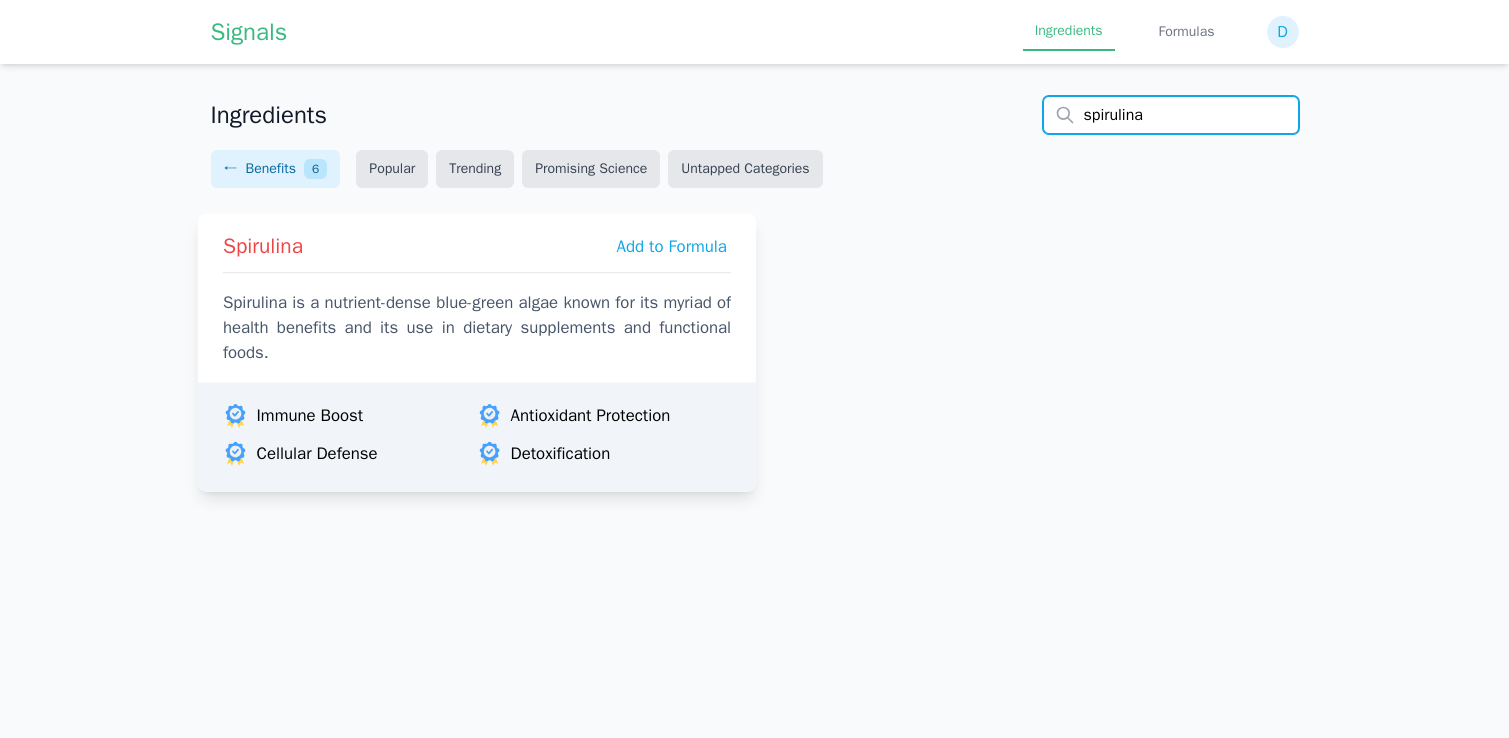 type on "spirulina" 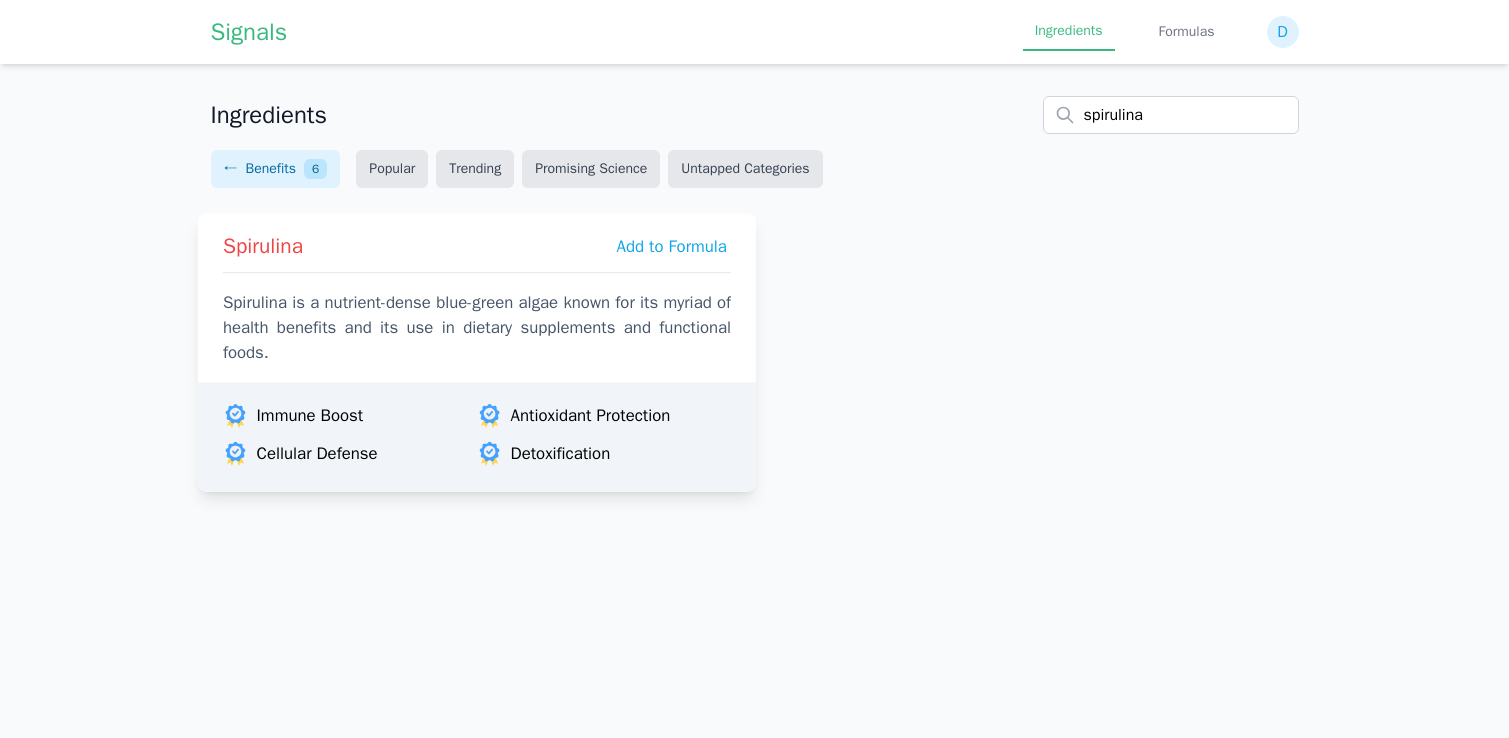 click on "Add to Formula" at bounding box center (671, 246) 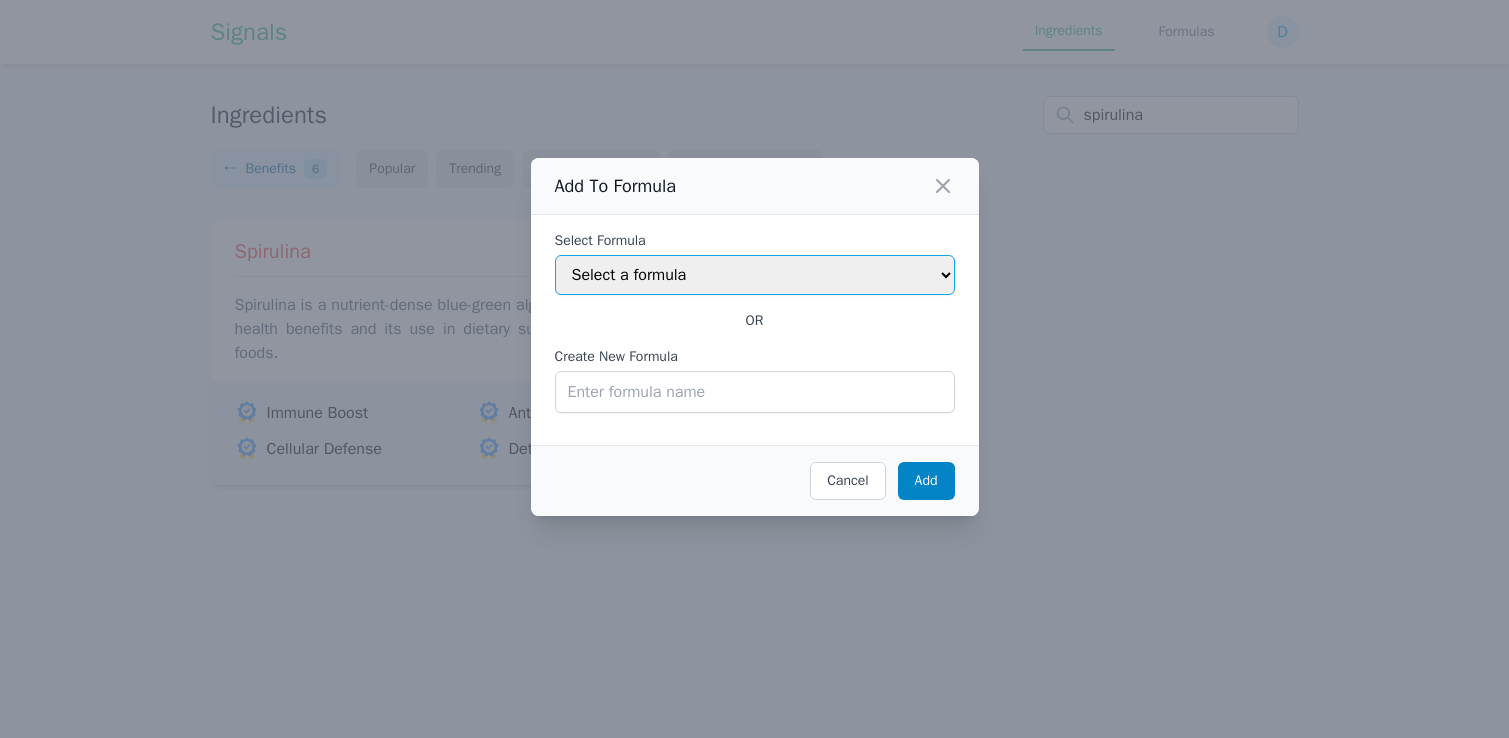 click on "Select a formula Greens Antioxidant Concept" at bounding box center [755, 275] 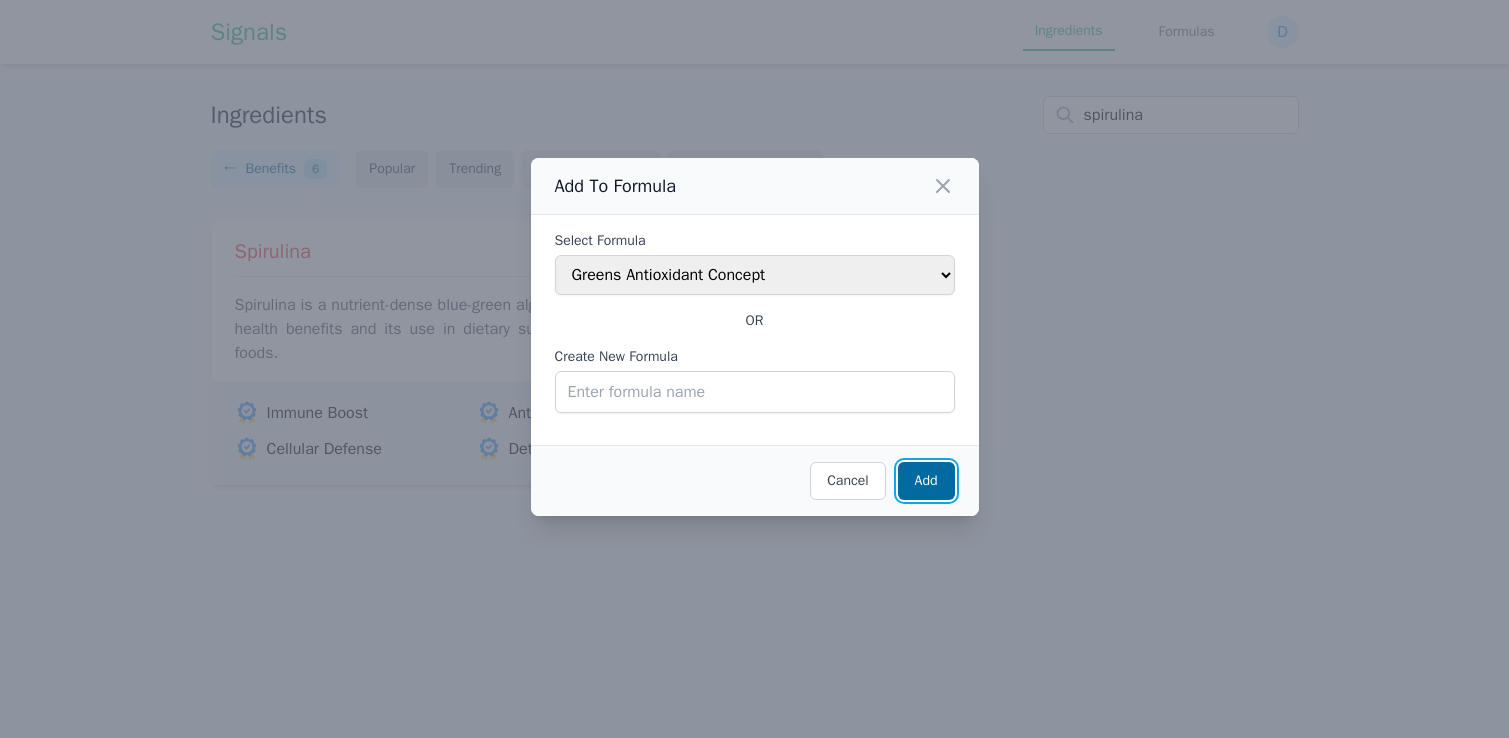 click on "Add" at bounding box center [926, 481] 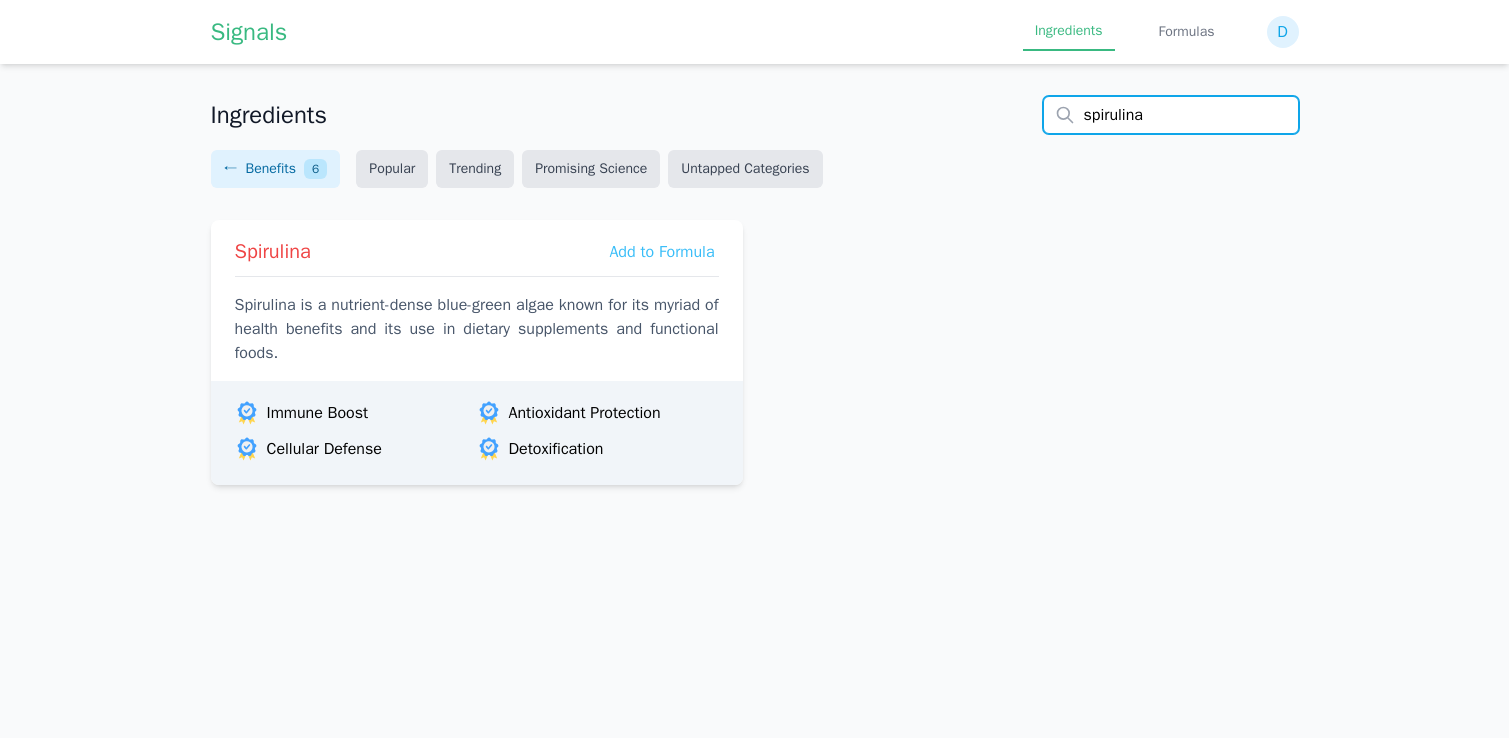 click on "spirulina" at bounding box center (1171, 115) 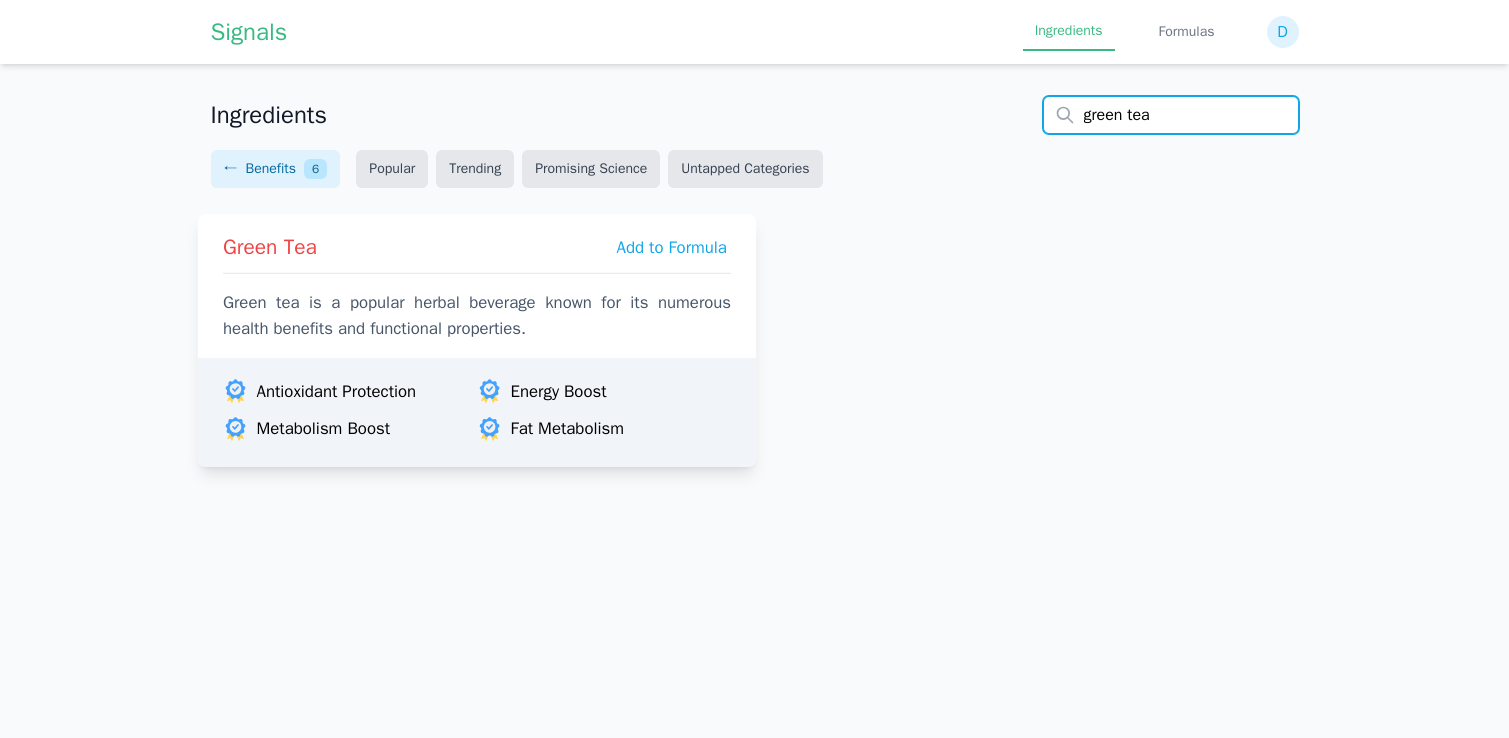 type on "green tea" 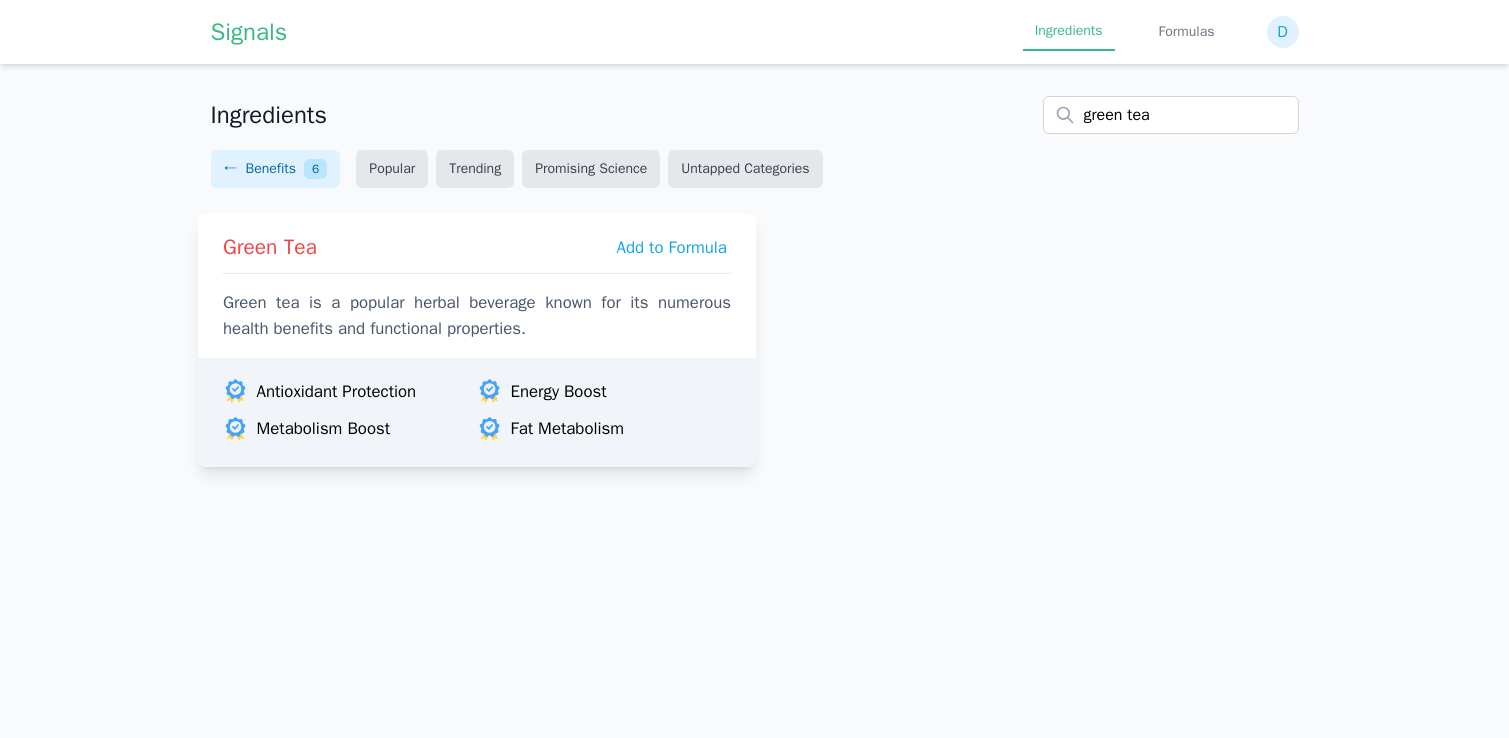 click on "Add to Formula" at bounding box center (671, 247) 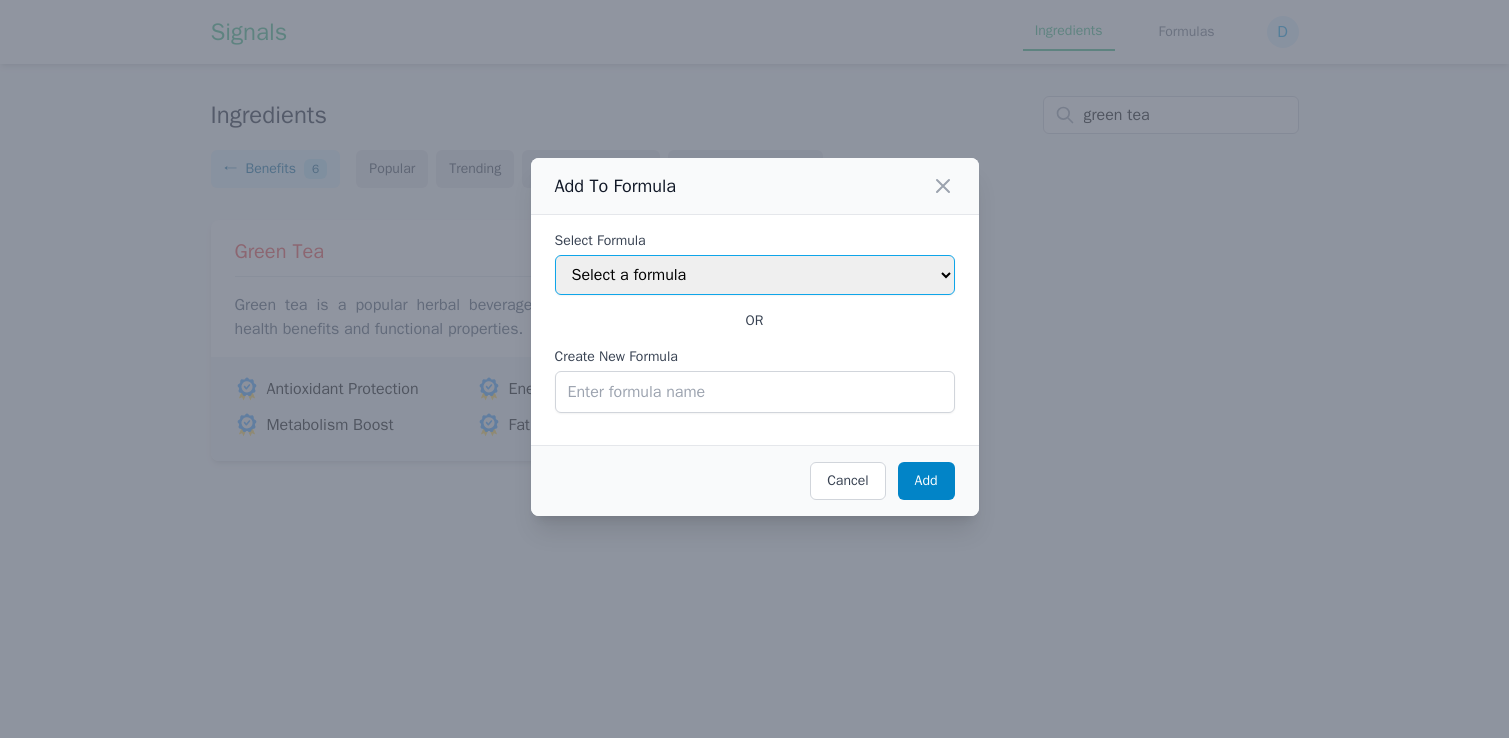click on "Select a formula Greens Antioxidant Concept" at bounding box center [755, 275] 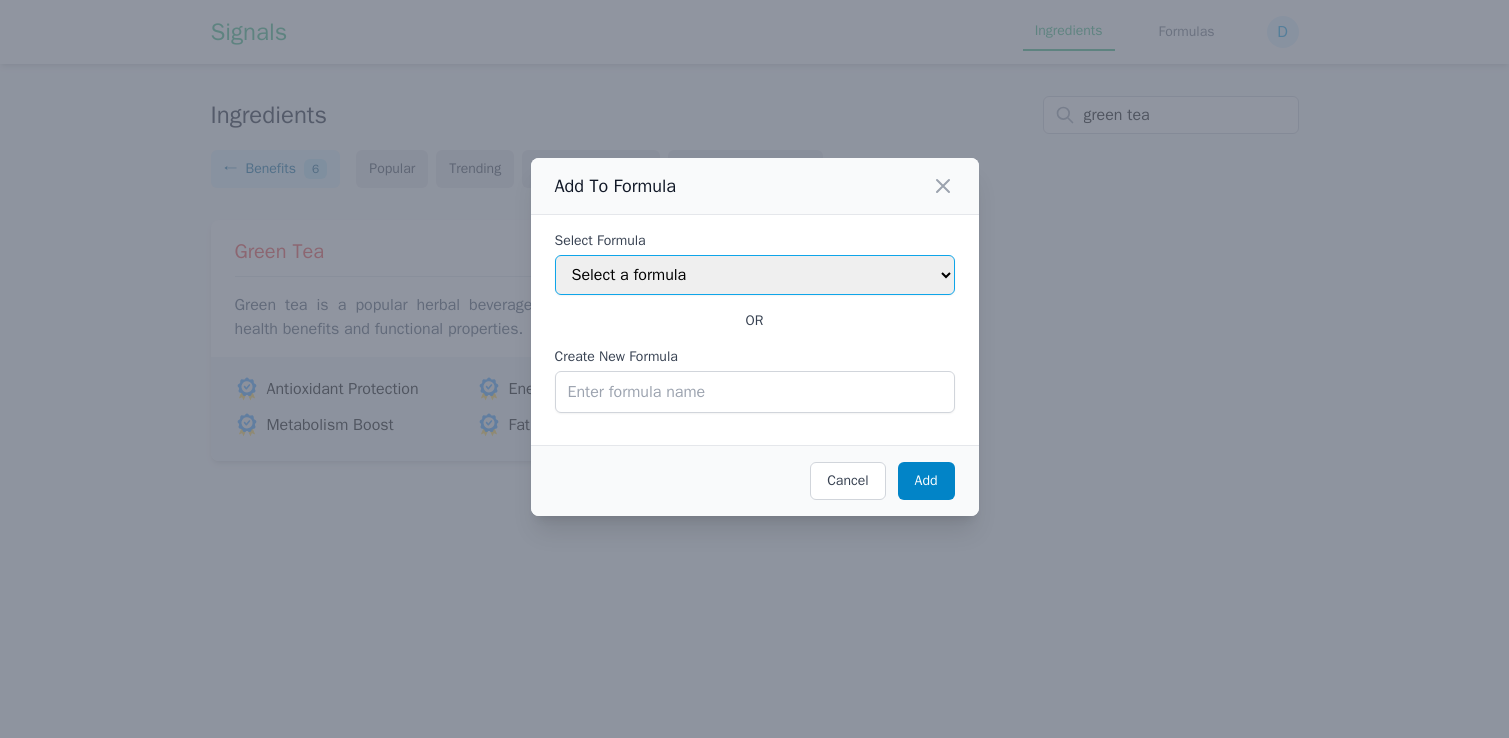 select on "687665ef65beead5027abb10" 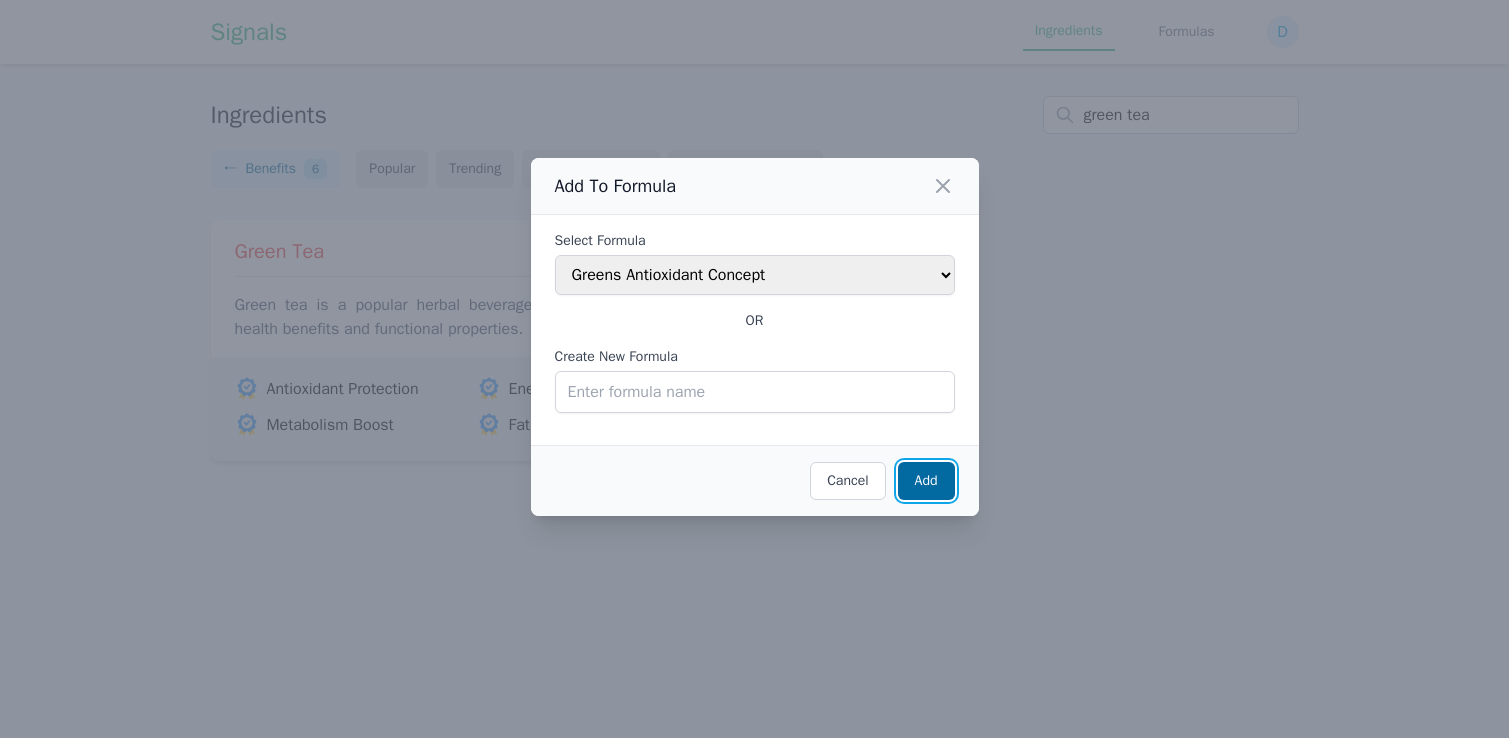 click on "Add" at bounding box center [926, 480] 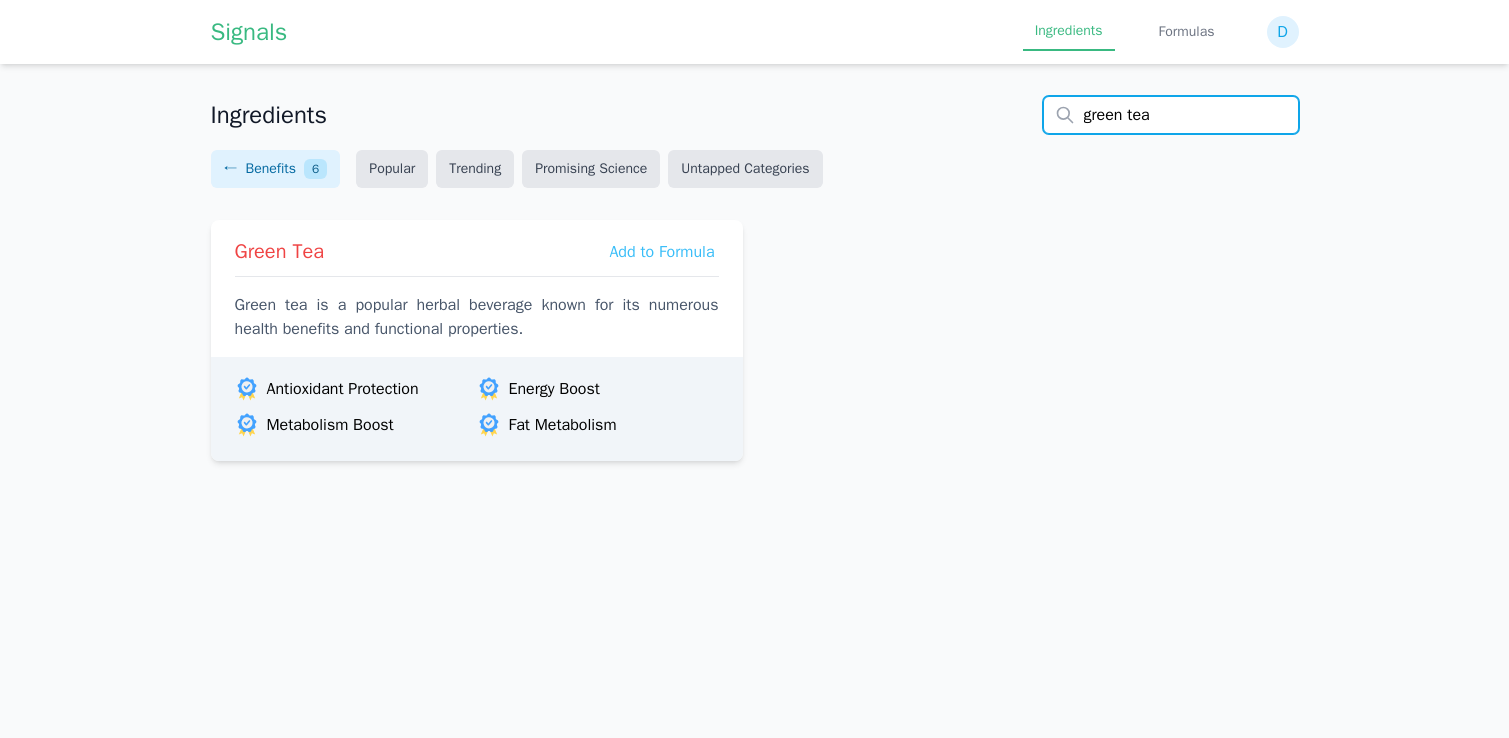 click on "green tea" at bounding box center (1171, 115) 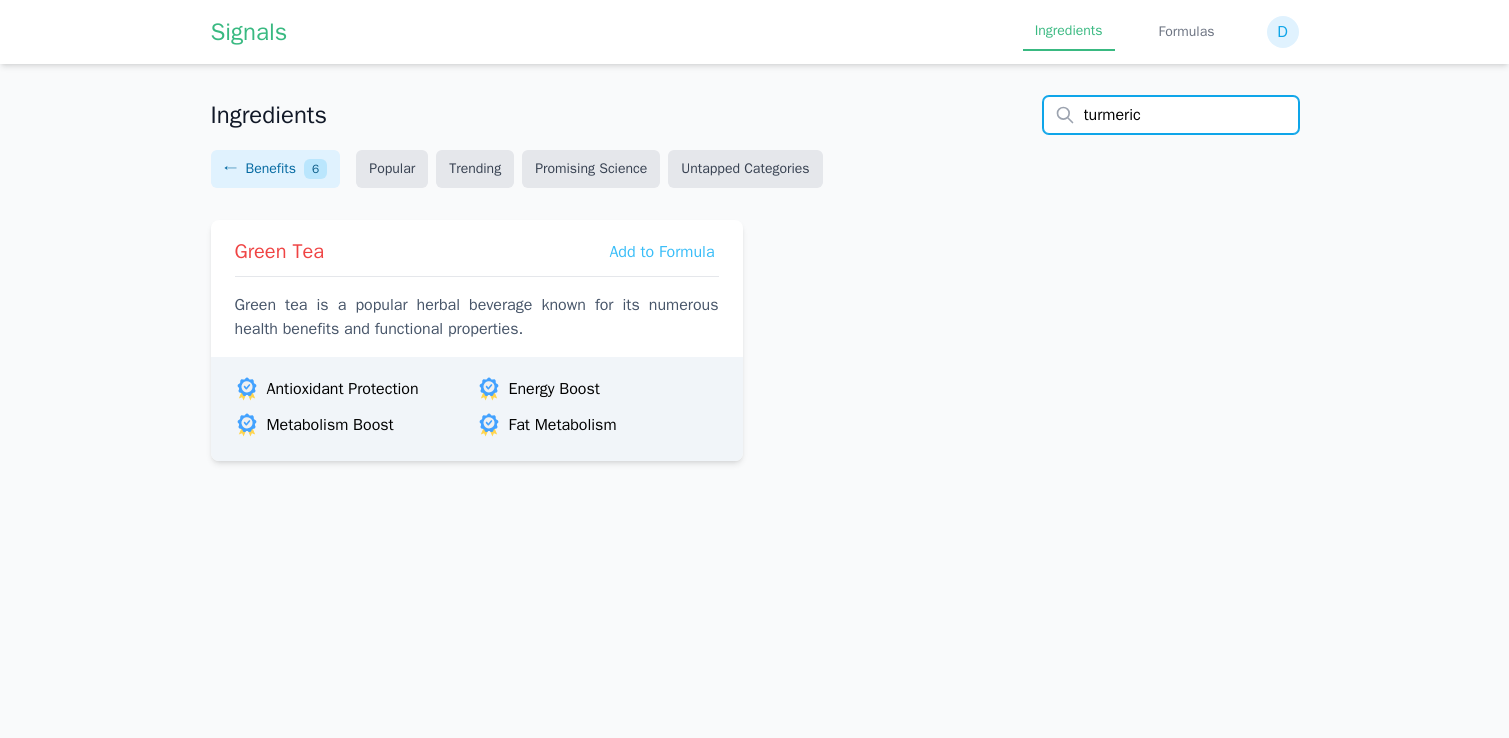 type on "turmeric" 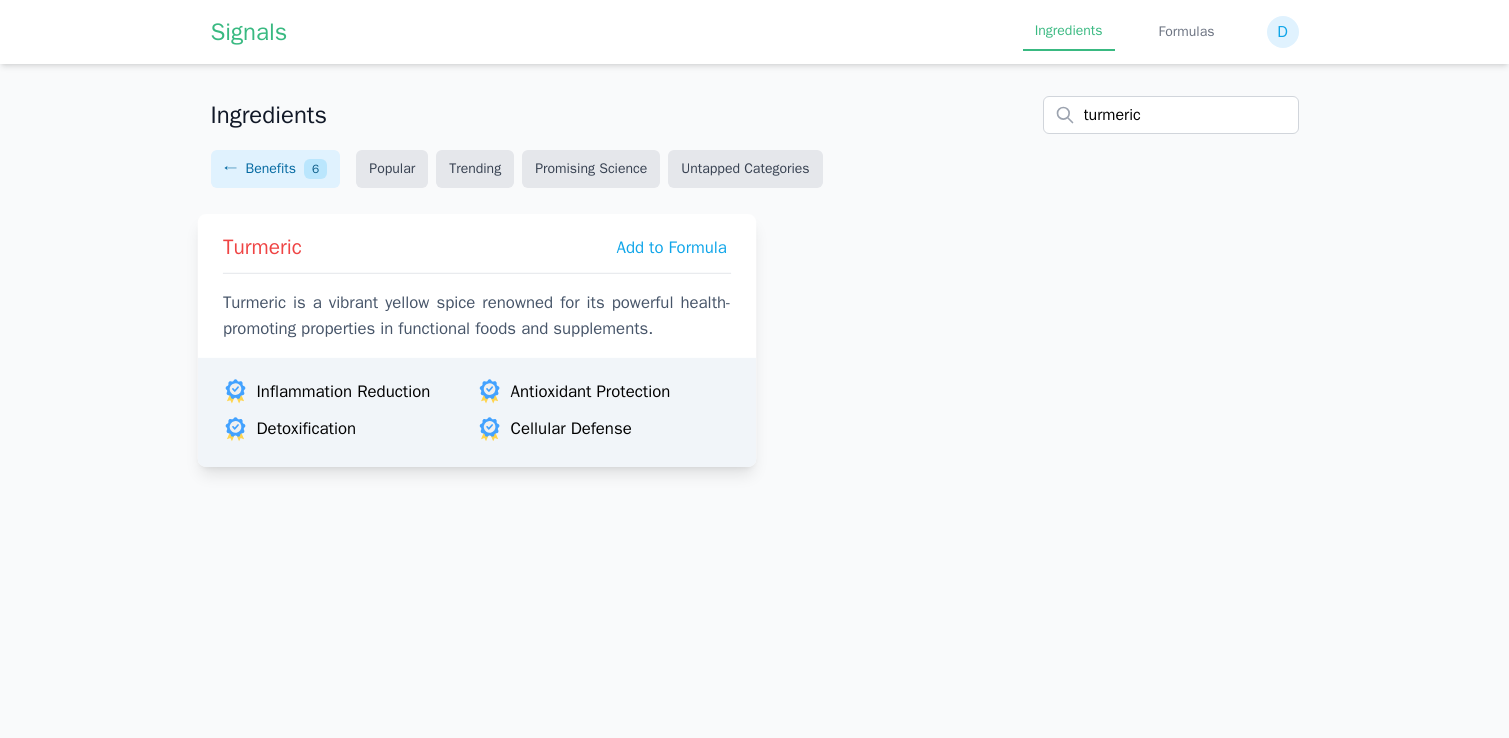 click on "Add to Formula" at bounding box center [671, 247] 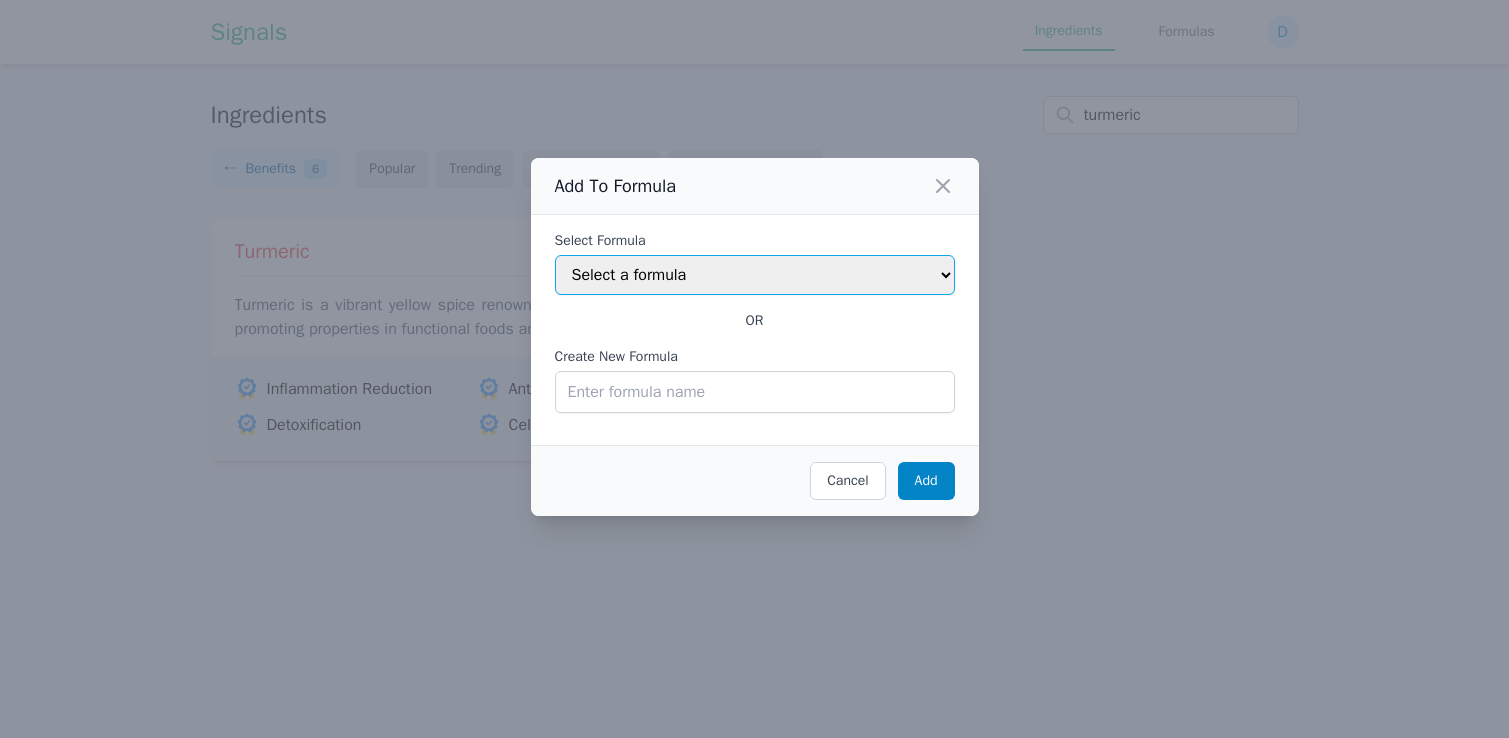 click on "Select a formula Greens Antioxidant Concept" at bounding box center (755, 275) 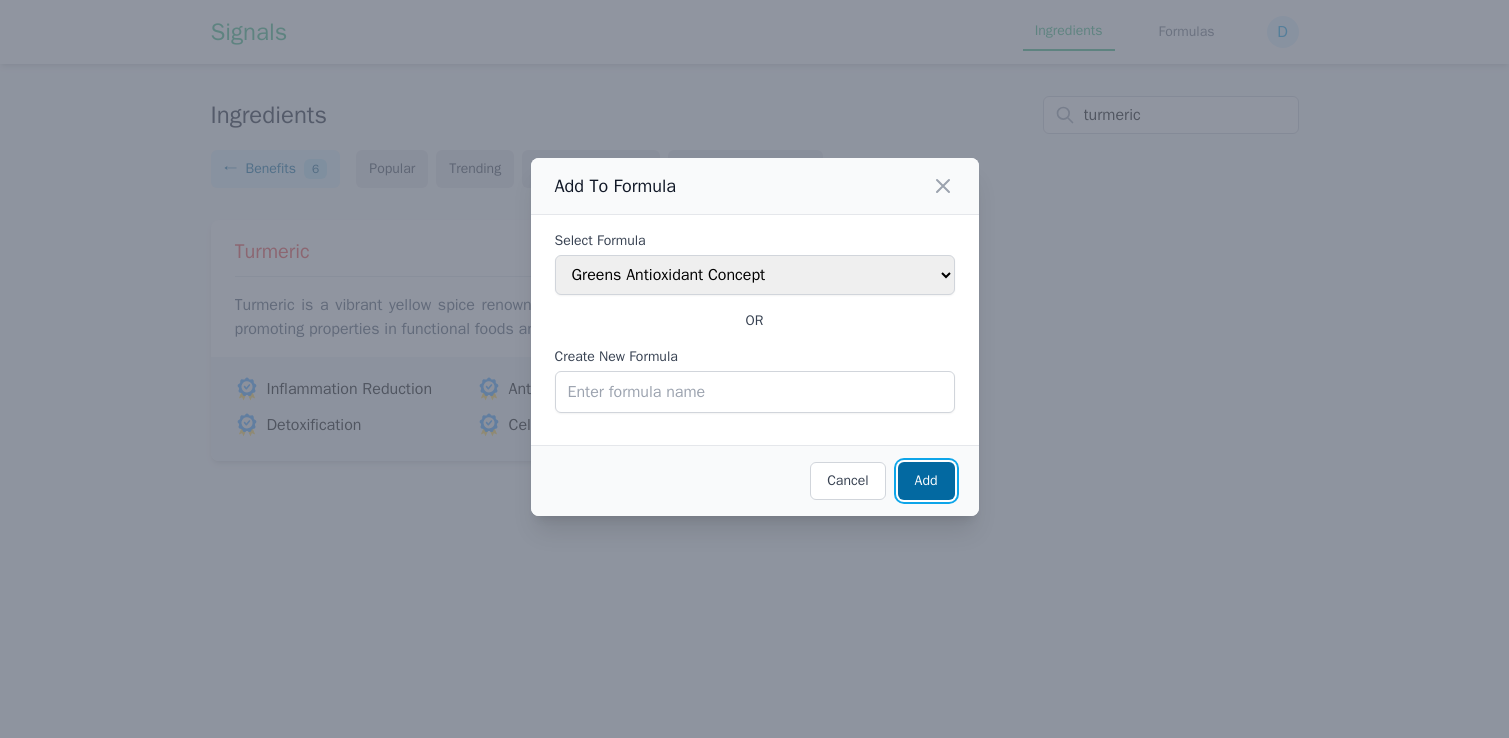 click on "Add" at bounding box center (926, 481) 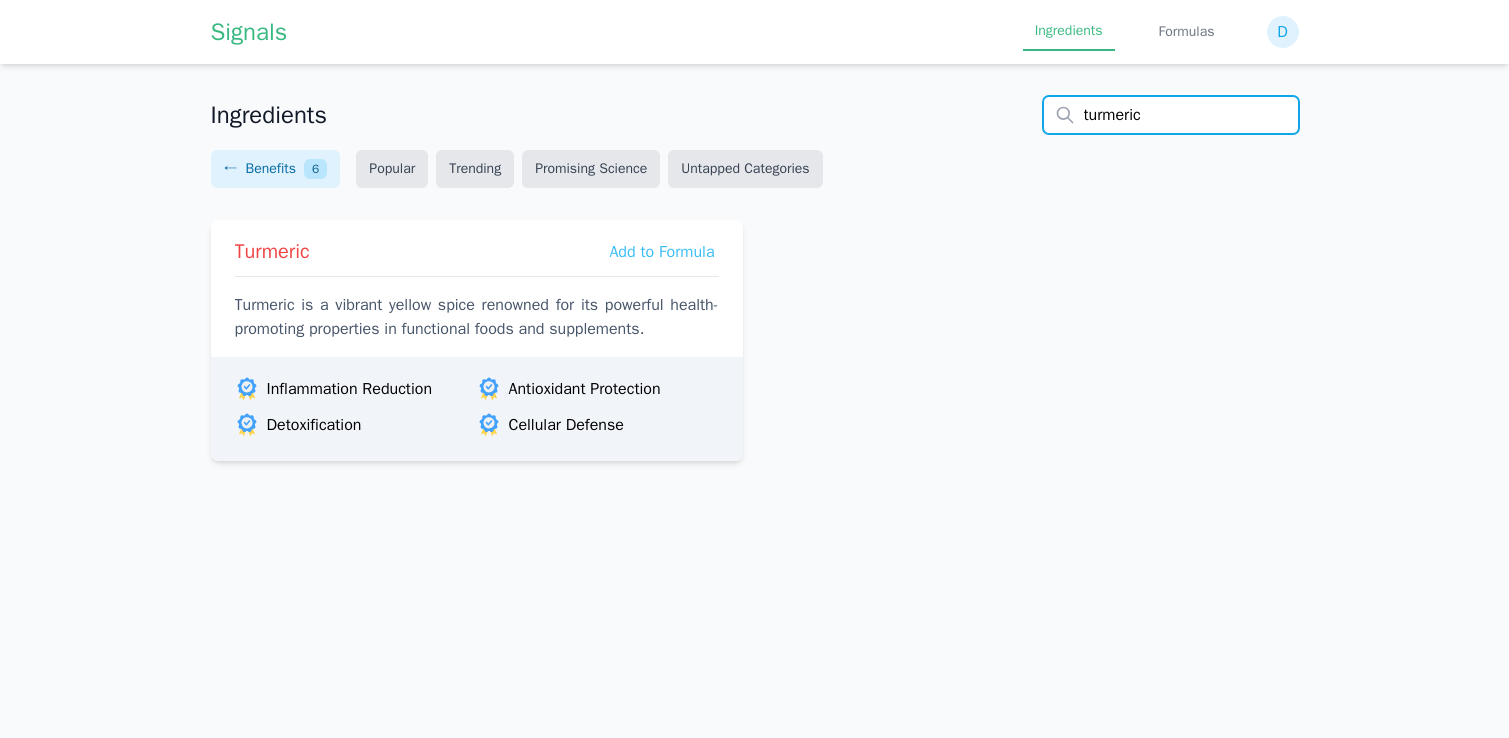 click on "turmeric" at bounding box center (1171, 115) 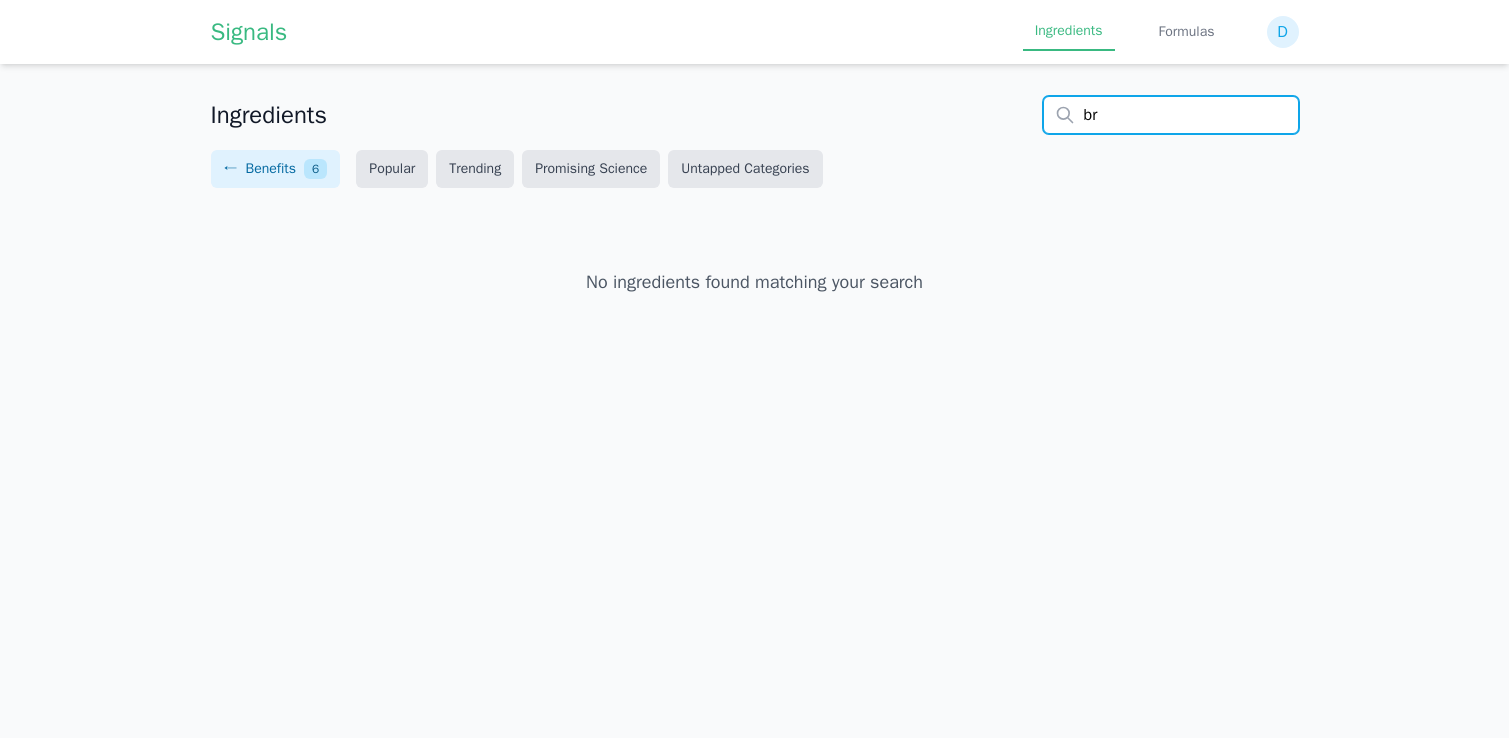type on "b" 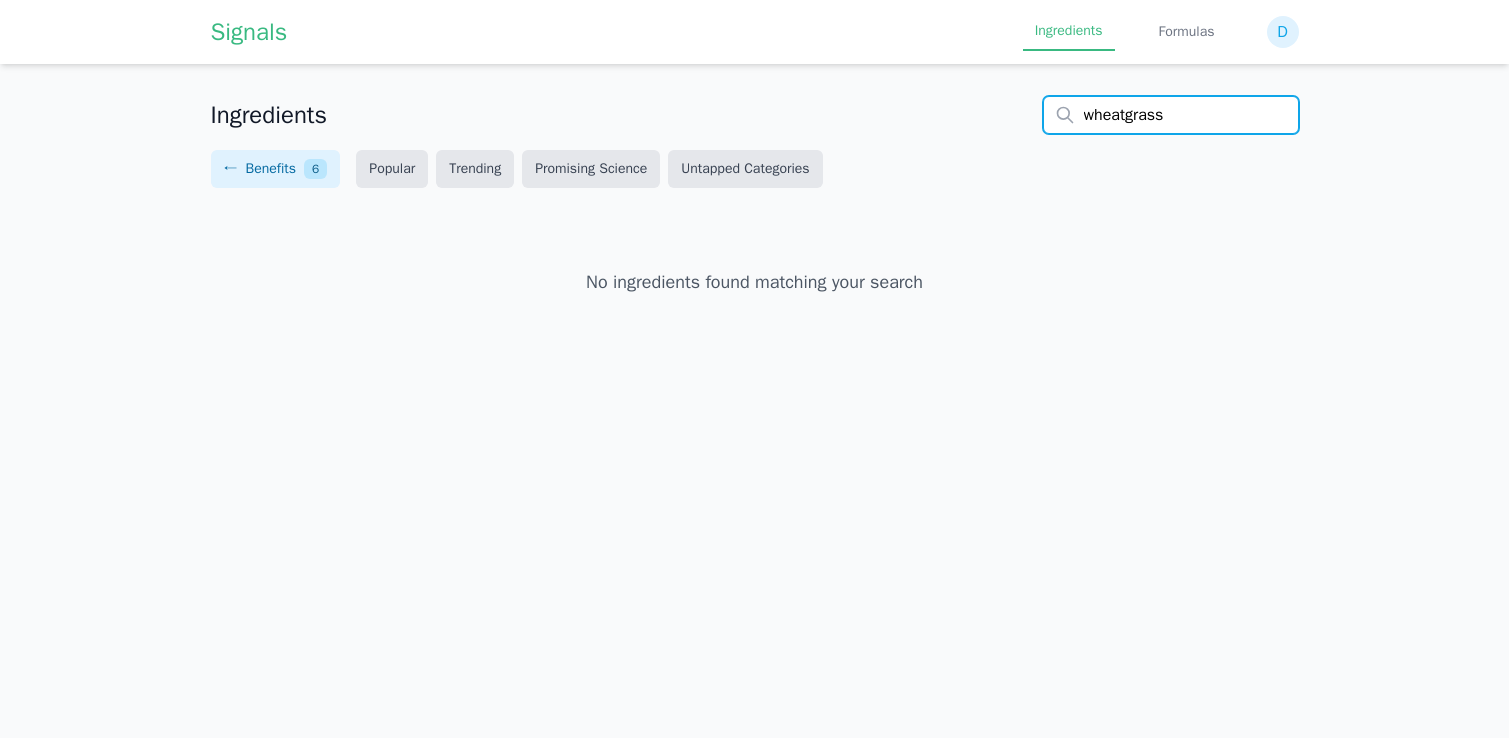 click on "wheatgrass" at bounding box center (1171, 115) 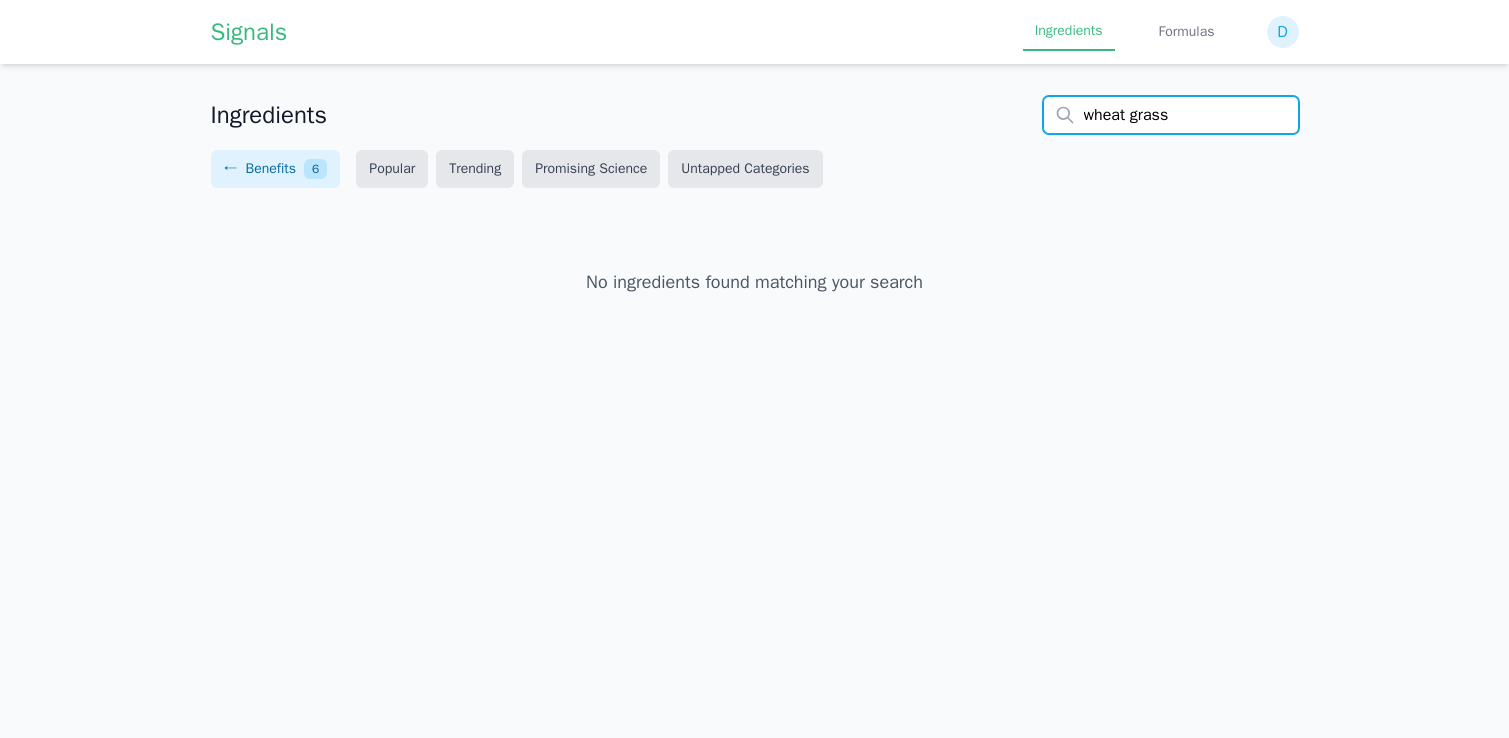 click on "wheat grass" at bounding box center [1171, 115] 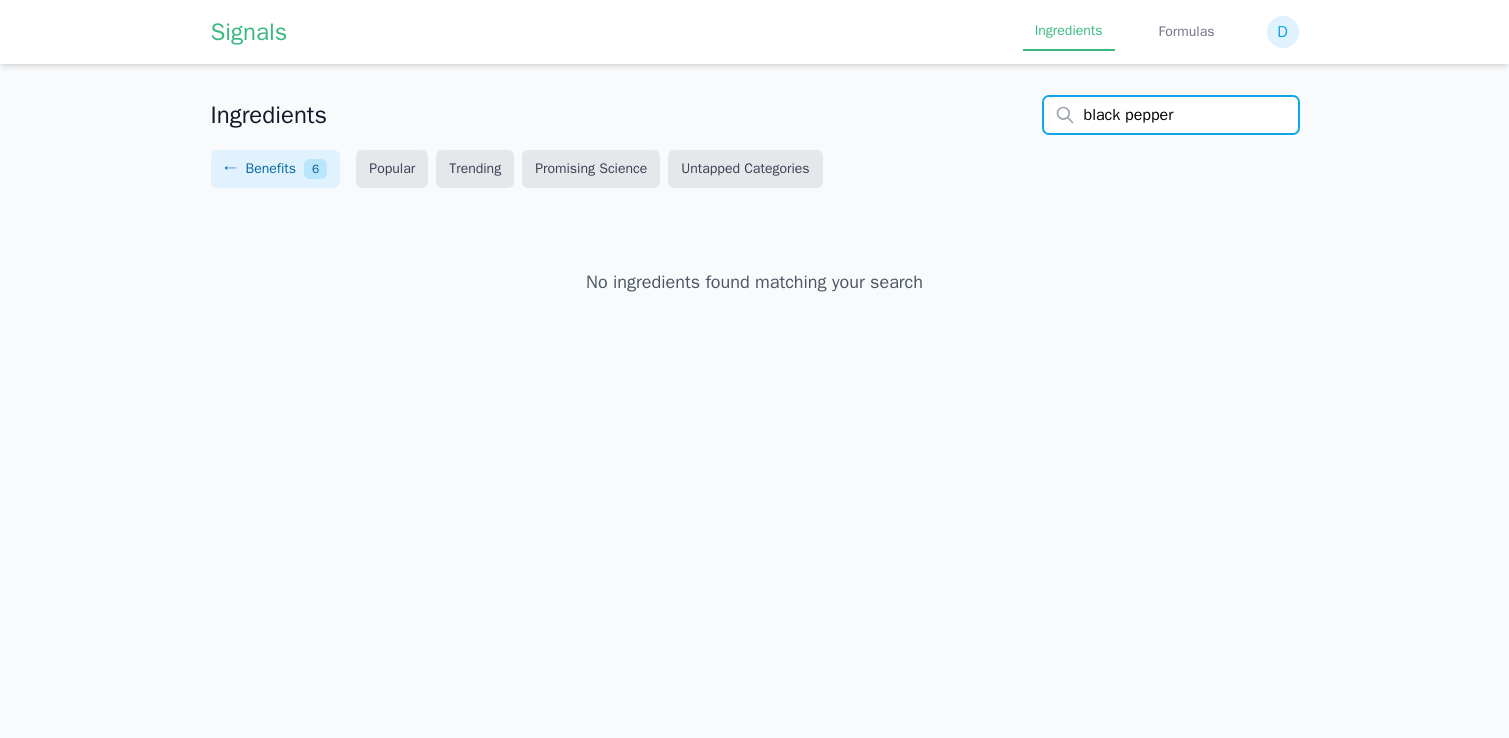 click on "black pepper" at bounding box center (1171, 115) 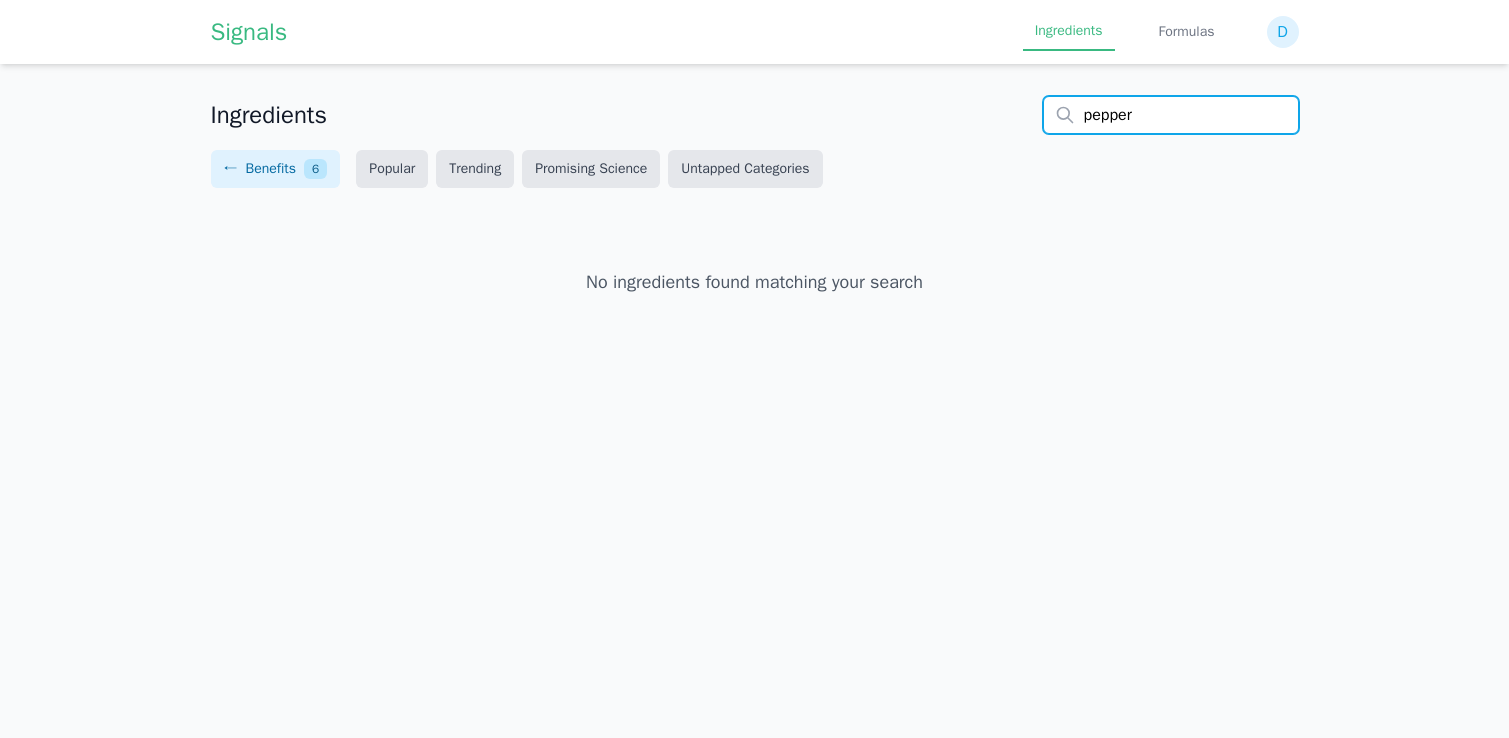 type on "pepper" 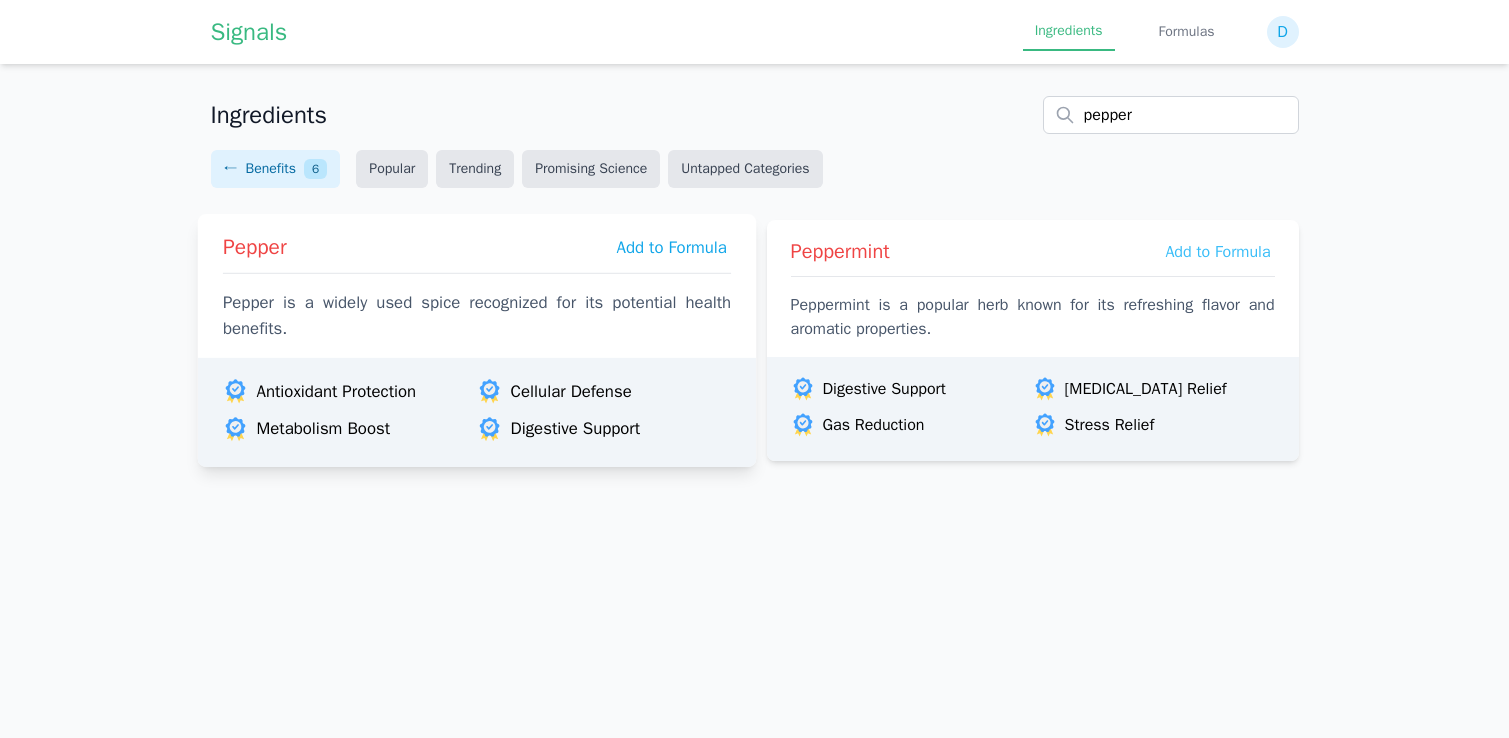 click on "Add to Formula" at bounding box center [671, 247] 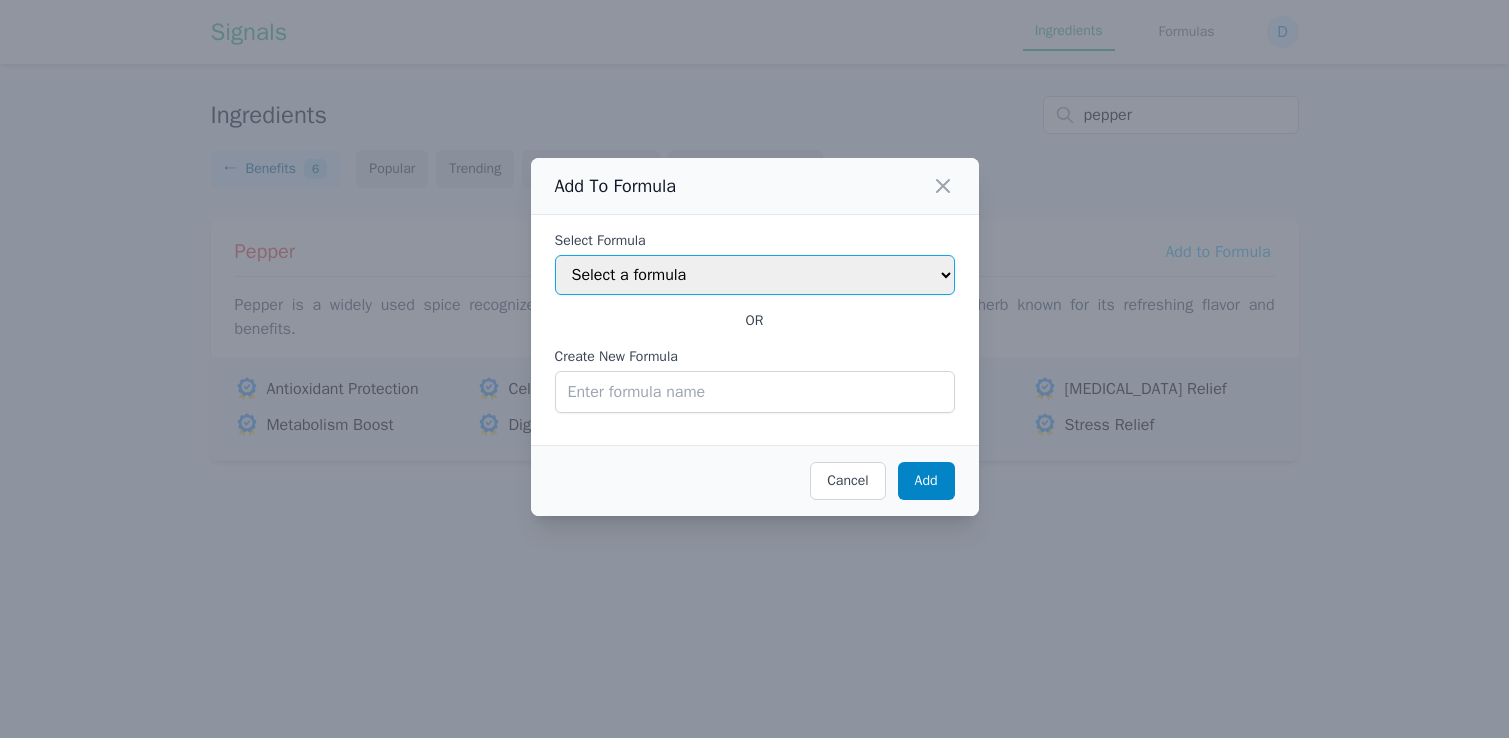click on "Select a formula Greens Antioxidant Concept" at bounding box center (755, 275) 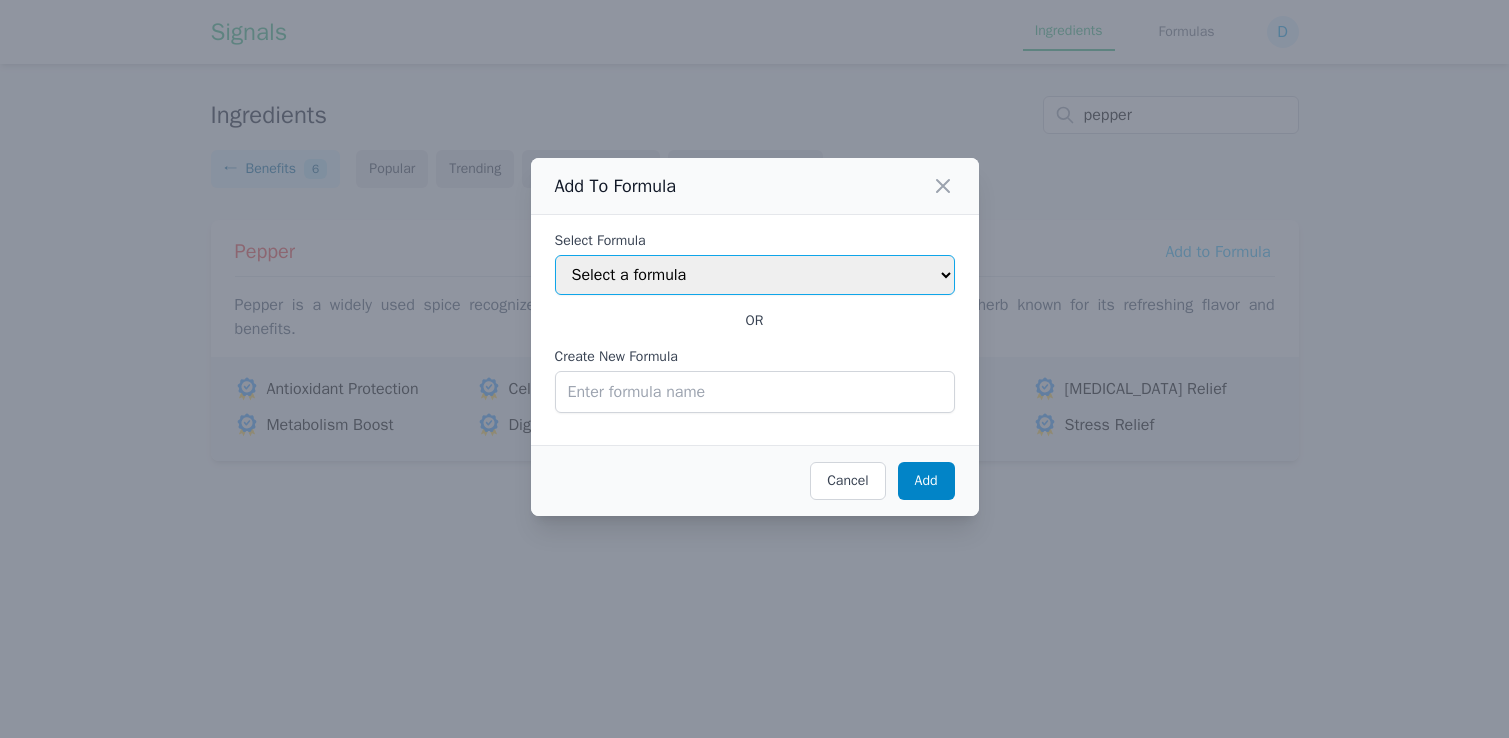 select on "687665ef65beead5027abb10" 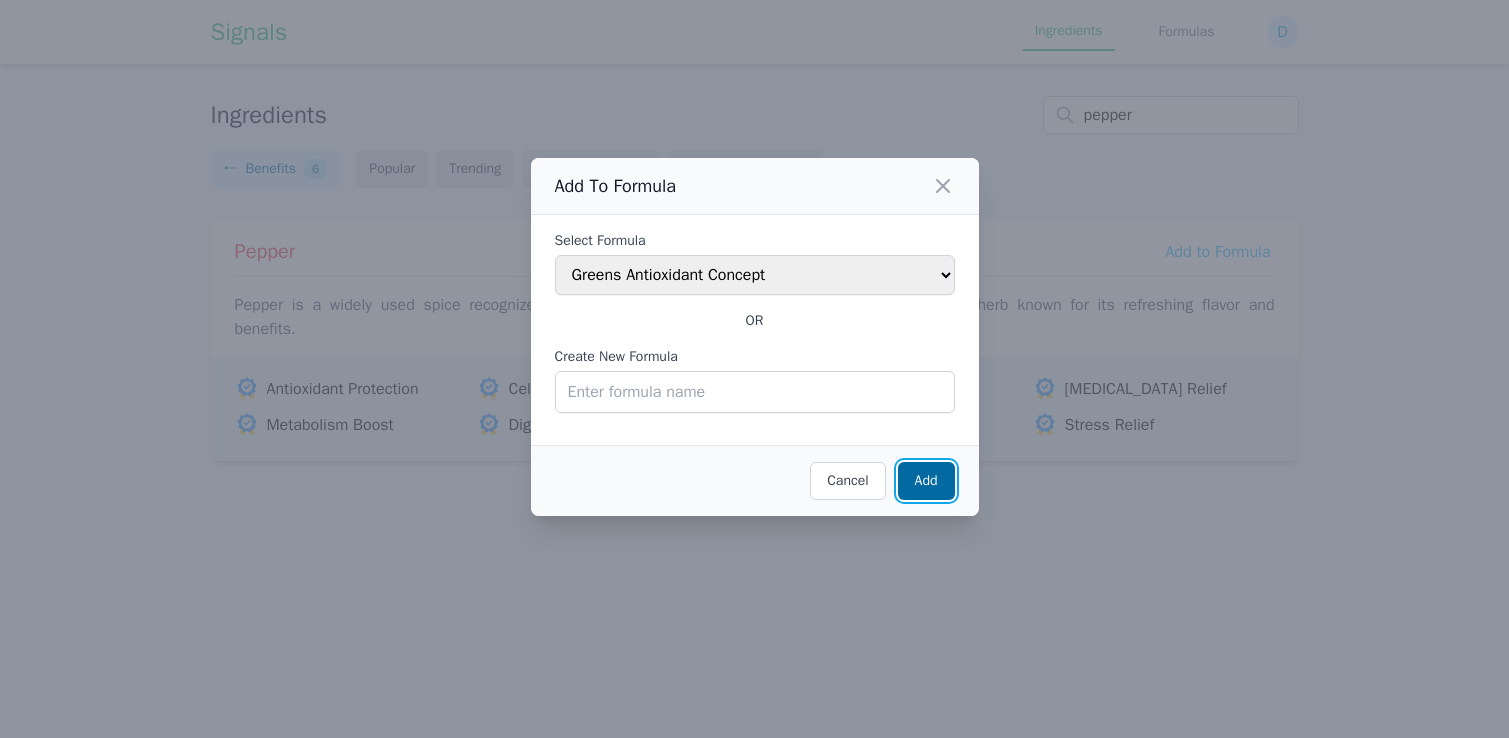 click on "Add" at bounding box center [926, 480] 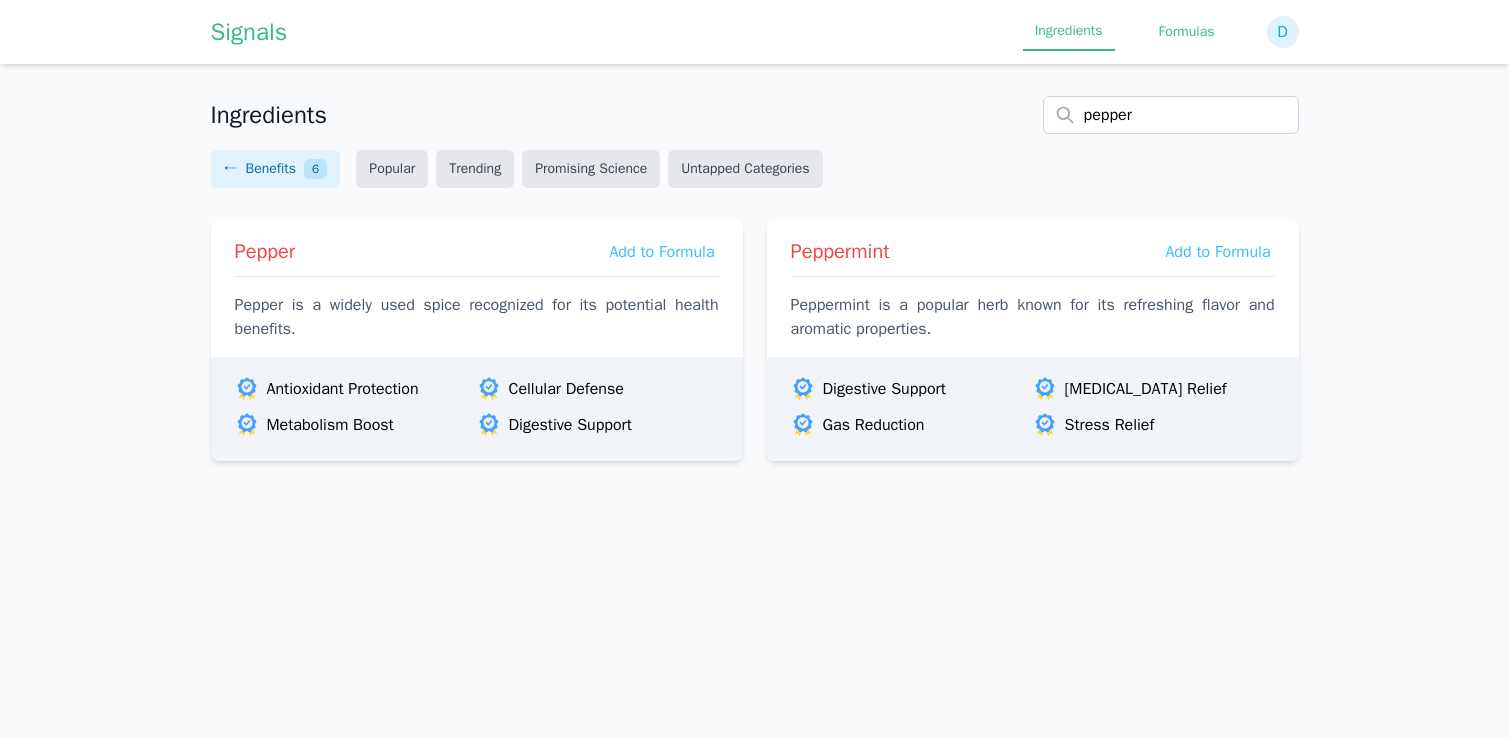 click on "Formulas" at bounding box center [1187, 32] 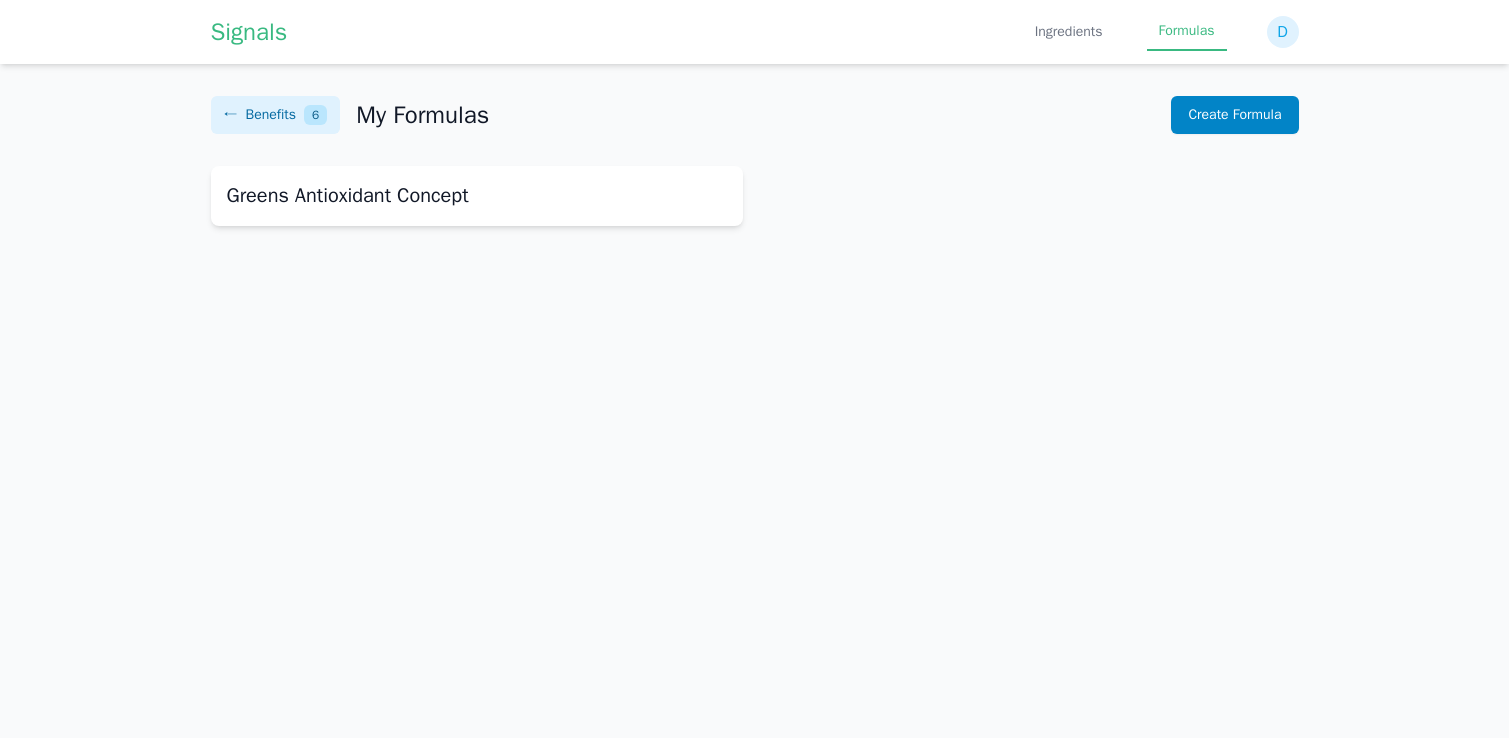 click on "Greens Antioxidant Concept" at bounding box center [477, 196] 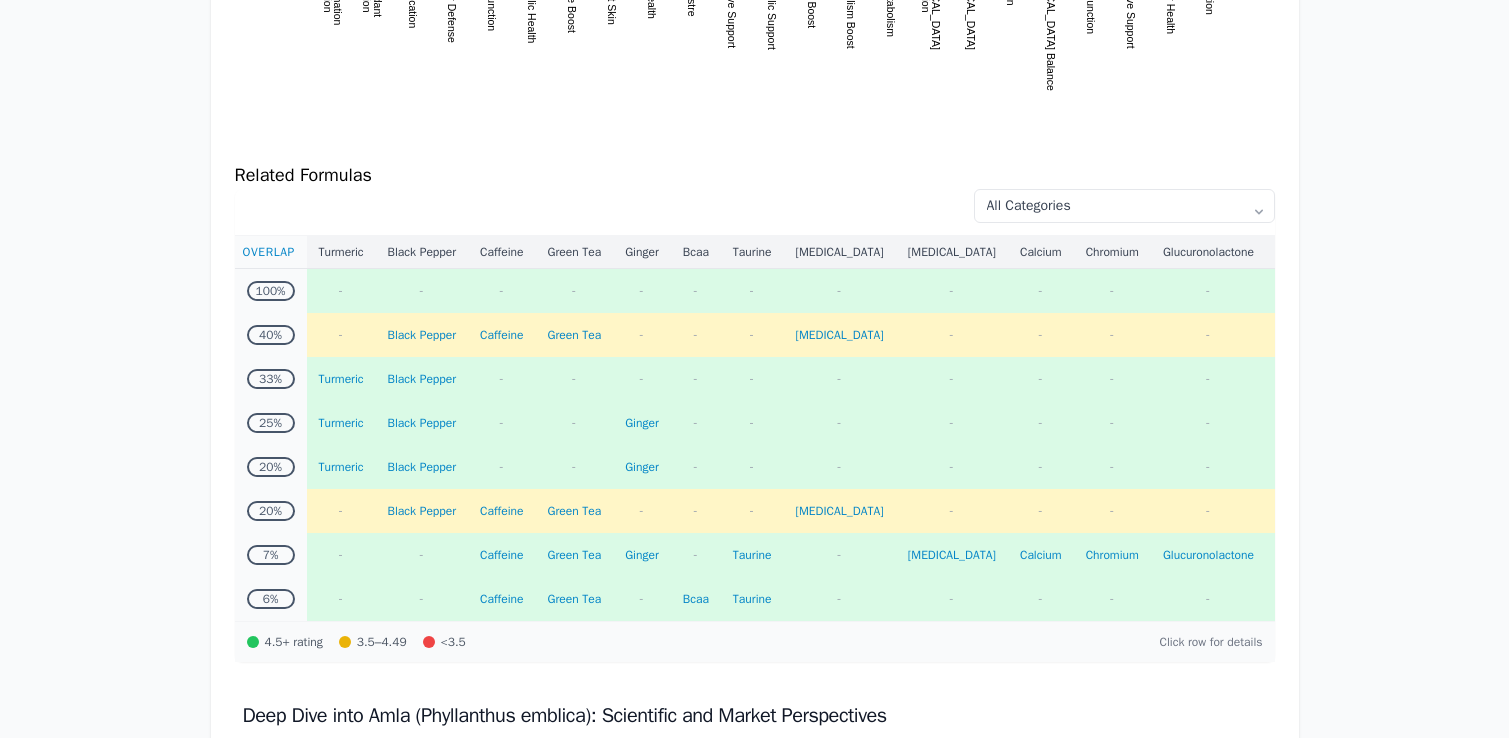 scroll, scrollTop: 1040, scrollLeft: 0, axis: vertical 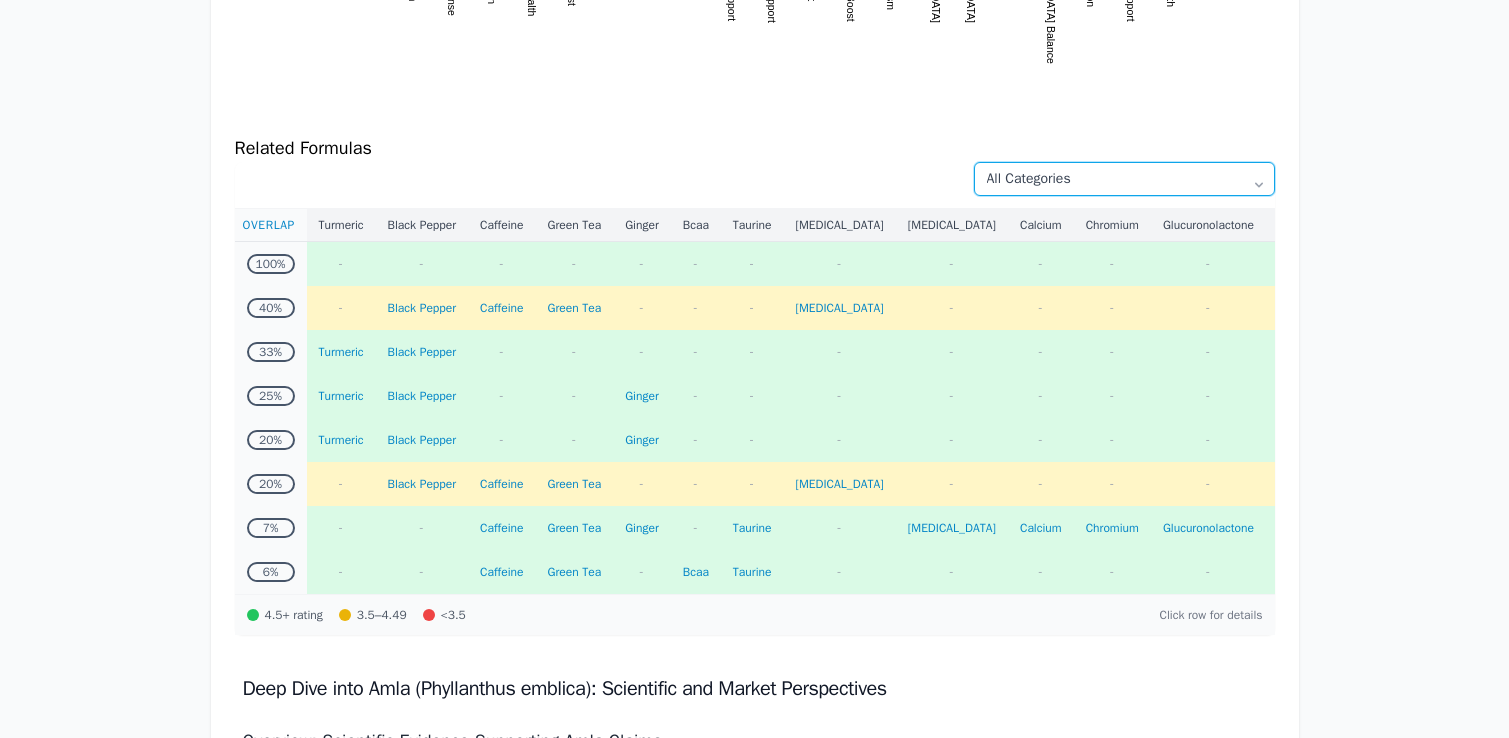 click on "All Categories Antioxidant Support Beauty Blood Sugar Support [MEDICAL_DATA] Children's Health Circulation & Vascular Health Cognitive Health Detoxification Digestive Health Energy Eye Health Eye Health & Vision Hair, Skin & Nails Healthy Aging Heart Health Immune Health Joint Support Kidney & Urinary Health Liver & Detox Meal Replacement Meal Replacement Drinks Men's Health Metabolism Multivitamin Multivitamins Muscle Health Nerve Support Pain & Inflammation Pet Supplies Pets Prenatal & Postnatal Respiratory & Lung Health Respiratory Support Sleep Sports Performance Stress & Mood [MEDICAL_DATA] Nutritional Supplements Thyroid Support Urinary Health Vision & Eye Health [MEDICAL_DATA] Women's Health" at bounding box center [1124, 179] 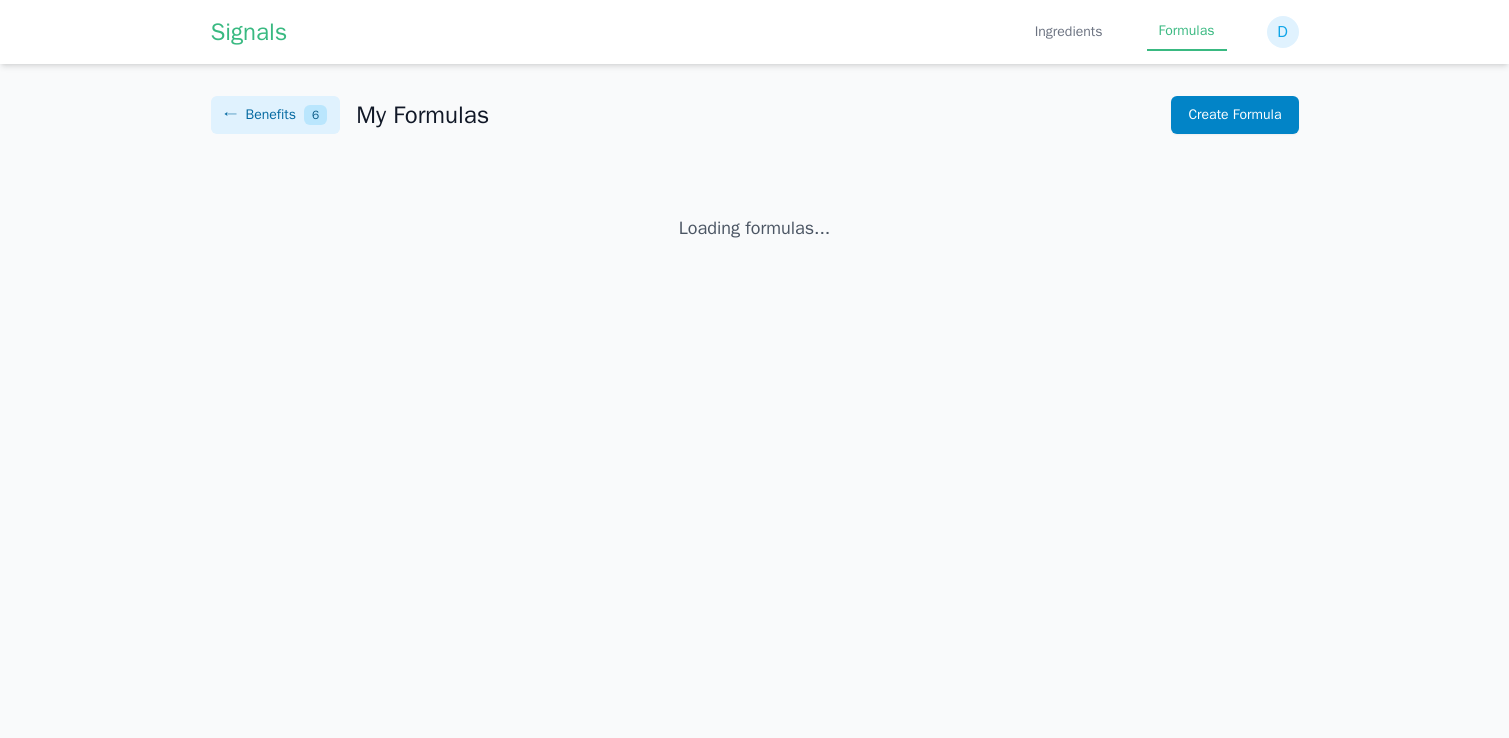 scroll, scrollTop: 0, scrollLeft: 0, axis: both 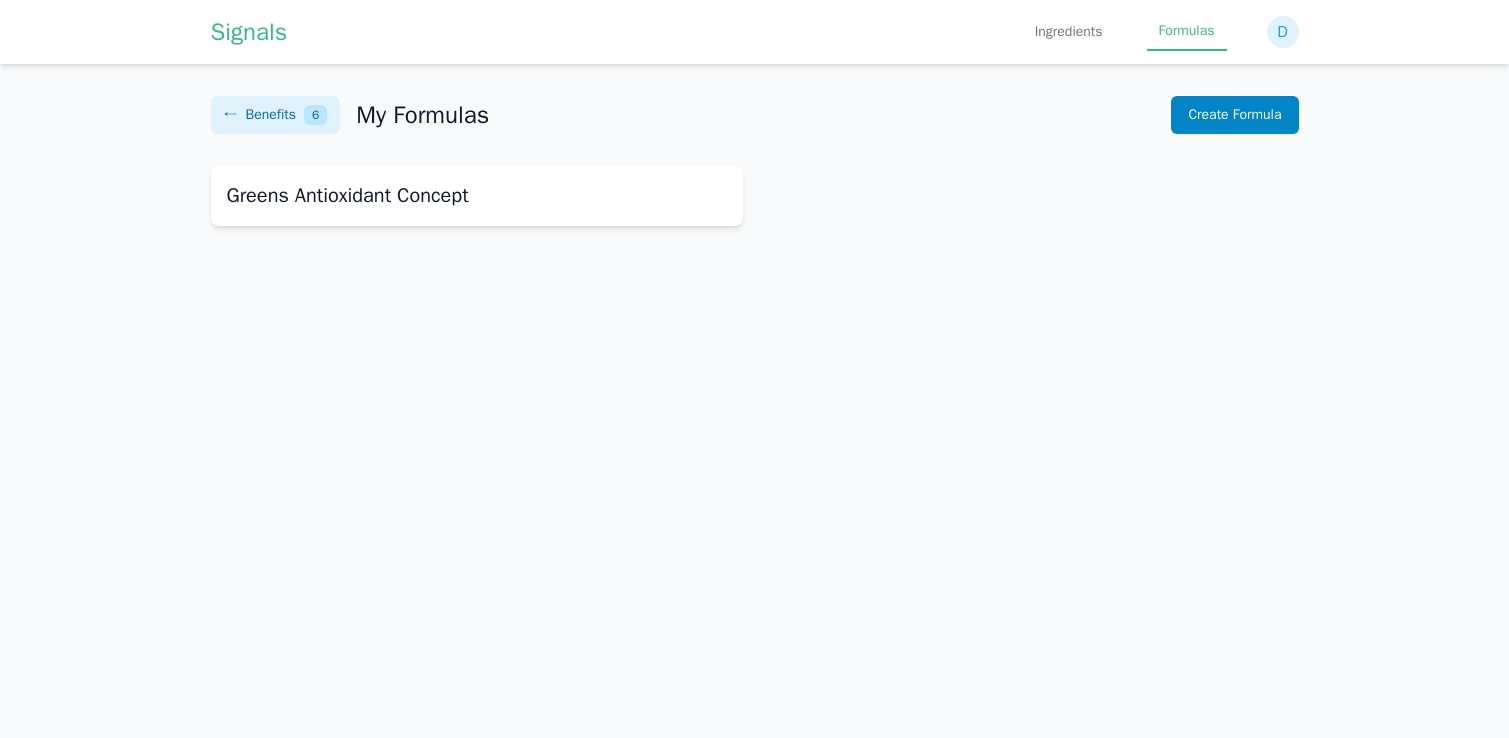 click on "Greens Antioxidant Concept" 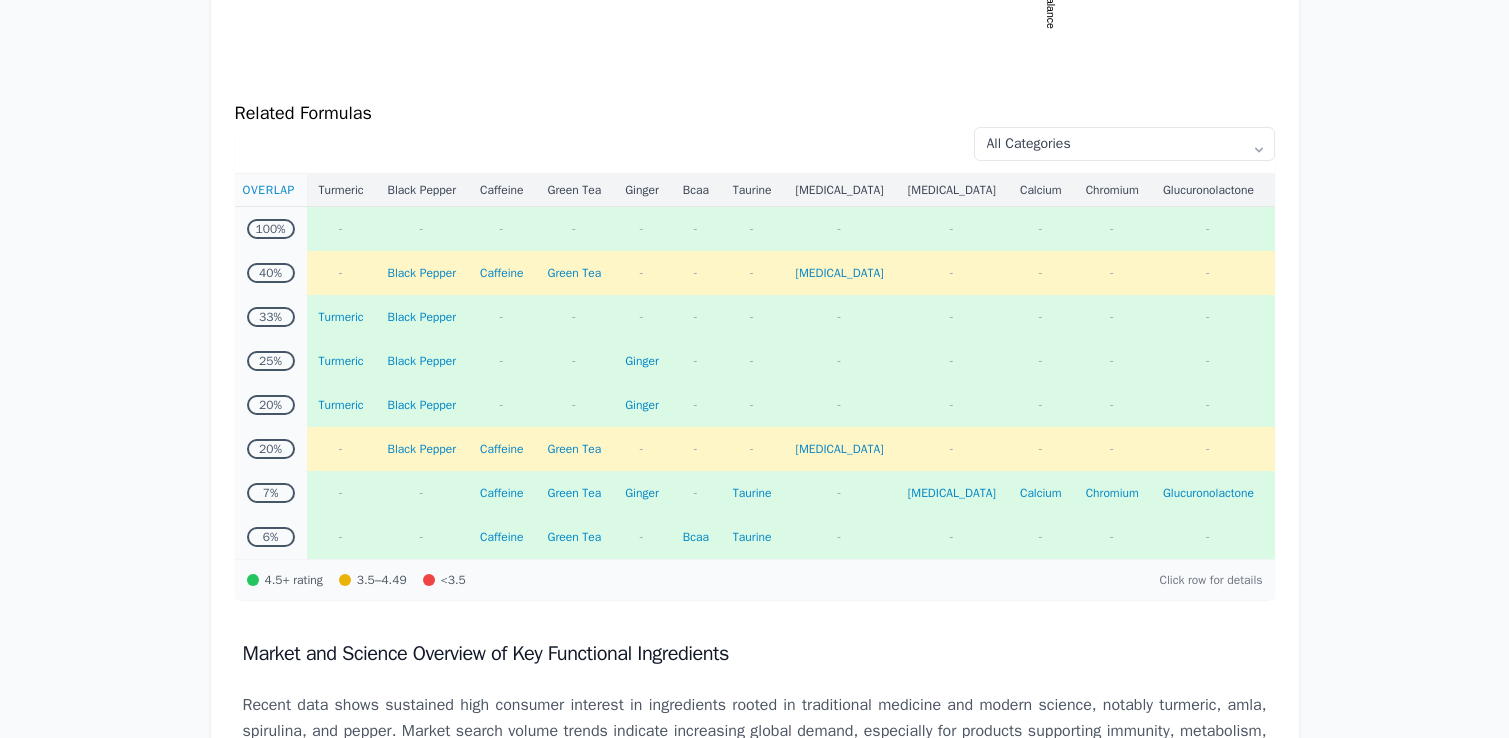 scroll, scrollTop: 1068, scrollLeft: 0, axis: vertical 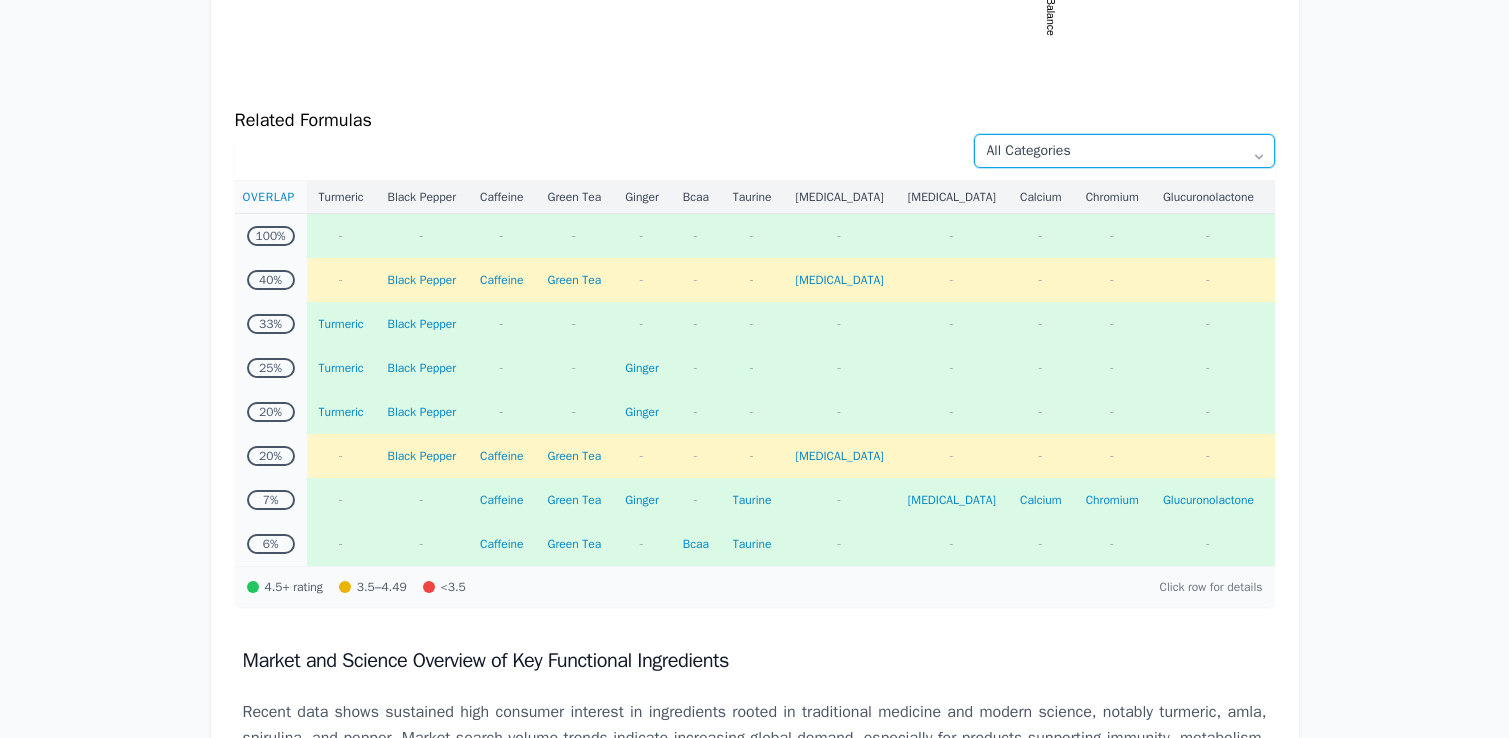 click on "All Categories Antioxidant Support Beauty Blood Sugar Support [MEDICAL_DATA] Children's Health Circulation & Vascular Health Cognitive Health Detoxification Digestive Health Energy Eye Health Eye Health & Vision Hair, Skin & Nails Healthy Aging Heart Health Immune Health Joint Support Kidney & Urinary Health Liver & Detox Meal Replacement Meal Replacement Drinks Men's Health Metabolism Multivitamin Multivitamins Muscle Health Nerve Support Pain & Inflammation Pet Supplies Pets Prenatal & Postnatal Respiratory & Lung Health Respiratory Support Sleep Sports Performance Stress & Mood [MEDICAL_DATA] Nutritional Supplements Thyroid Support Urinary Health Vision & Eye Health [MEDICAL_DATA] Women's Health" at bounding box center [1124, 151] 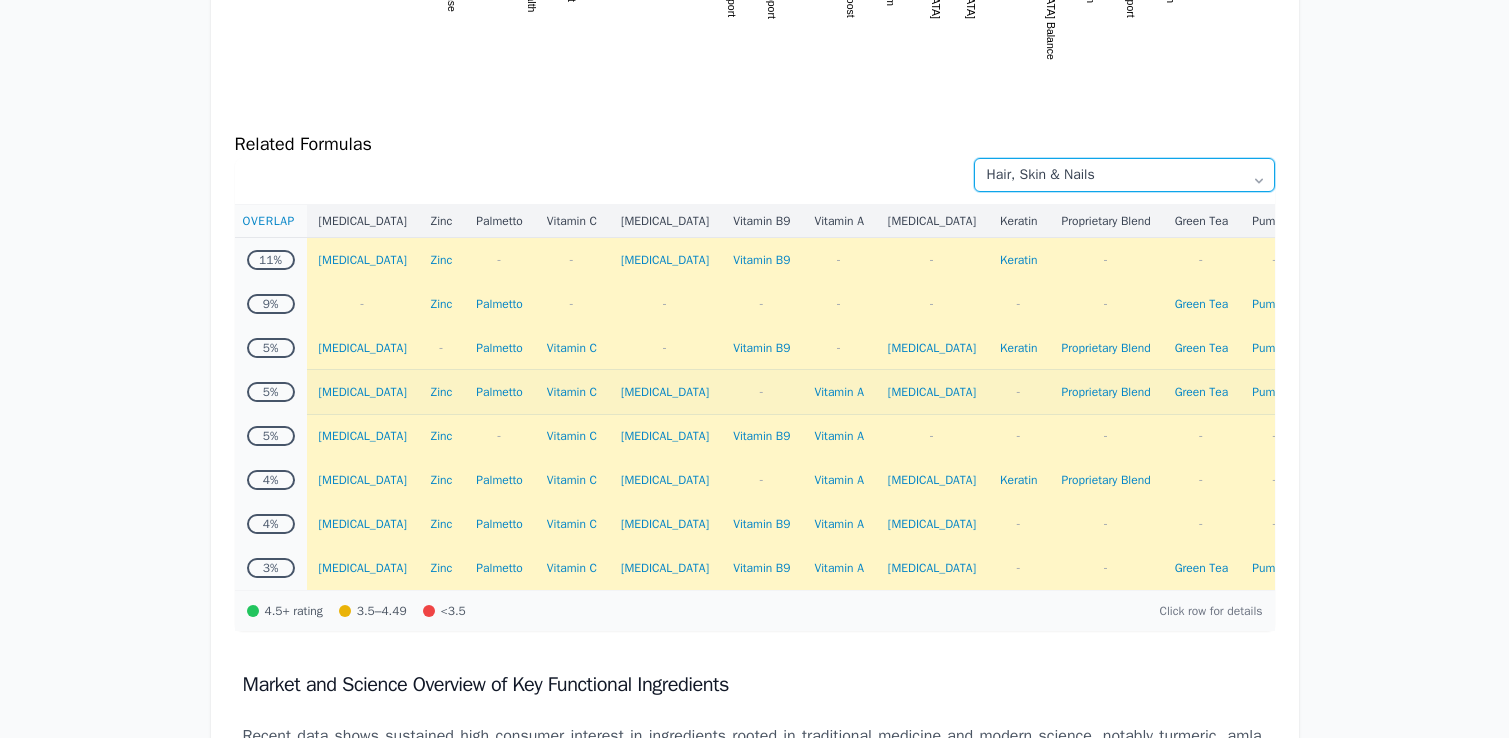 scroll, scrollTop: 1046, scrollLeft: 0, axis: vertical 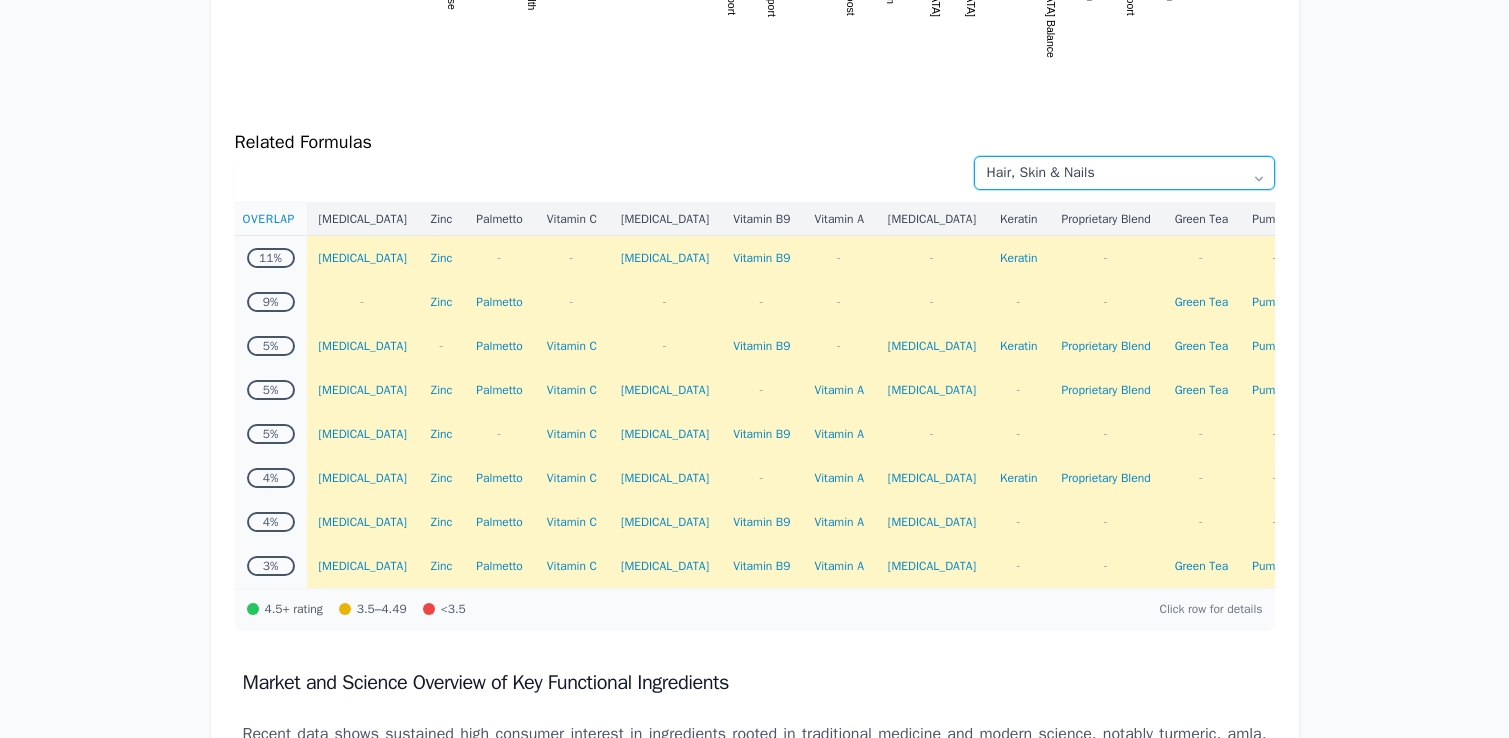 click on "All Categories Antioxidant Support Beauty Blood Sugar Support [MEDICAL_DATA] Children's Health Circulation & Vascular Health Cognitive Health Detoxification Digestive Health Energy Eye Health Eye Health & Vision Hair, Skin & Nails Healthy Aging Heart Health Immune Health Joint Support Kidney & Urinary Health Liver & Detox Meal Replacement Meal Replacement Drinks Men's Health Metabolism Multivitamin Multivitamins Muscle Health Nerve Support Pain & Inflammation Pet Supplies Pets Prenatal & Postnatal Respiratory & Lung Health Respiratory Support Sleep Sports Performance Stress & Mood [MEDICAL_DATA] Nutritional Supplements Thyroid Support Urinary Health Vision & Eye Health [MEDICAL_DATA] Women's Health" at bounding box center [1124, 173] 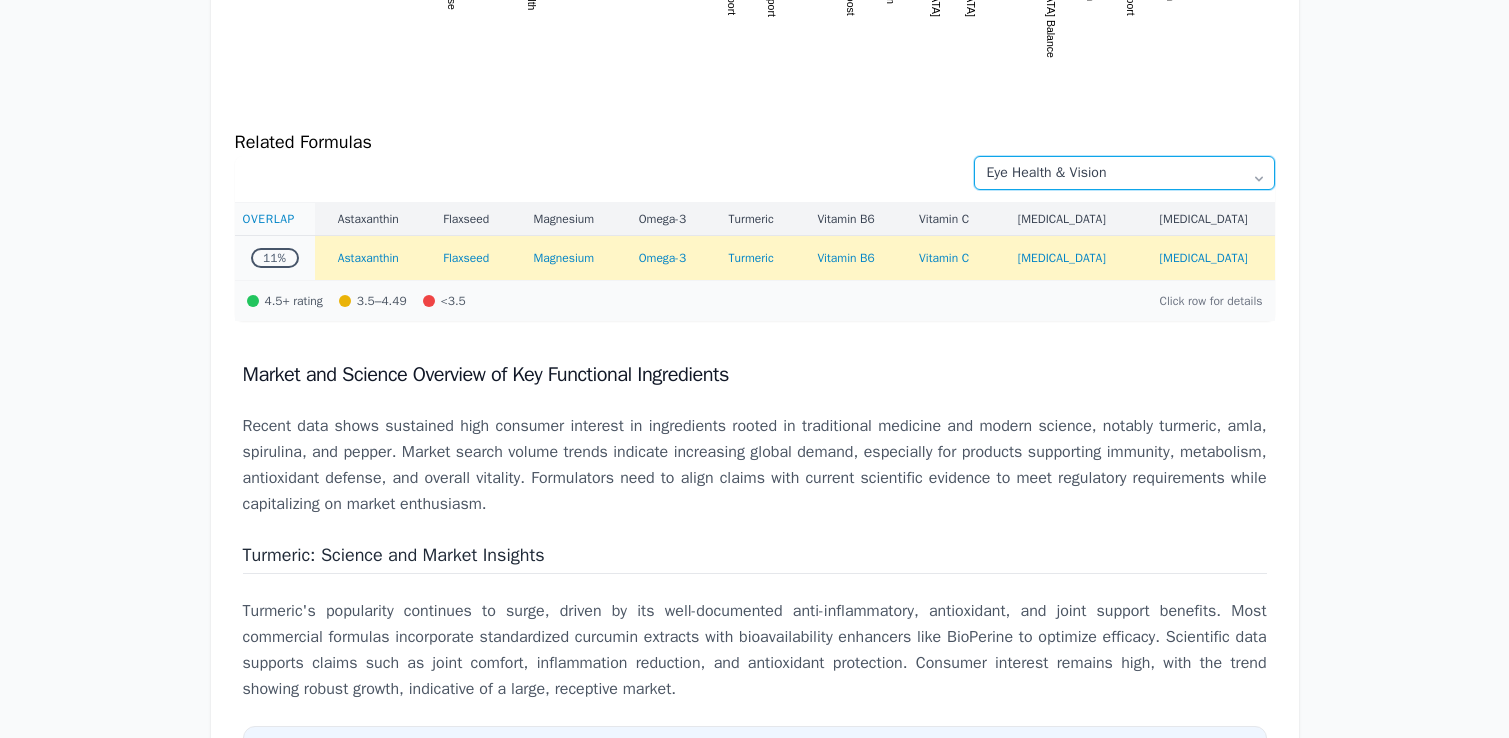 click on "All Categories Antioxidant Support Beauty Blood Sugar Support [MEDICAL_DATA] Children's Health Circulation & Vascular Health Cognitive Health Detoxification Digestive Health Energy Eye Health Eye Health & Vision Hair, Skin & Nails Healthy Aging Heart Health Immune Health Joint Support Kidney & Urinary Health Liver & Detox Meal Replacement Meal Replacement Drinks Men's Health Metabolism Multivitamin Multivitamins Muscle Health Nerve Support Pain & Inflammation Pet Supplies Pets Prenatal & Postnatal Respiratory & Lung Health Respiratory Support Sleep Sports Performance Stress & Mood [MEDICAL_DATA] Nutritional Supplements Thyroid Support Urinary Health Vision & Eye Health [MEDICAL_DATA] Women's Health" at bounding box center [1124, 173] 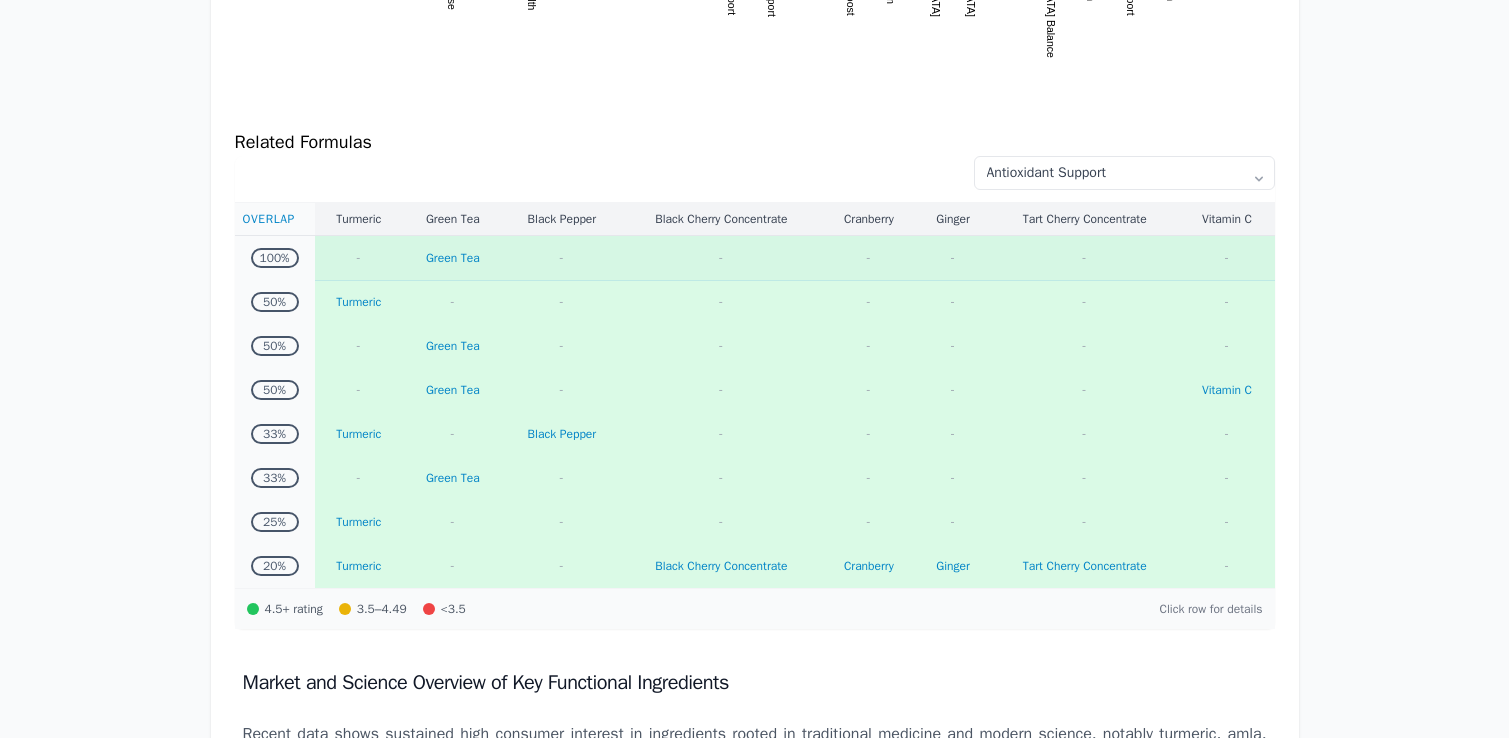 click on "-" at bounding box center (721, 258) 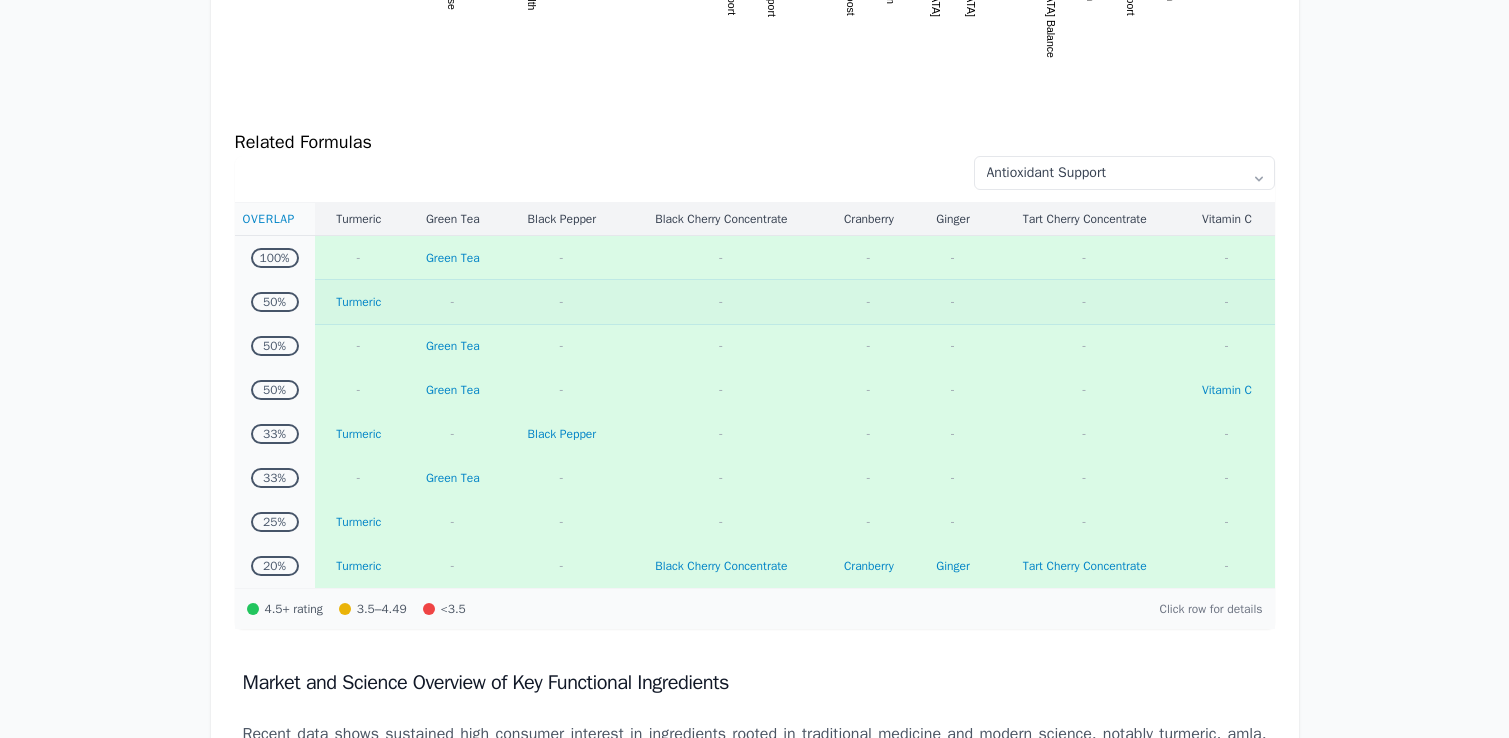 click on "Turmeric" 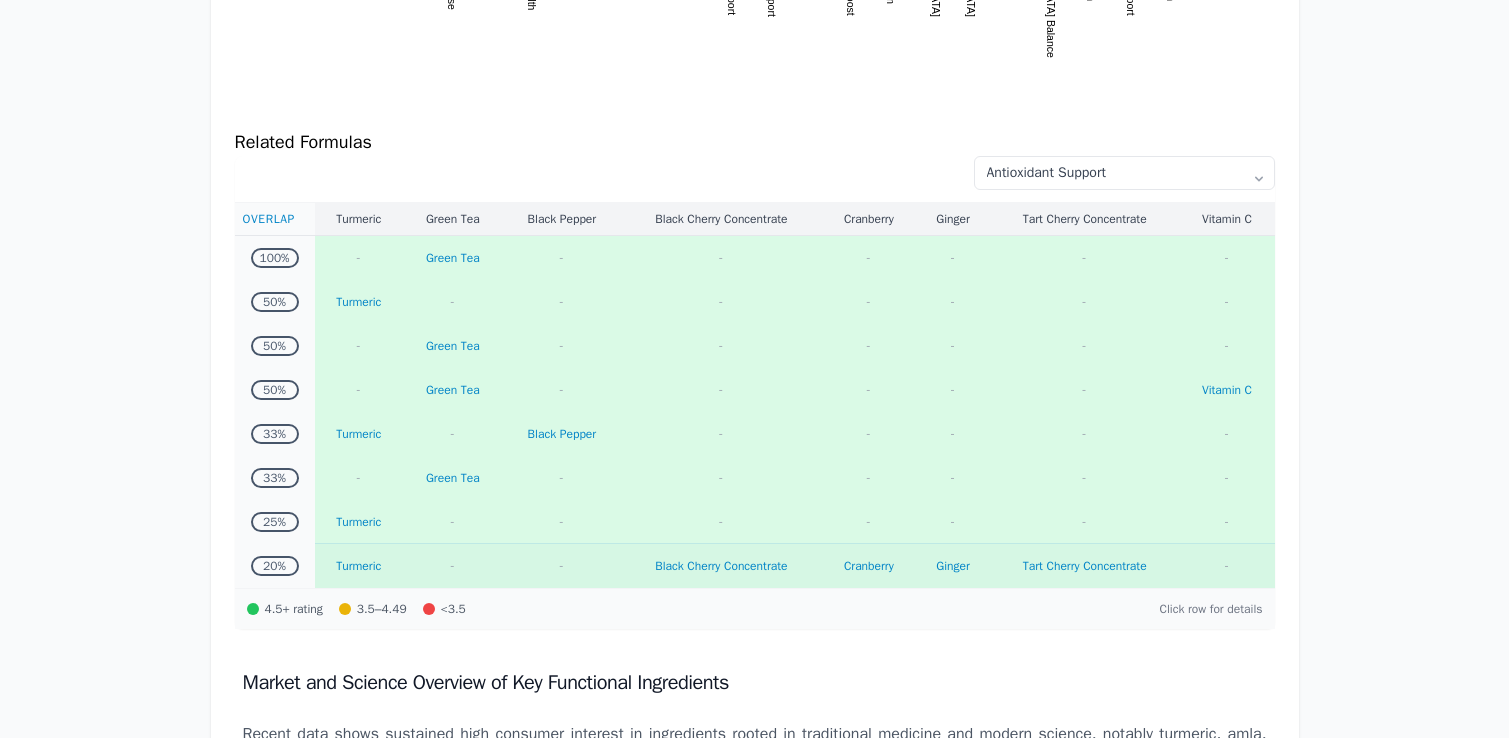 click on "-" at bounding box center [562, 566] 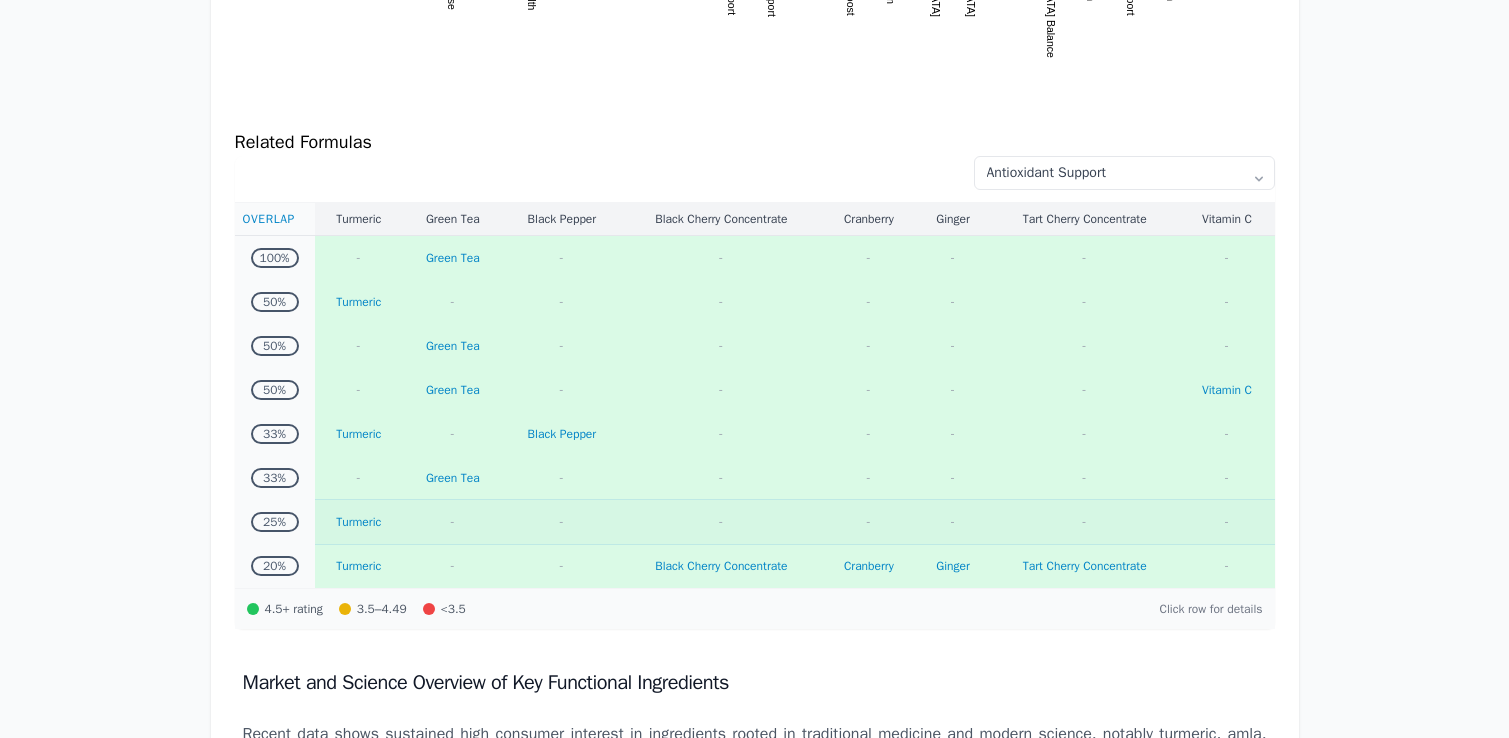 scroll, scrollTop: 1026, scrollLeft: 0, axis: vertical 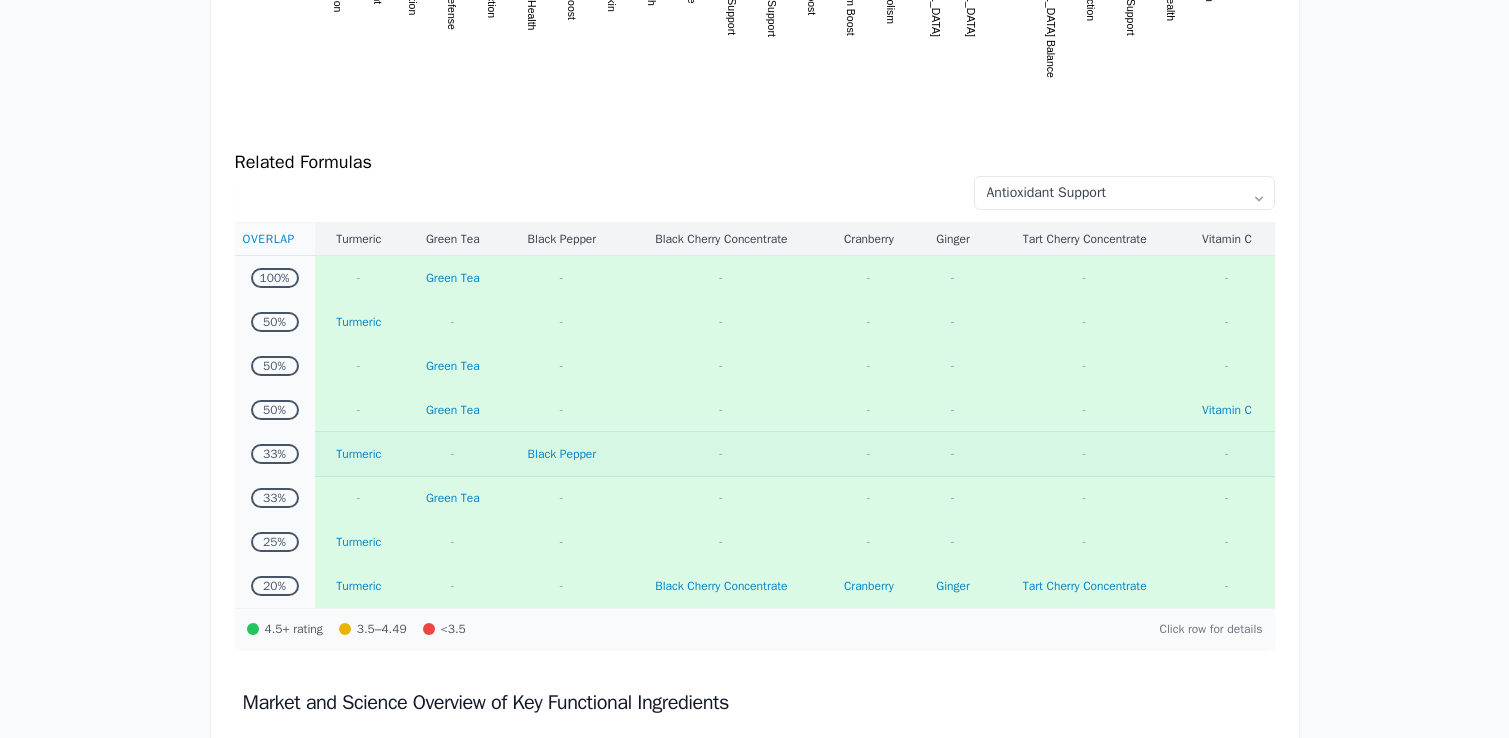 click on "-" at bounding box center (453, 454) 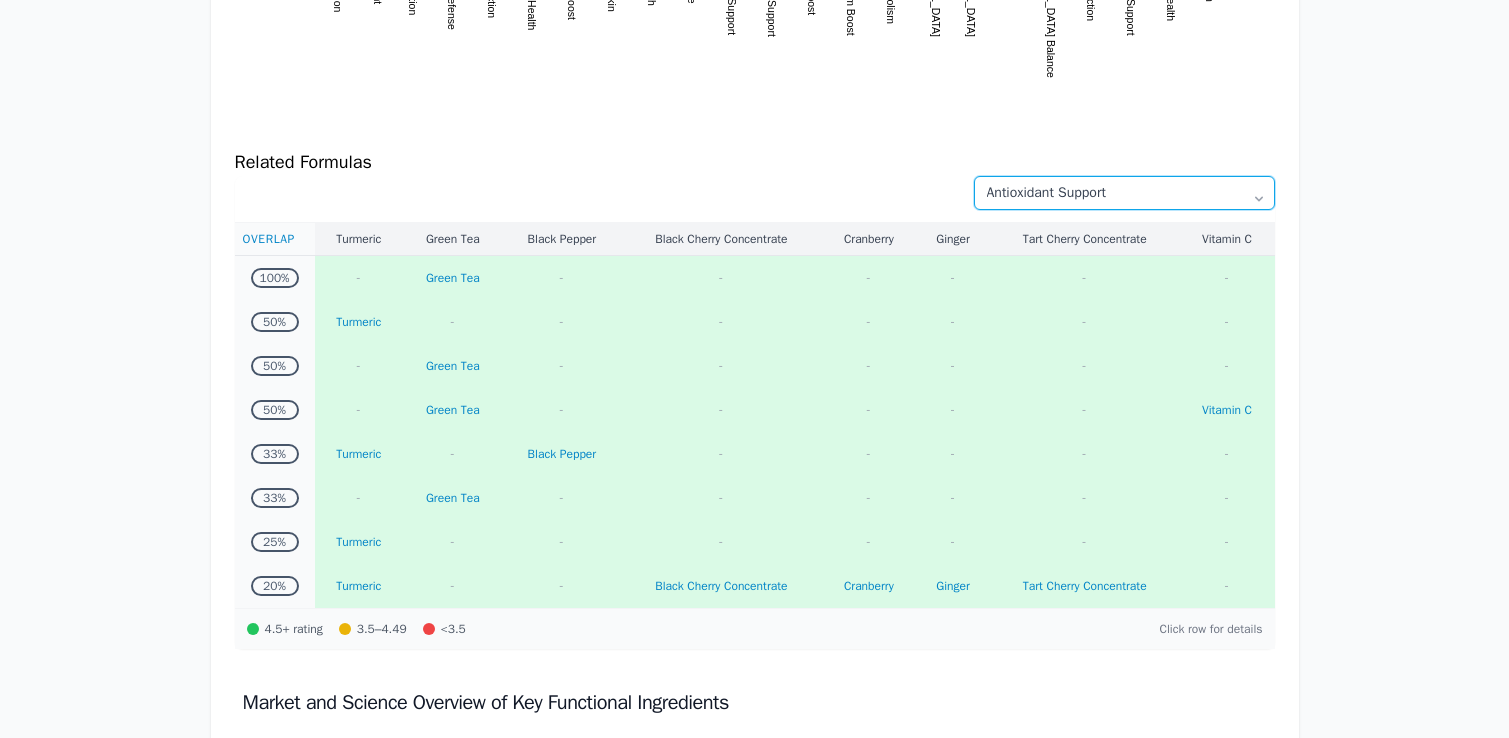 click on "All Categories Antioxidant Support Beauty Blood Sugar Support [MEDICAL_DATA] Children's Health Circulation & Vascular Health Cognitive Health Detoxification Digestive Health Energy Eye Health Eye Health & Vision Hair, Skin & Nails Healthy Aging Heart Health Immune Health Joint Support Kidney & Urinary Health Liver & Detox Meal Replacement Meal Replacement Drinks Men's Health Metabolism Multivitamin Multivitamins Muscle Health Nerve Support Pain & Inflammation Pet Supplies Pets Prenatal & Postnatal Respiratory & Lung Health Respiratory Support Sleep Sports Performance Stress & Mood [MEDICAL_DATA] Nutritional Supplements Thyroid Support Urinary Health Vision & Eye Health [MEDICAL_DATA] Women's Health" at bounding box center [1124, 193] 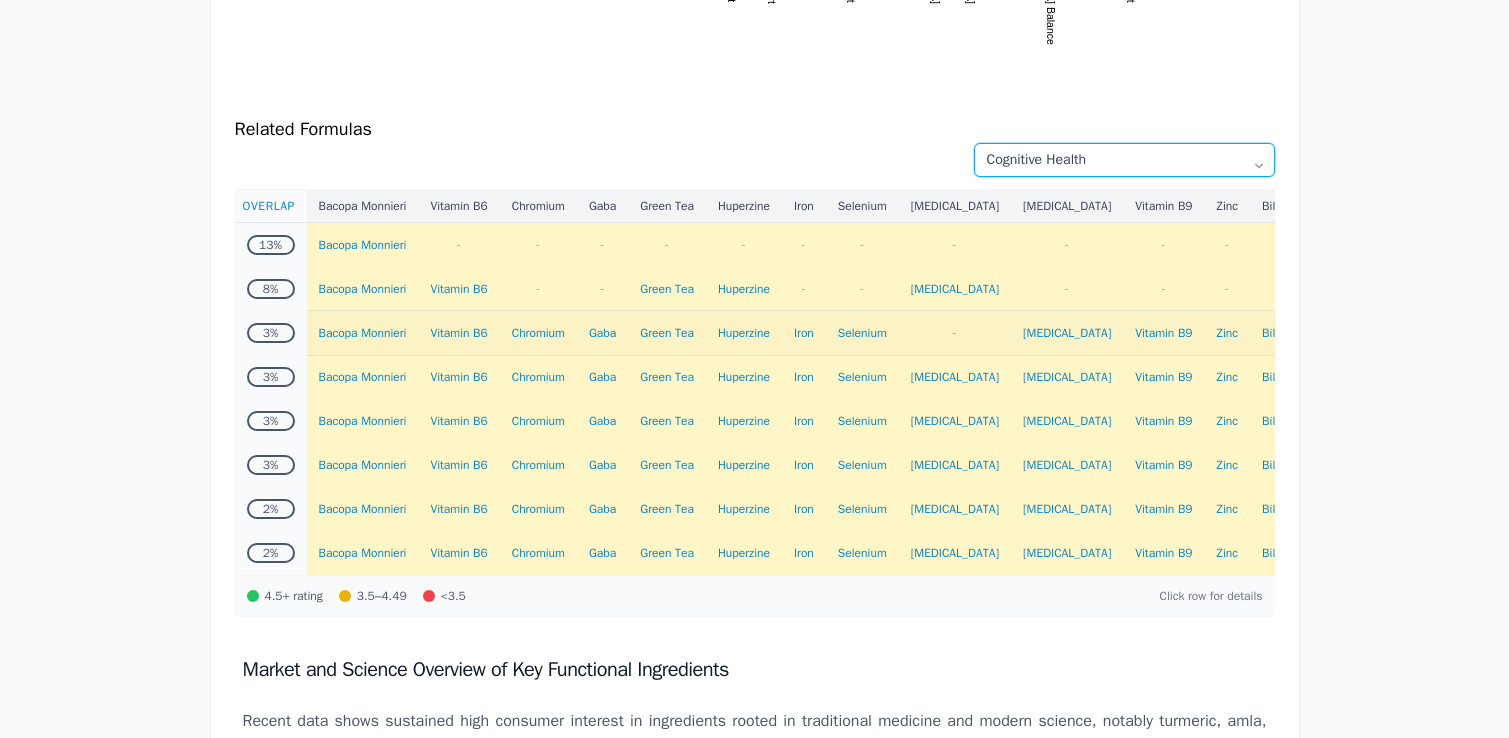 scroll, scrollTop: 1052, scrollLeft: 0, axis: vertical 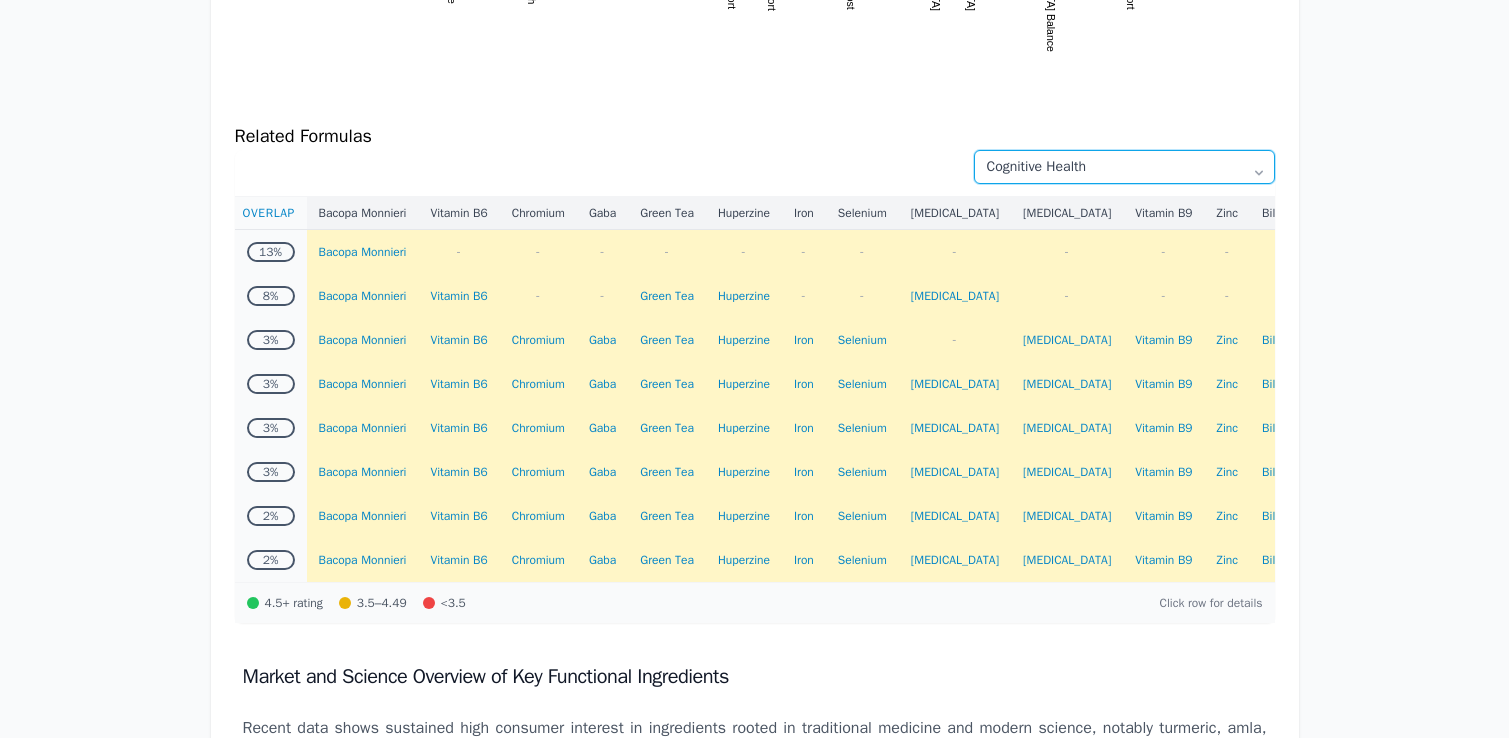 click on "All Categories Antioxidant Support Beauty Blood Sugar Support [MEDICAL_DATA] Children's Health Circulation & Vascular Health Cognitive Health Detoxification Digestive Health Energy Eye Health Eye Health & Vision Hair, Skin & Nails Healthy Aging Heart Health Immune Health Joint Support Kidney & Urinary Health Liver & Detox Meal Replacement Meal Replacement Drinks Men's Health Metabolism Multivitamin Multivitamins Muscle Health Nerve Support Pain & Inflammation Pet Supplies Pets Prenatal & Postnatal Respiratory & Lung Health Respiratory Support Sleep Sports Performance Stress & Mood [MEDICAL_DATA] Nutritional Supplements Thyroid Support Urinary Health Vision & Eye Health [MEDICAL_DATA] Women's Health" at bounding box center [1124, 167] 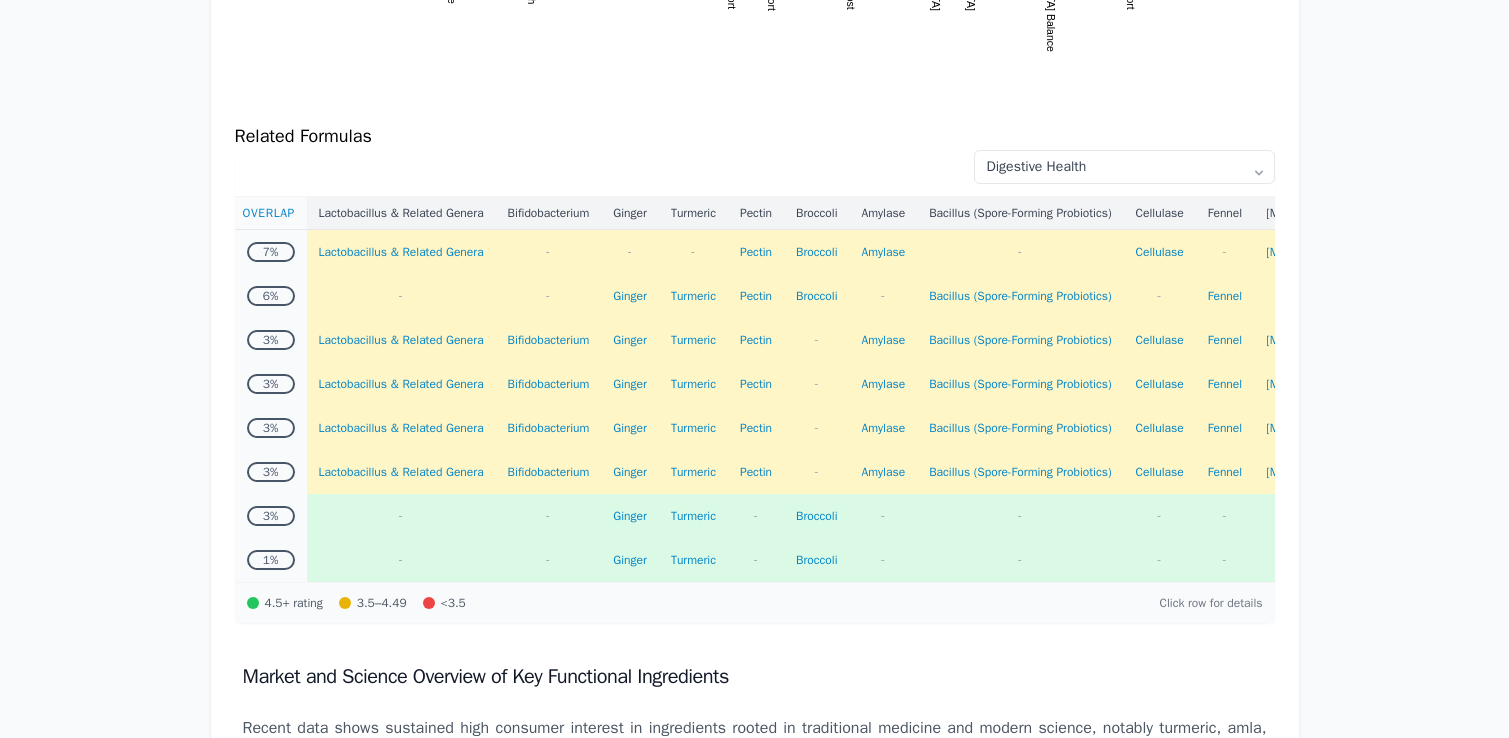 click on "All Categories Antioxidant Support Beauty Blood Sugar Support [MEDICAL_DATA] Children's Health Circulation & Vascular Health Cognitive Health Detoxification Digestive Health Energy Eye Health Eye Health & Vision Hair, Skin & Nails Healthy Aging Heart Health Immune Health Joint Support Kidney & Urinary Health Liver & Detox Meal Replacement Meal Replacement Drinks Men's Health Metabolism Multivitamin Multivitamins Muscle Health Nerve Support Pain & Inflammation Pet Supplies Pets Prenatal & Postnatal Respiratory & Lung Health Respiratory Support Sleep Sports Performance Stress & Mood [MEDICAL_DATA] Nutritional Supplements Thyroid Support Urinary Health Vision & Eye Health [MEDICAL_DATA] Women's Health" at bounding box center [1124, 173] 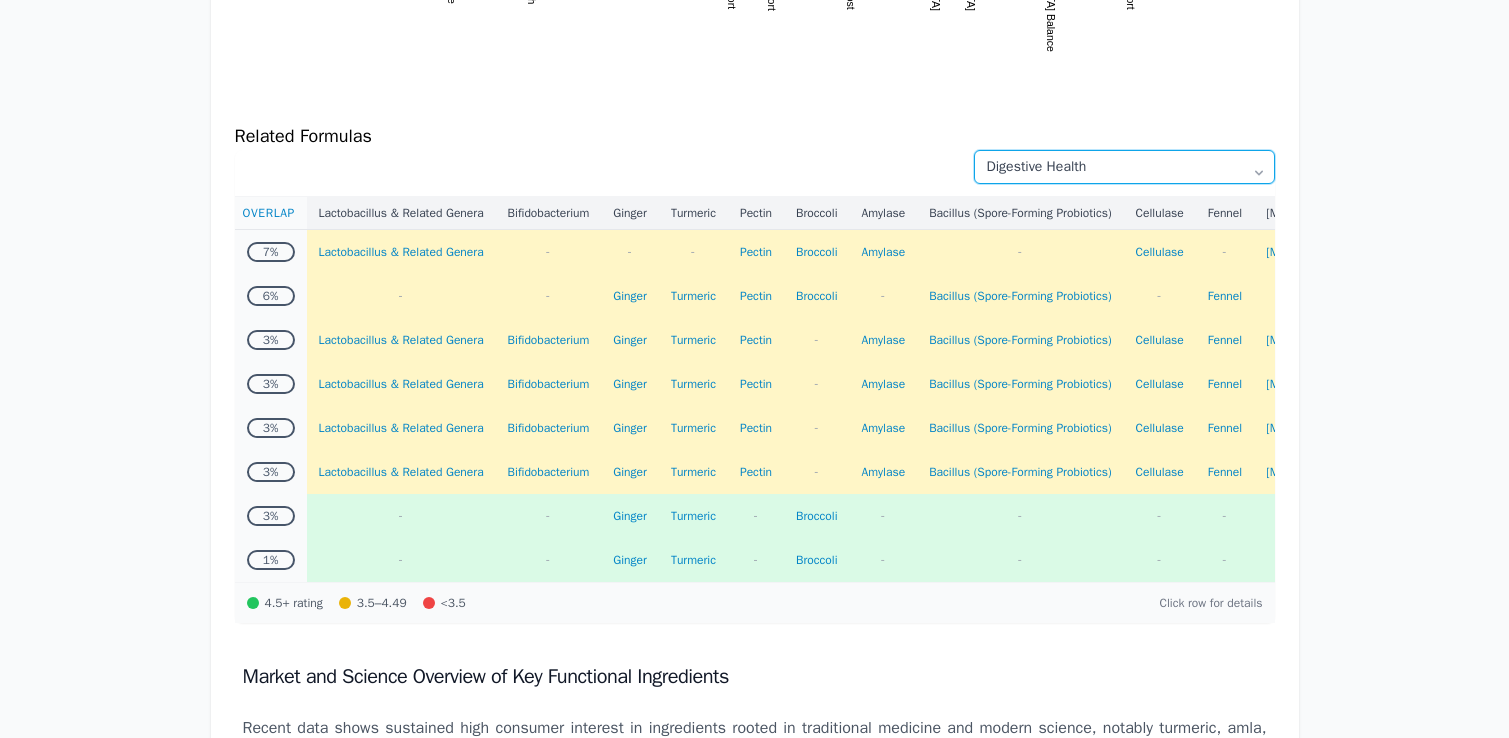 click on "All Categories Antioxidant Support Beauty Blood Sugar Support [MEDICAL_DATA] Children's Health Circulation & Vascular Health Cognitive Health Detoxification Digestive Health Energy Eye Health Eye Health & Vision Hair, Skin & Nails Healthy Aging Heart Health Immune Health Joint Support Kidney & Urinary Health Liver & Detox Meal Replacement Meal Replacement Drinks Men's Health Metabolism Multivitamin Multivitamins Muscle Health Nerve Support Pain & Inflammation Pet Supplies Pets Prenatal & Postnatal Respiratory & Lung Health Respiratory Support Sleep Sports Performance Stress & Mood [MEDICAL_DATA] Nutritional Supplements Thyroid Support Urinary Health Vision & Eye Health [MEDICAL_DATA] Women's Health" at bounding box center [1124, 167] 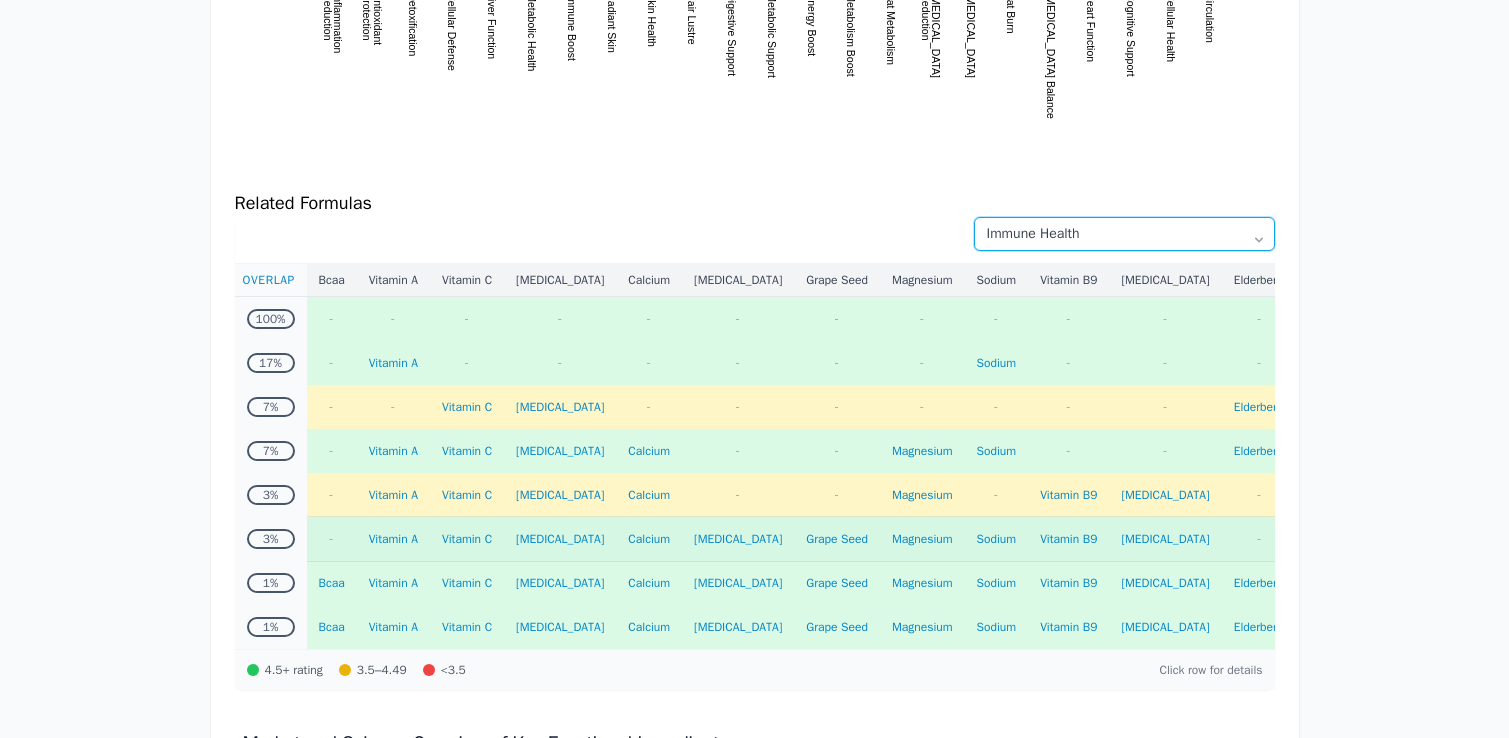 scroll, scrollTop: 986, scrollLeft: 0, axis: vertical 